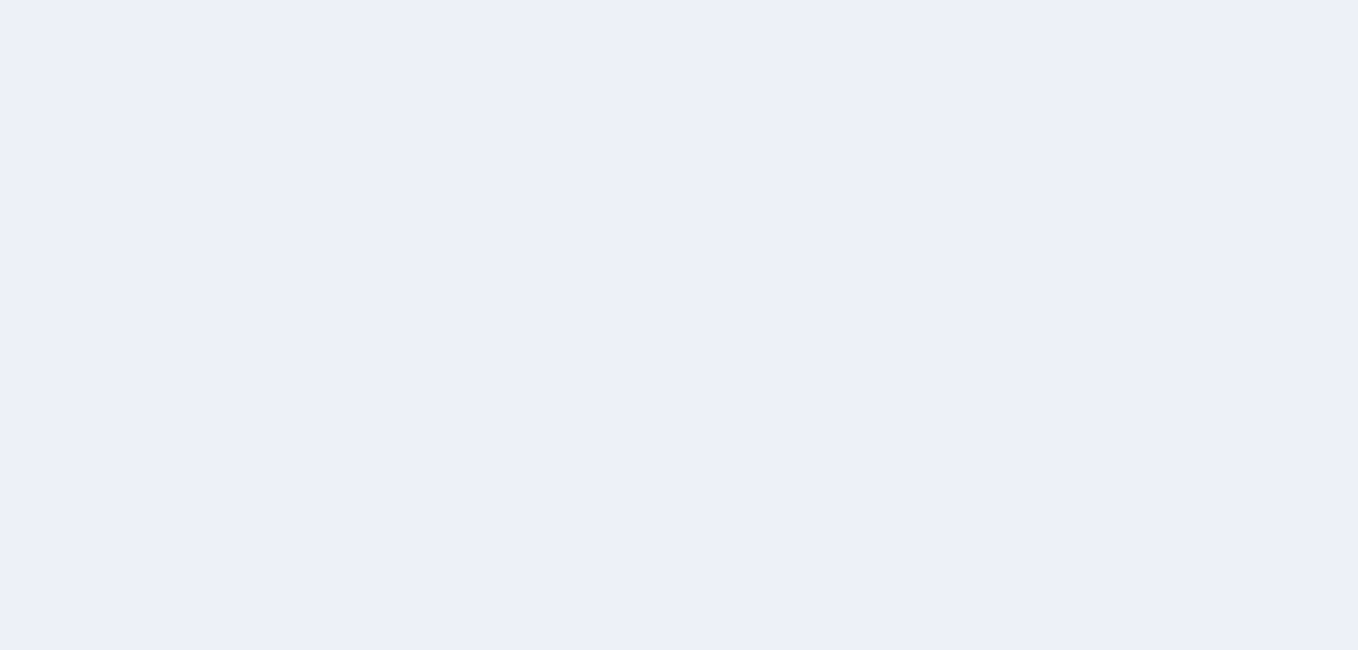 scroll, scrollTop: 0, scrollLeft: 0, axis: both 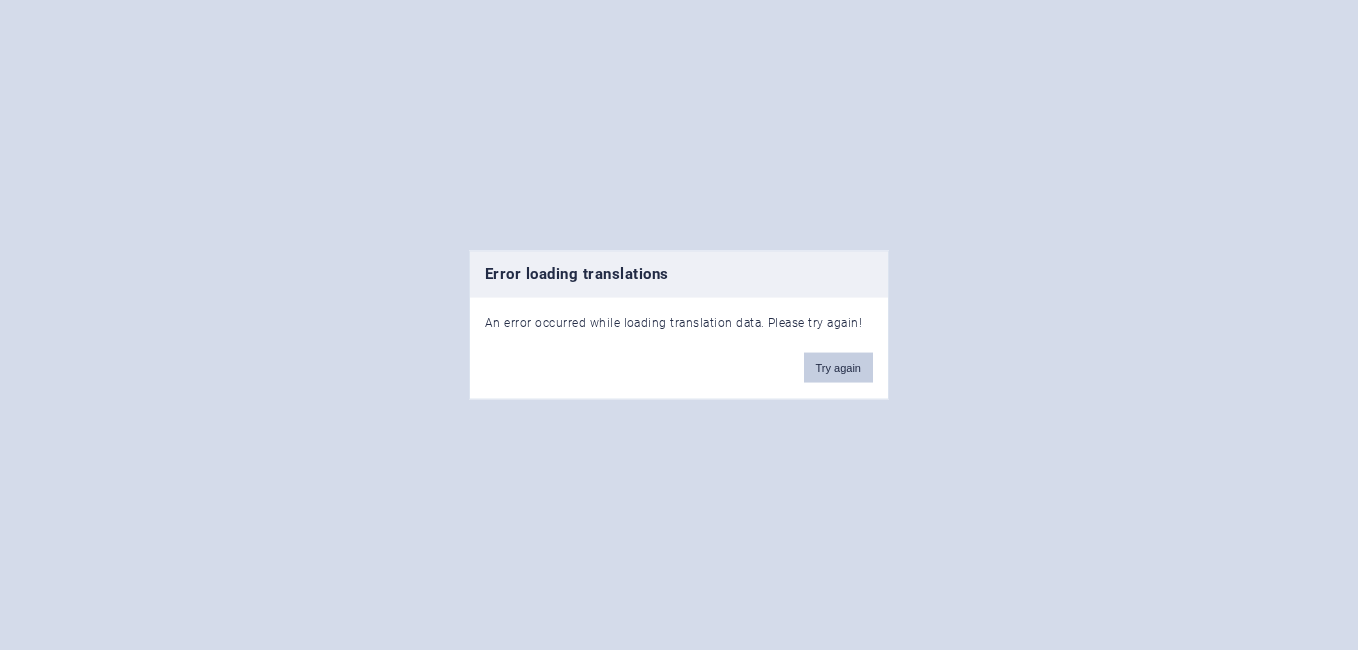 click on "Try again" at bounding box center (838, 367) 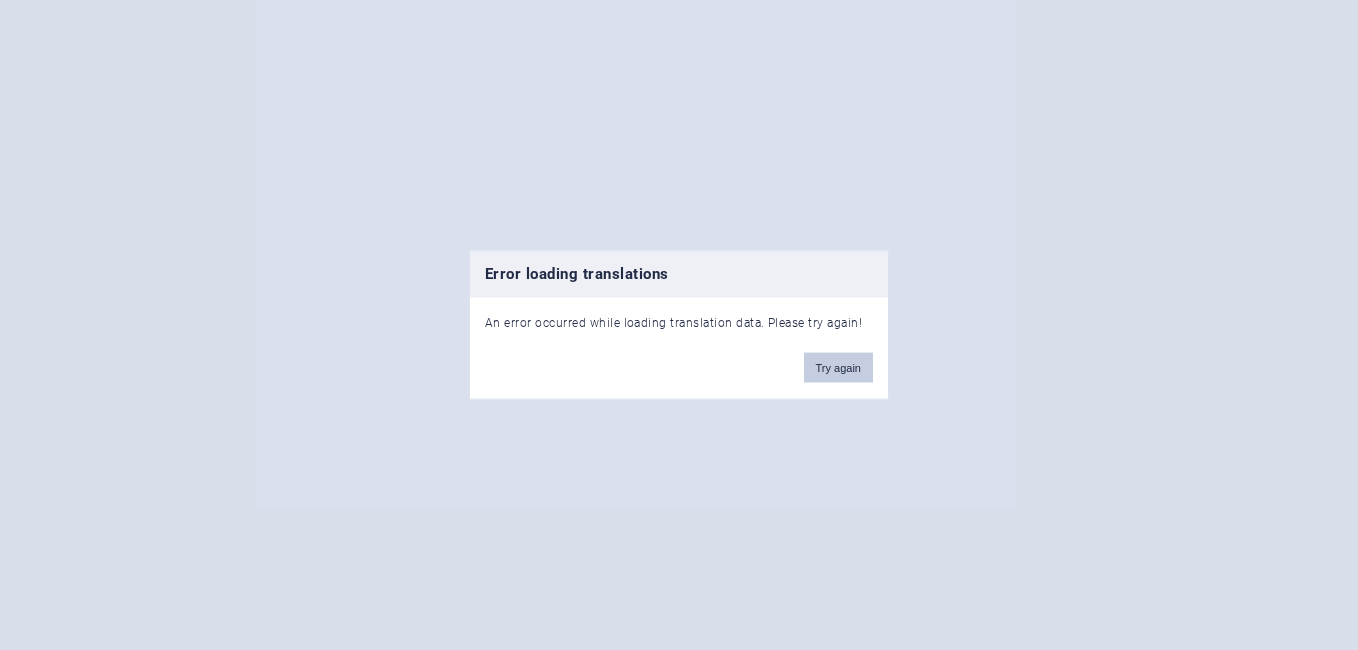 click on "Try again" at bounding box center (838, 367) 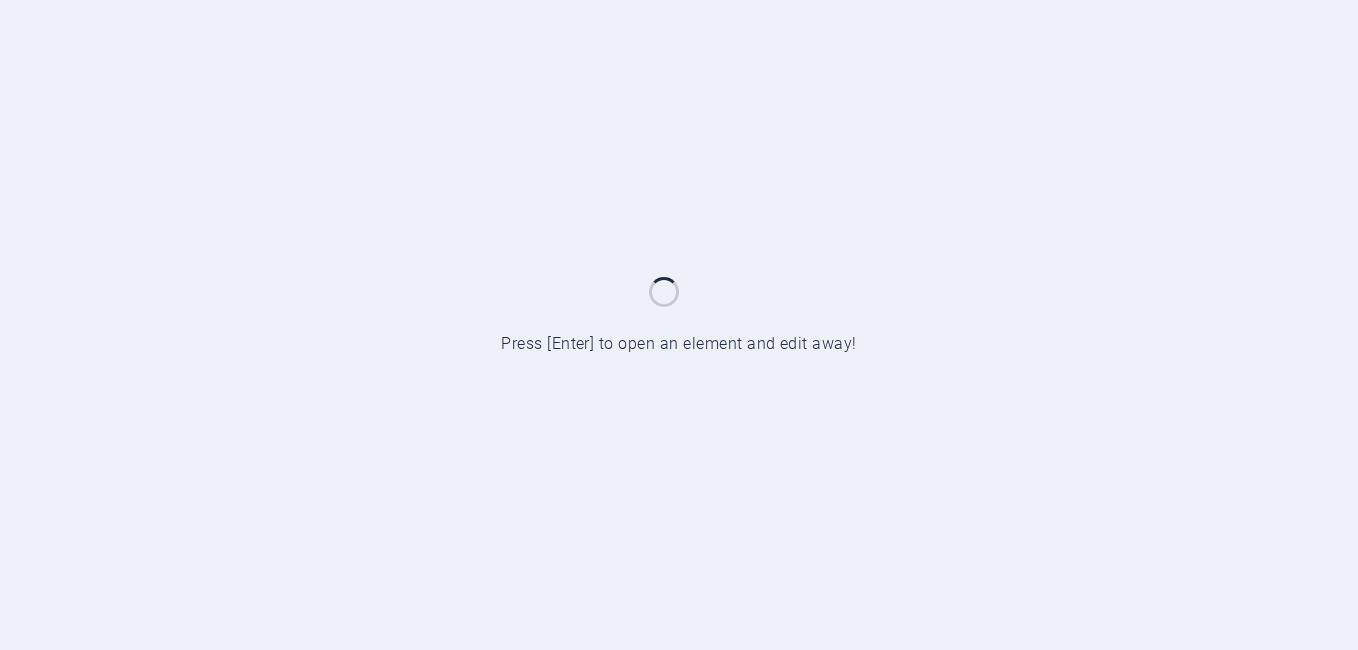 scroll, scrollTop: 0, scrollLeft: 0, axis: both 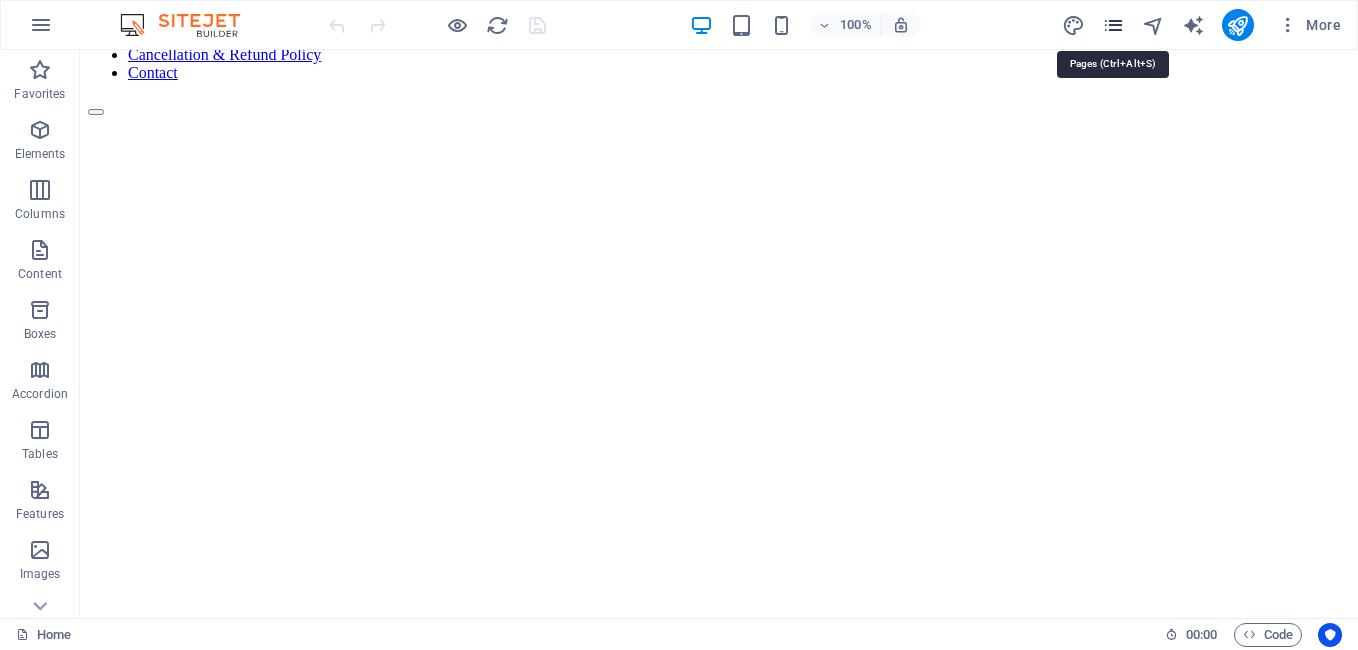 click at bounding box center (1113, 25) 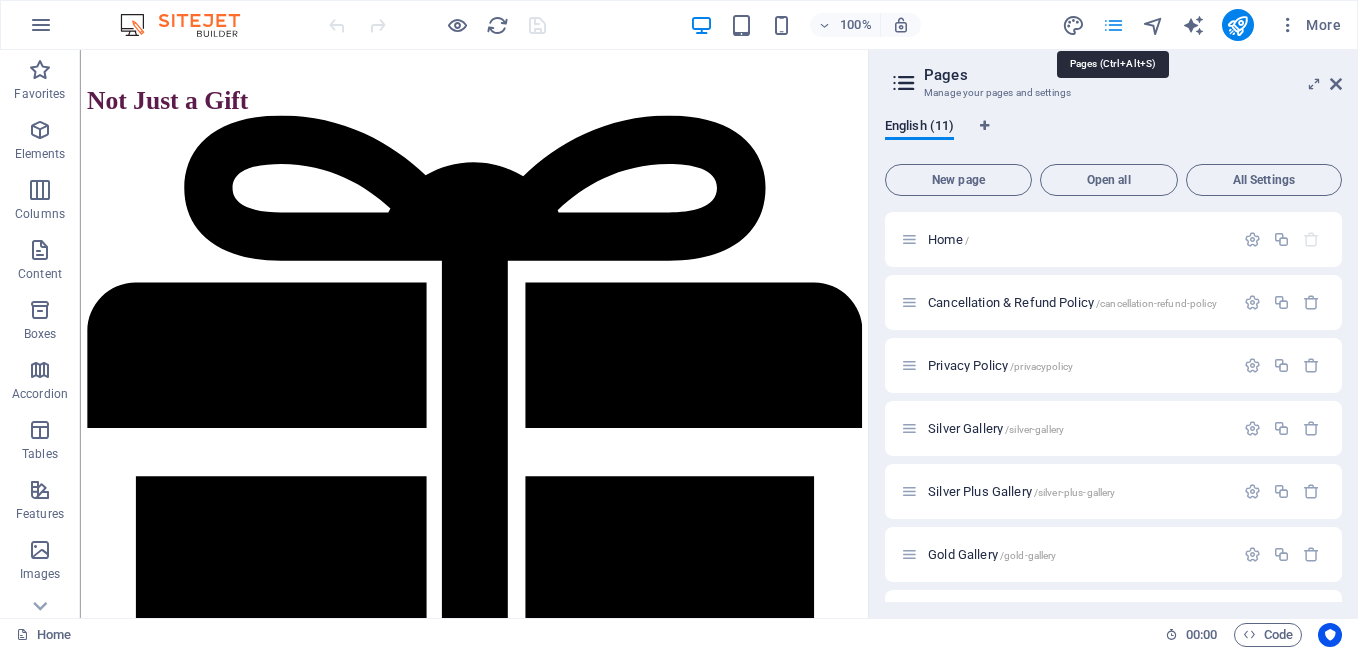 scroll, scrollTop: 5210, scrollLeft: 0, axis: vertical 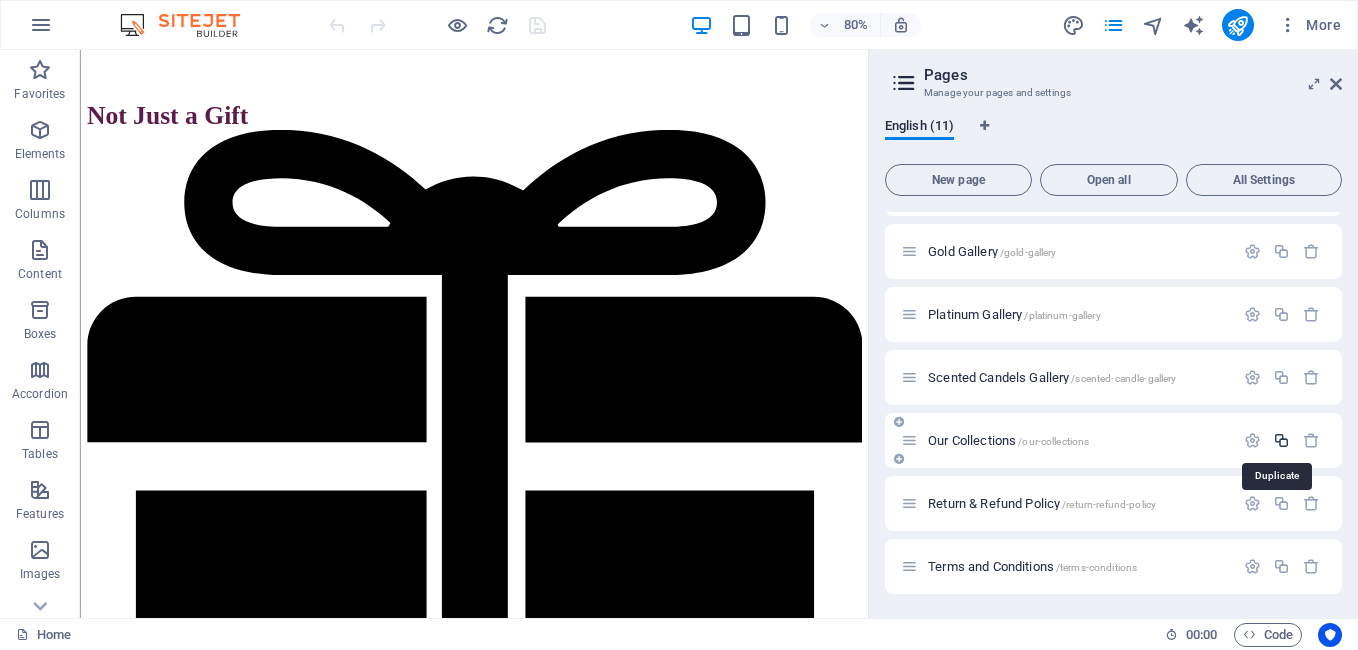 click at bounding box center [1281, 440] 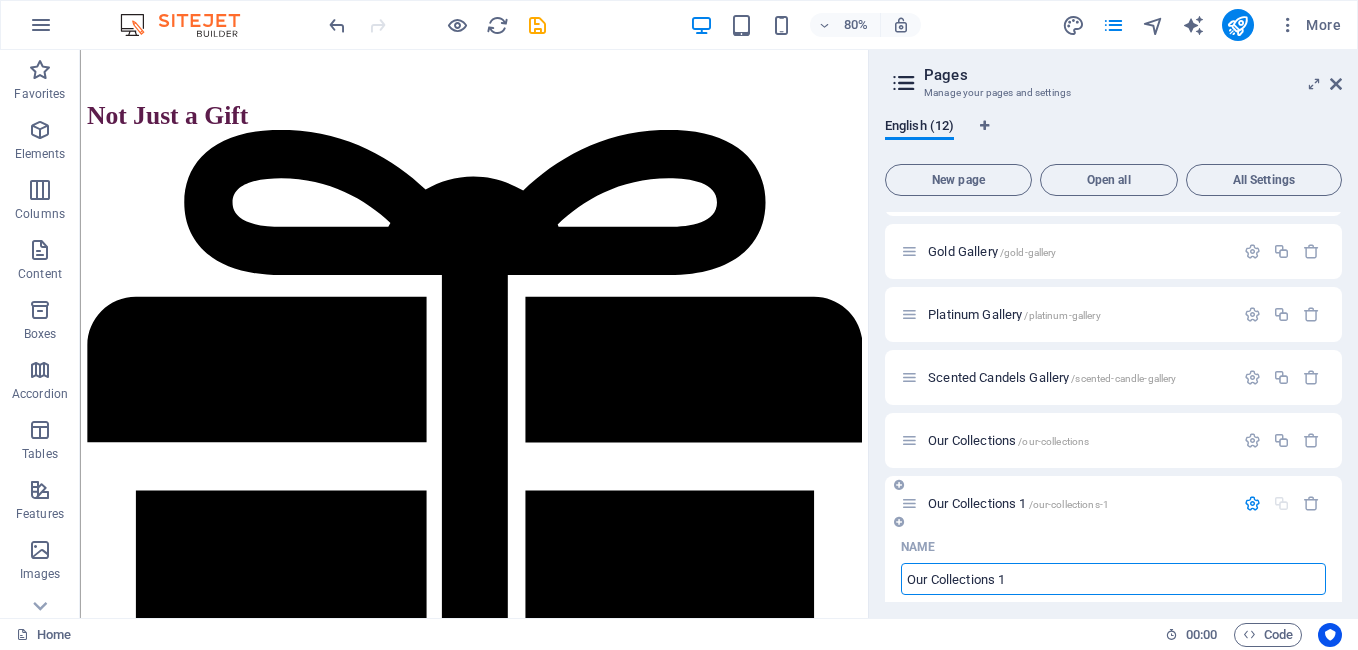 click on "Our Collections 1" at bounding box center (1113, 579) 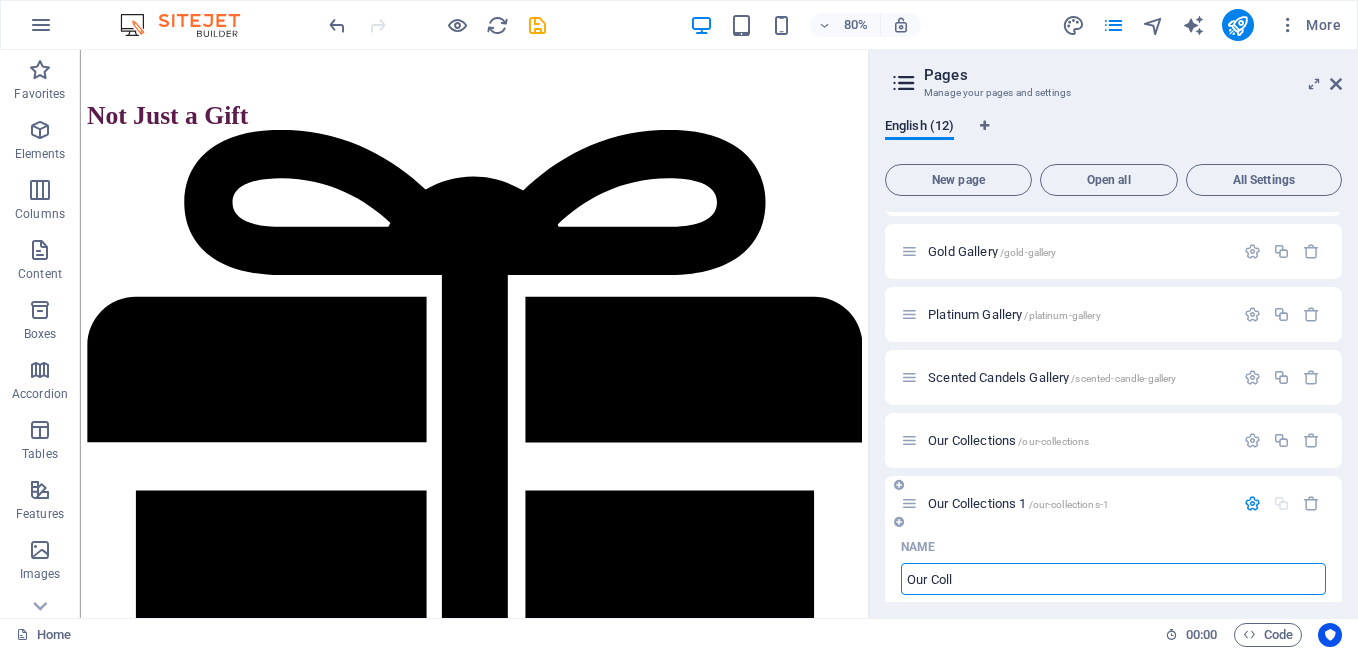 type on "Our Col" 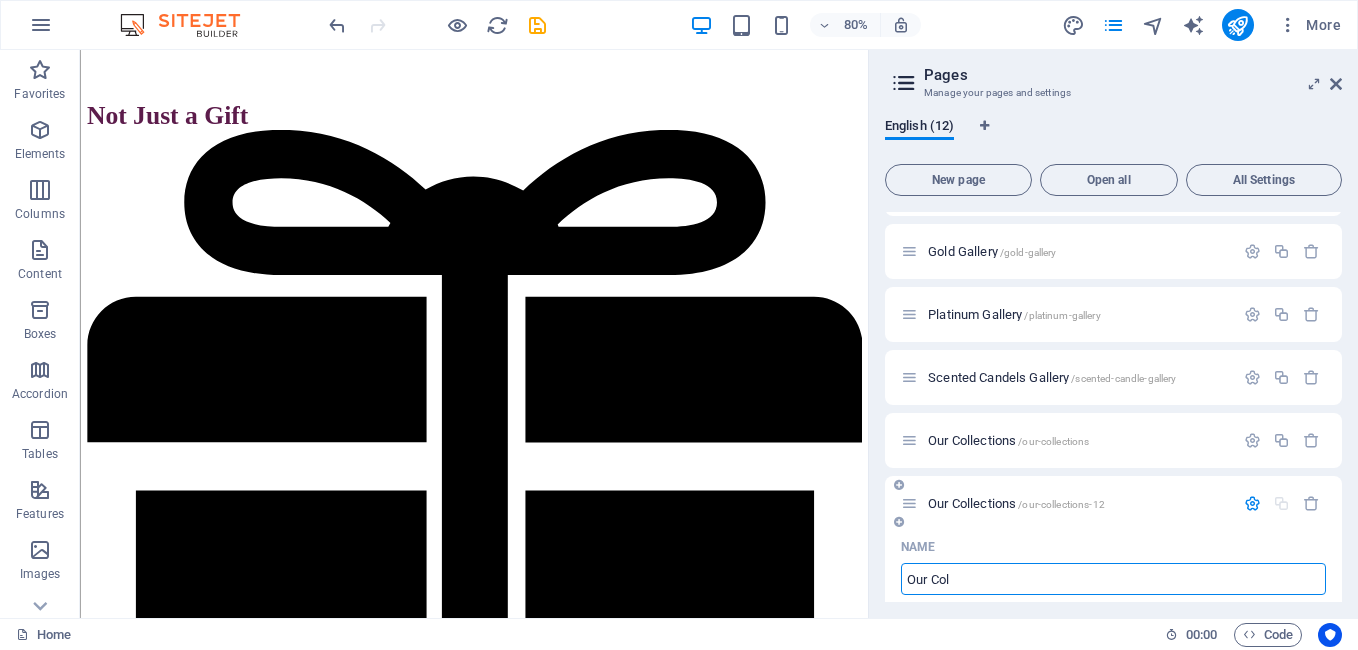 type on "/our-collections-12" 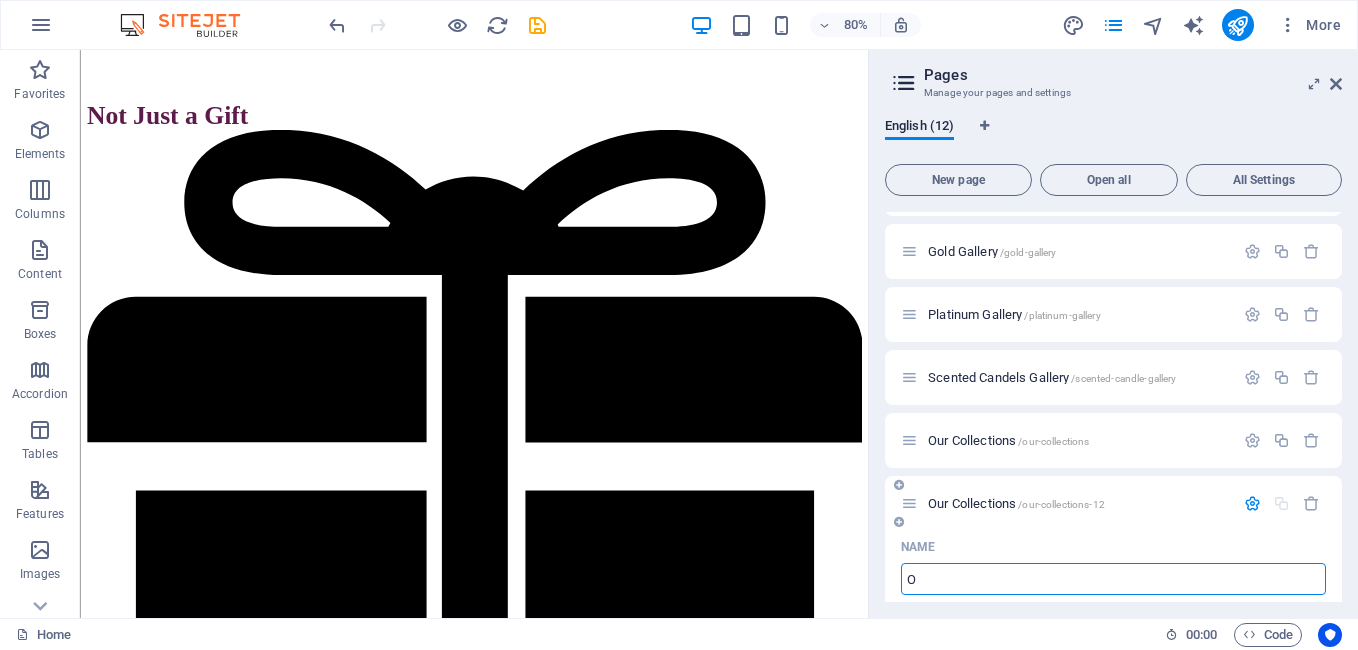 type on "O" 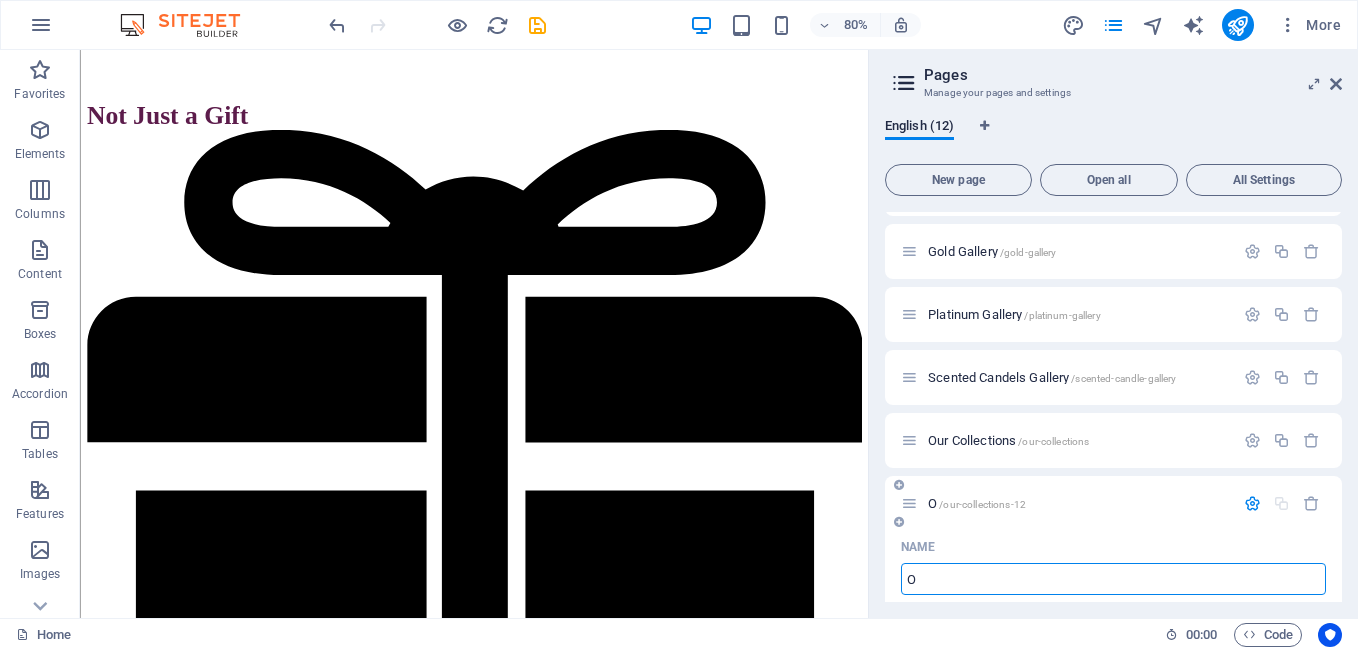 click on "O" at bounding box center [1113, 579] 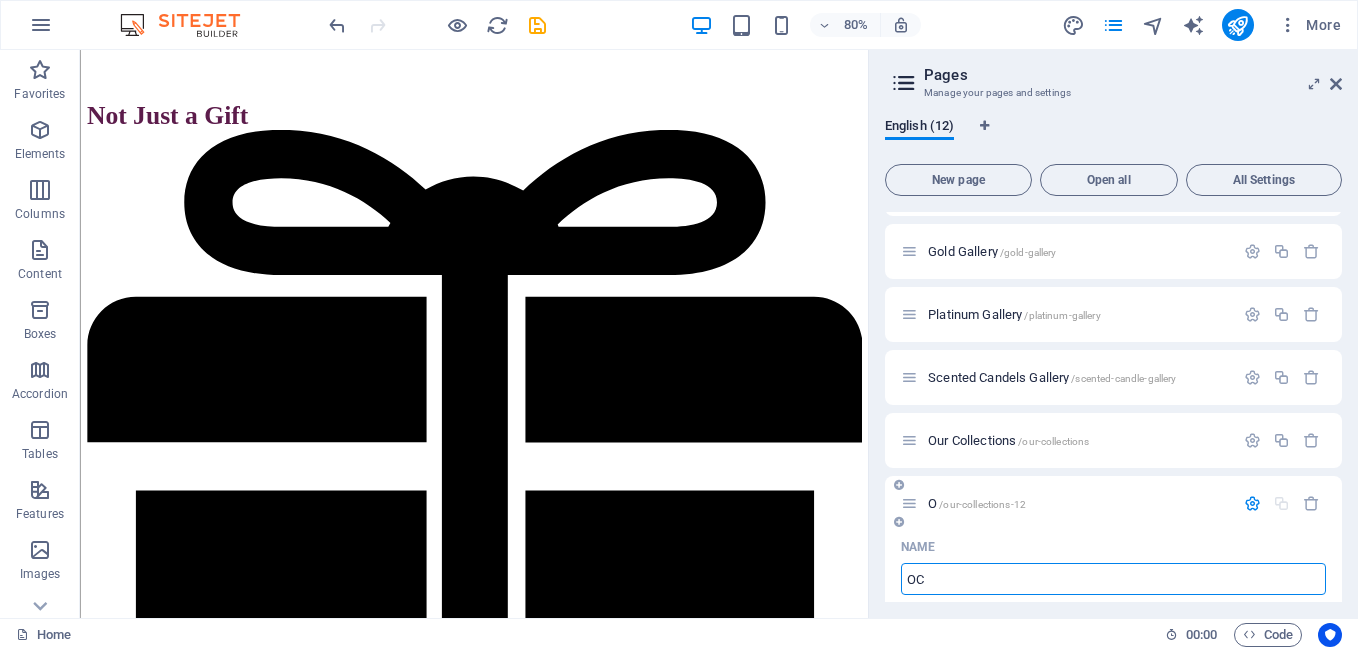 type on "OC" 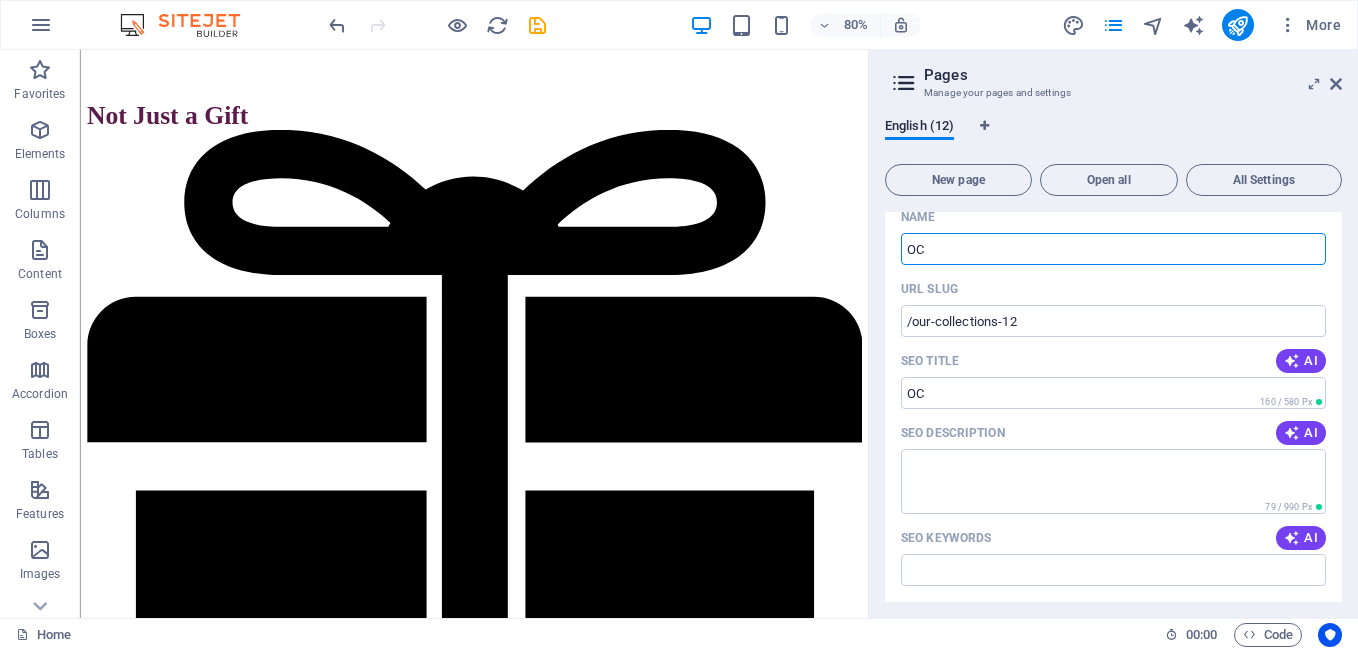 scroll, scrollTop: 634, scrollLeft: 0, axis: vertical 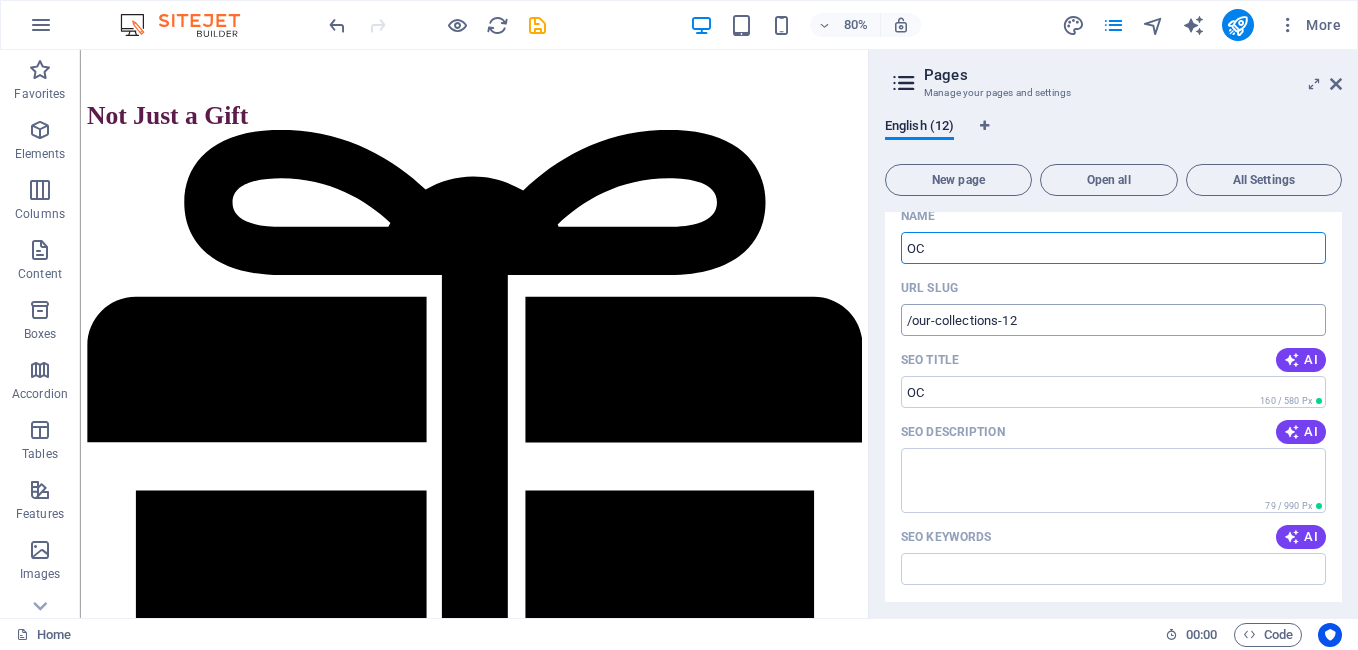 type on "OC" 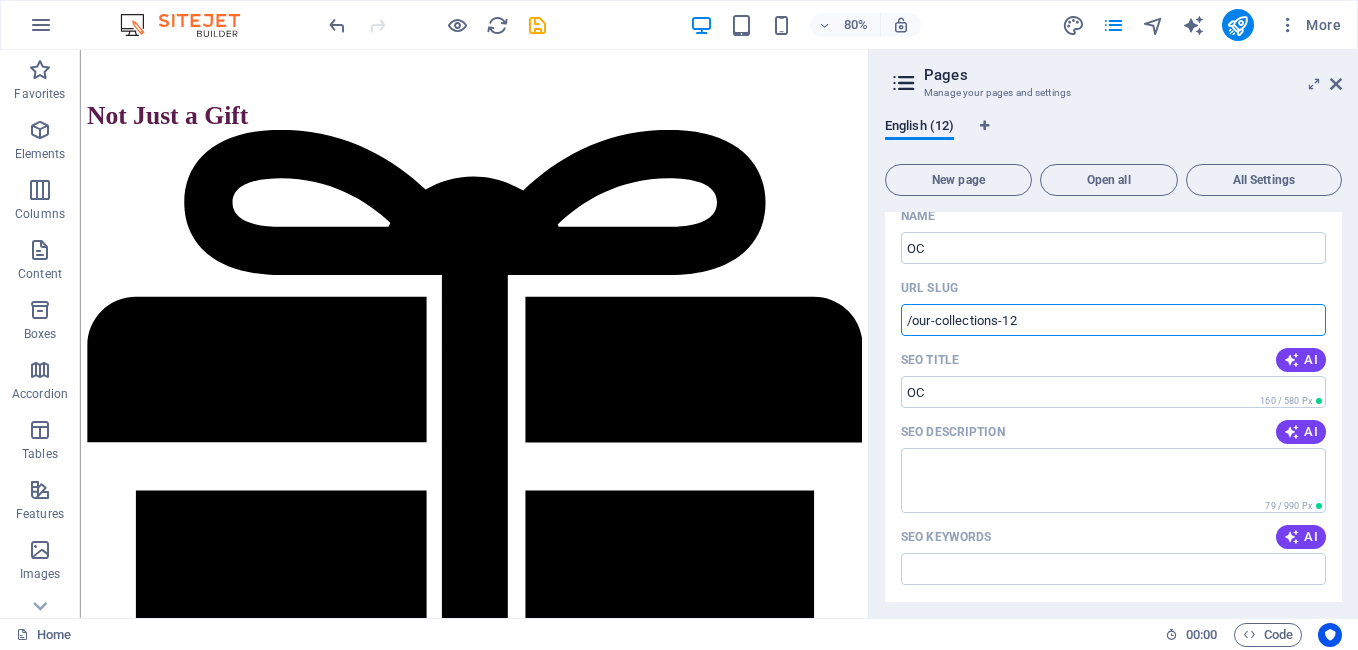 click on "/our-collections-12" at bounding box center [1113, 320] 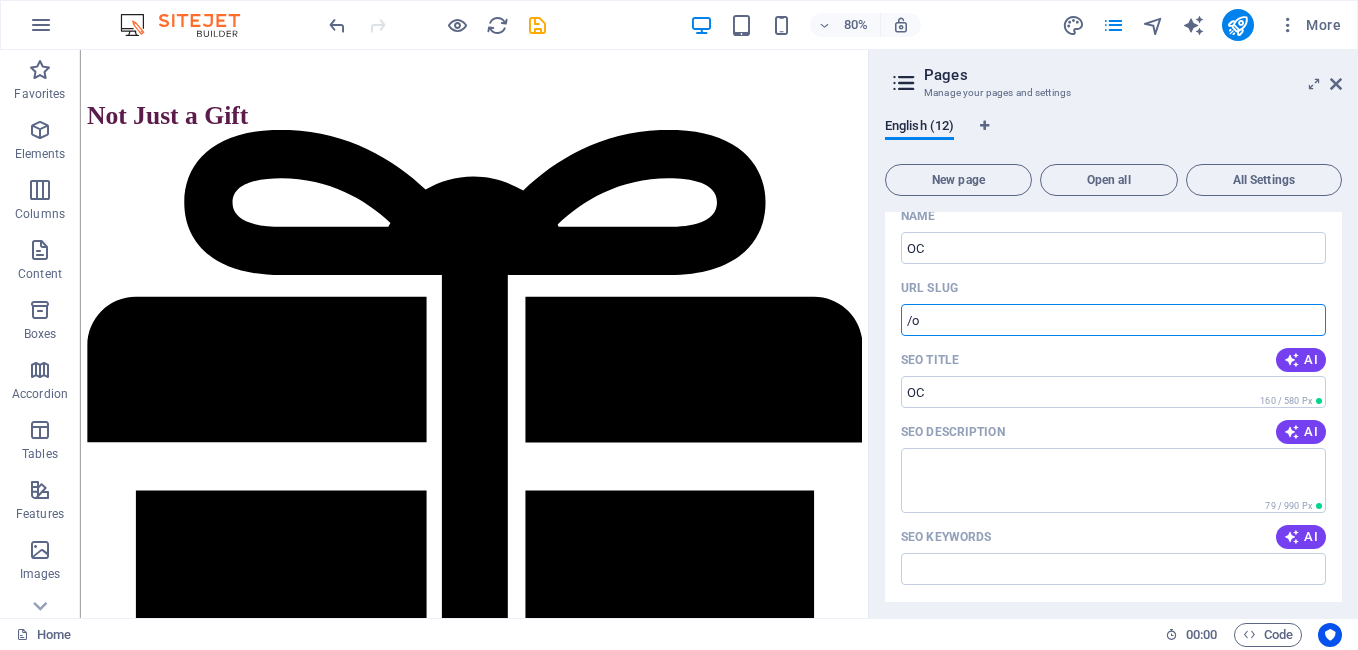 type on "/" 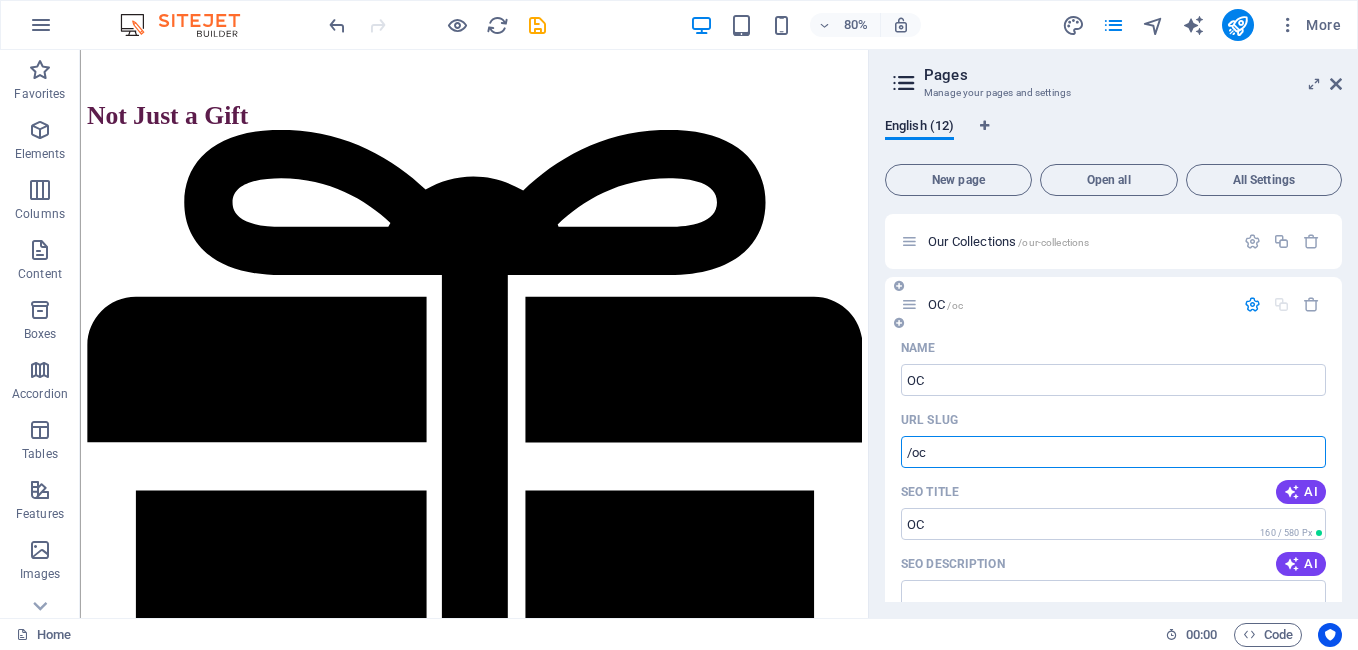 scroll, scrollTop: 501, scrollLeft: 0, axis: vertical 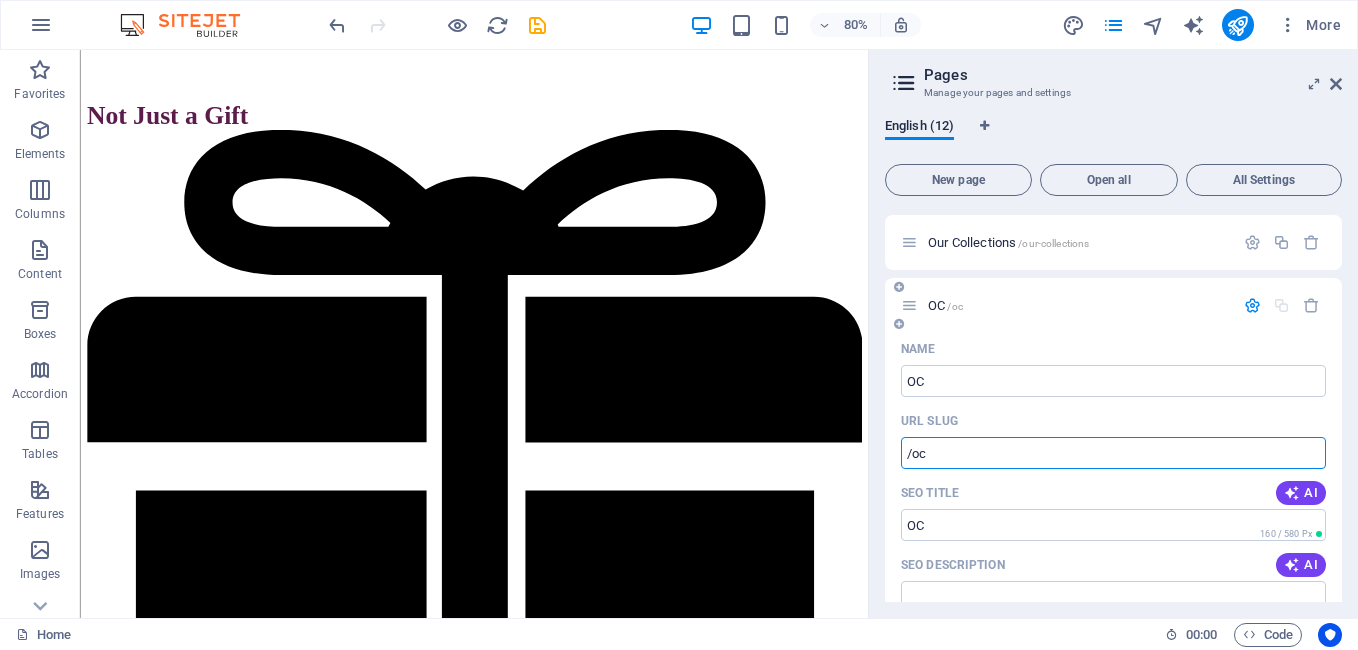 type on "/oc" 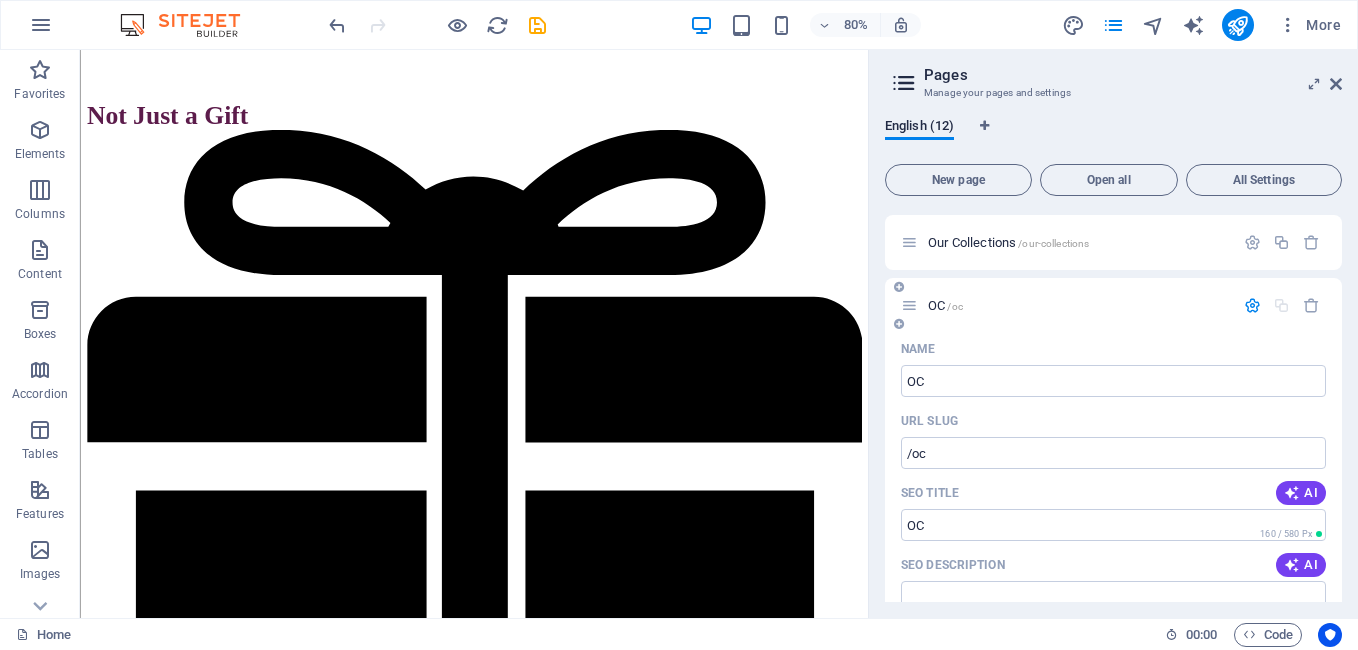 click on "OC /oc" at bounding box center (1078, 305) 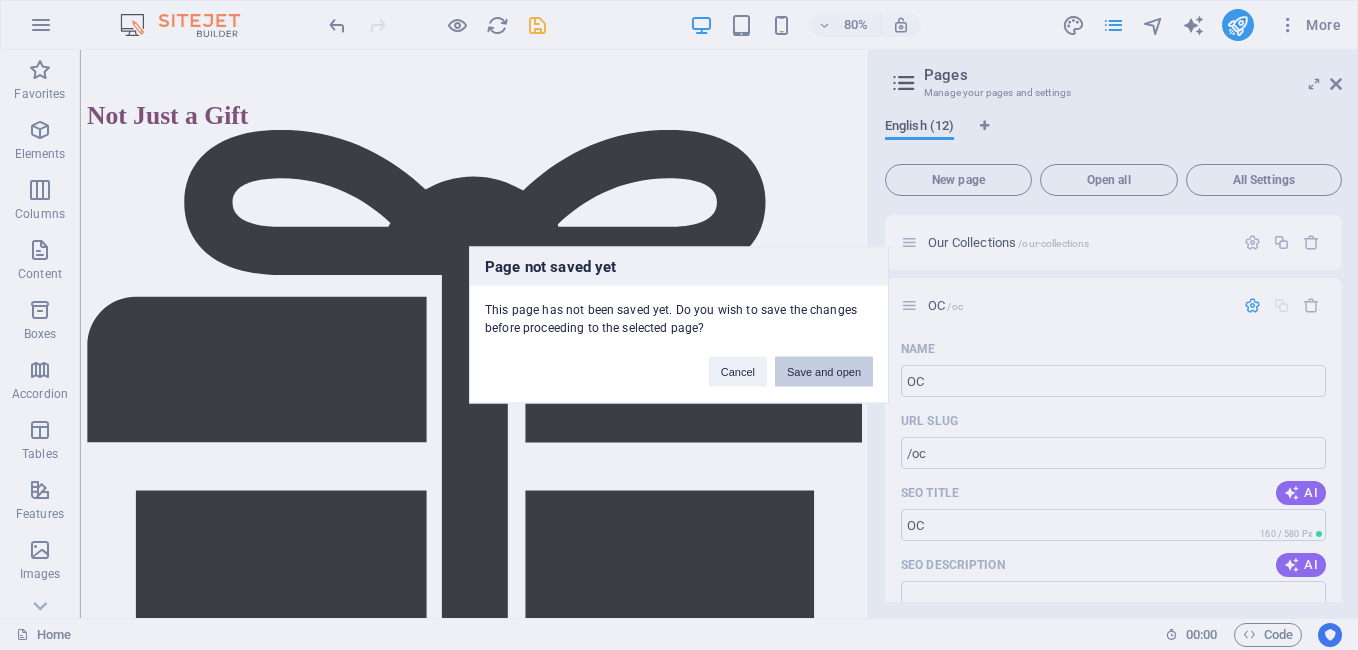 click on "Save and open" at bounding box center [824, 372] 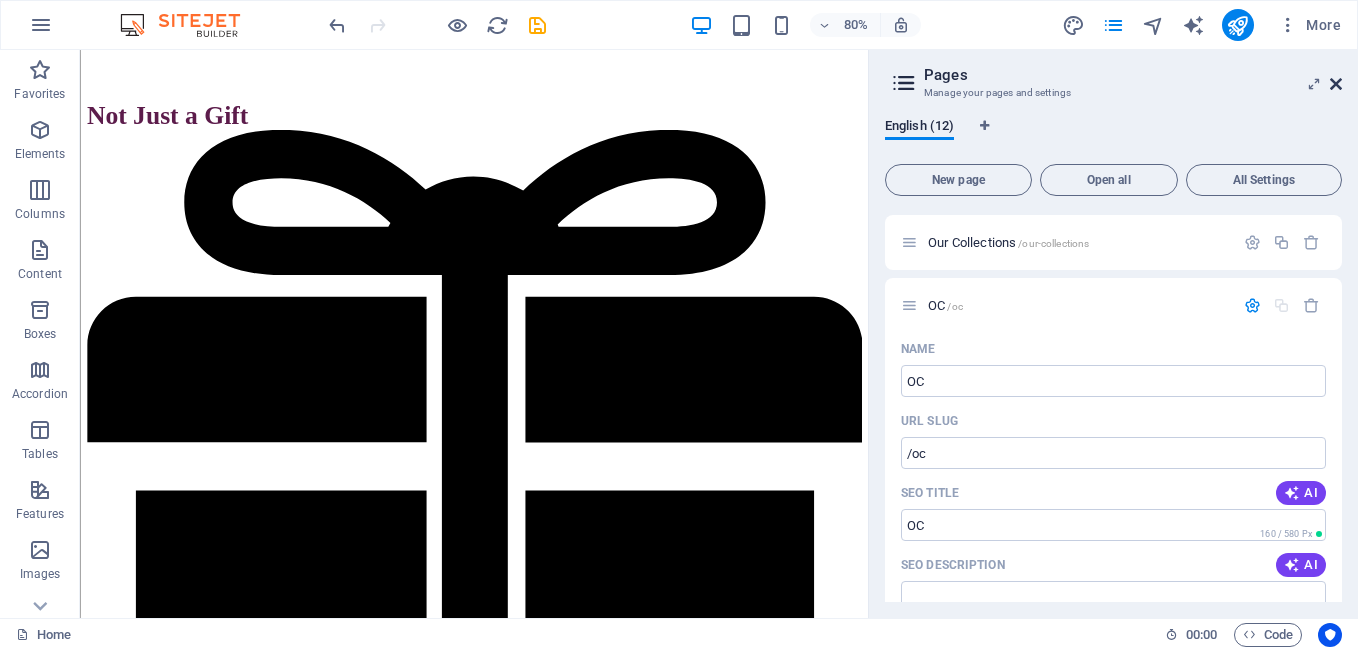 click at bounding box center (1336, 84) 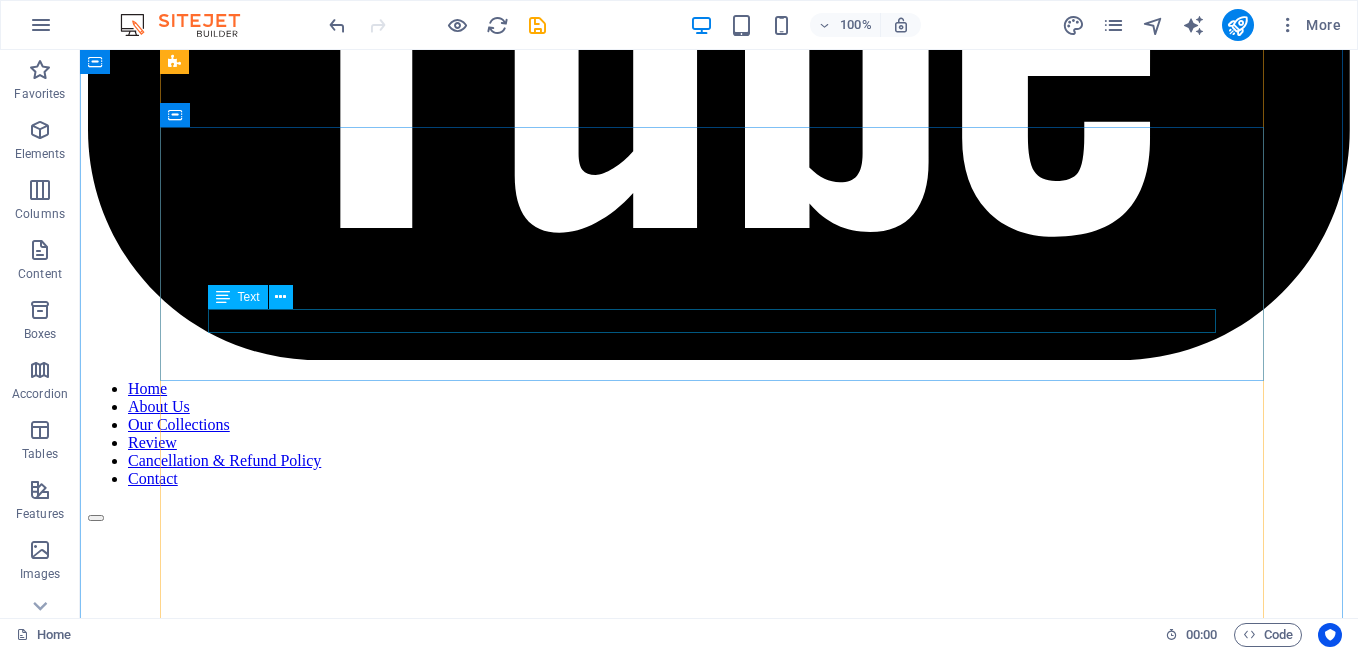 scroll, scrollTop: 4821, scrollLeft: 0, axis: vertical 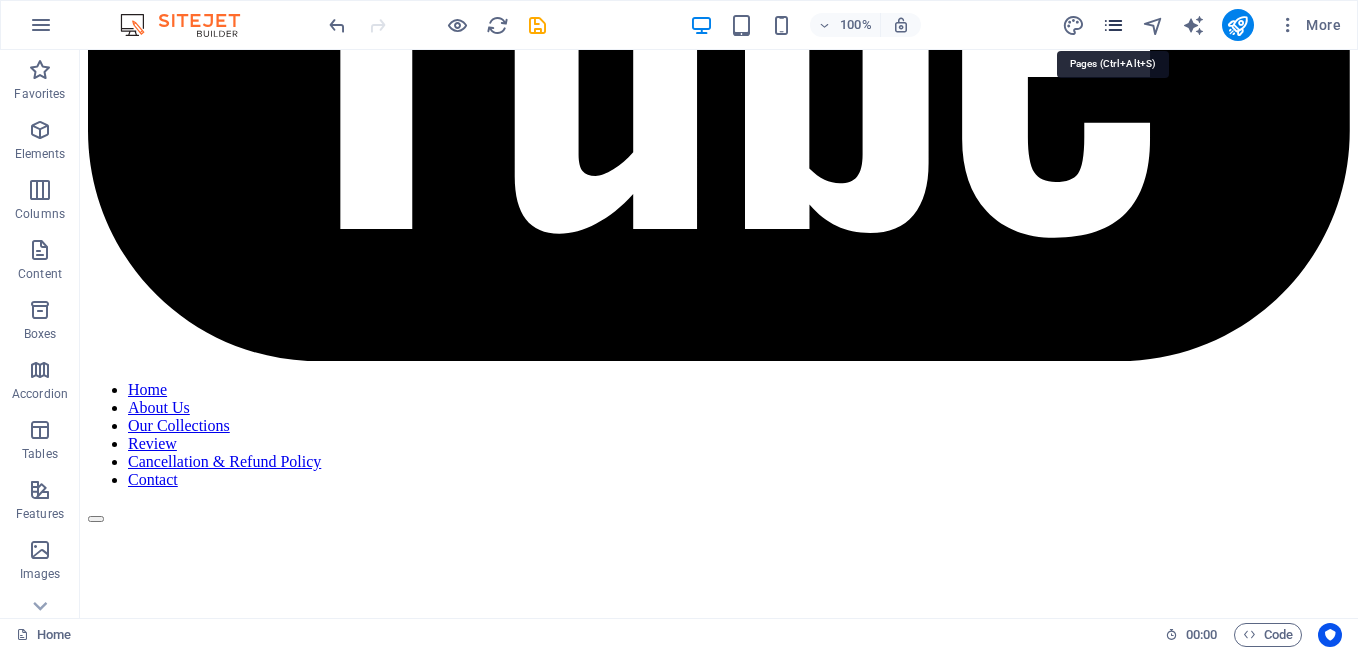 click at bounding box center (1113, 25) 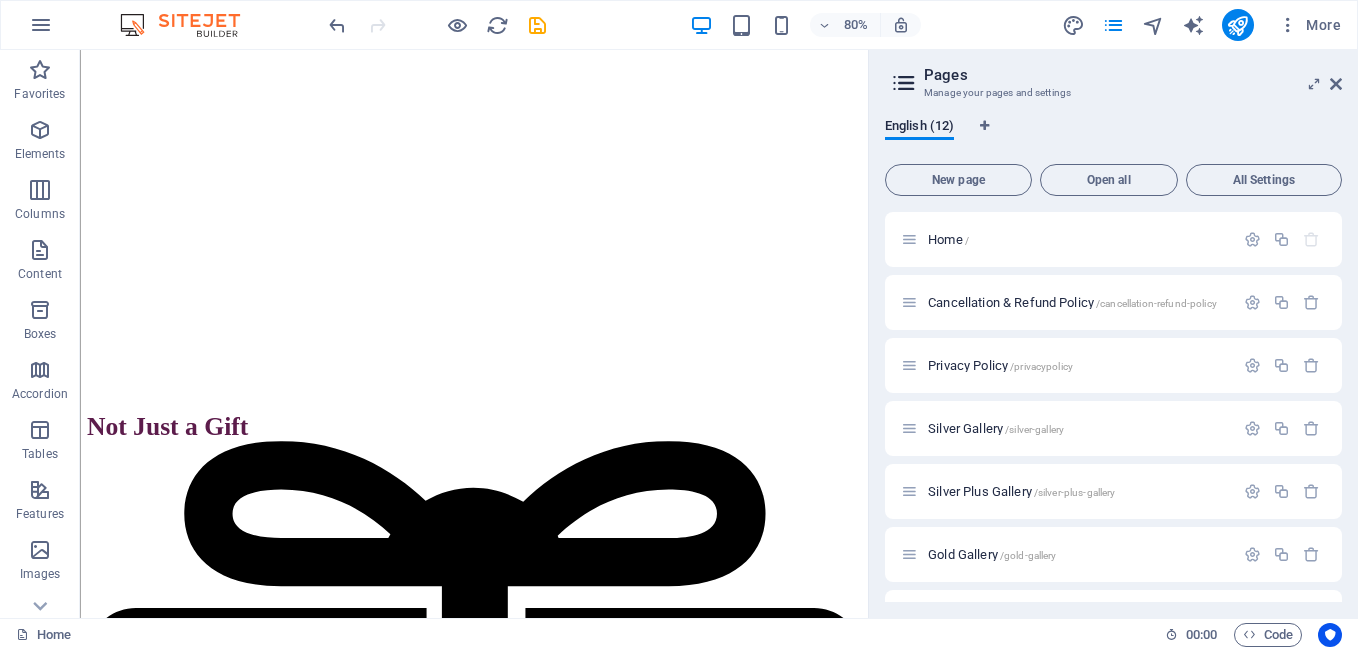 scroll, scrollTop: 4803, scrollLeft: 0, axis: vertical 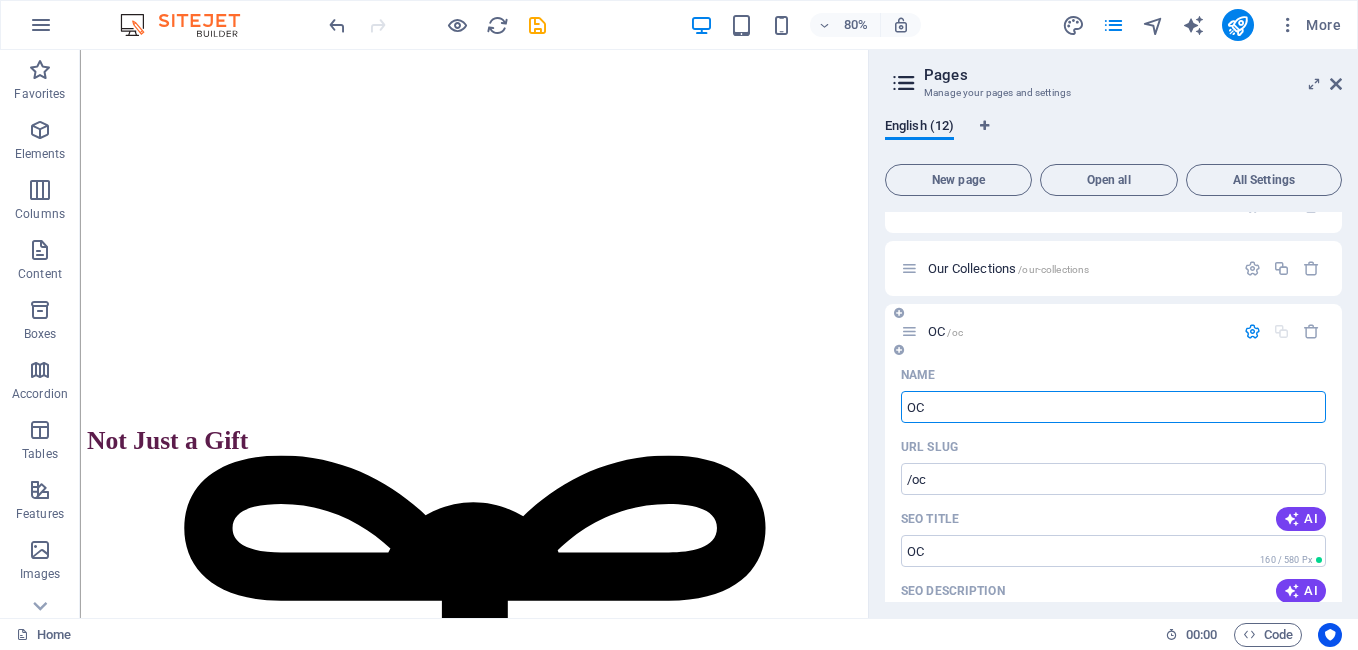 click on "OC /oc" at bounding box center (1078, 331) 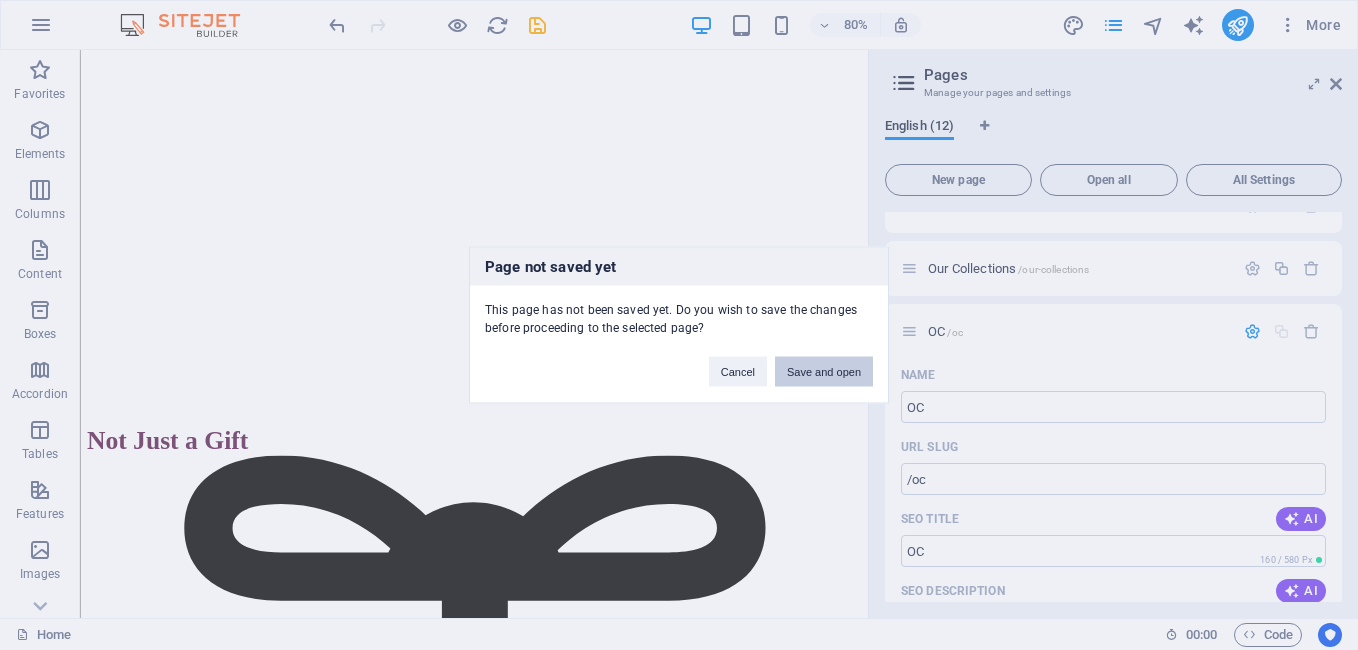 click on "Save and open" at bounding box center [824, 372] 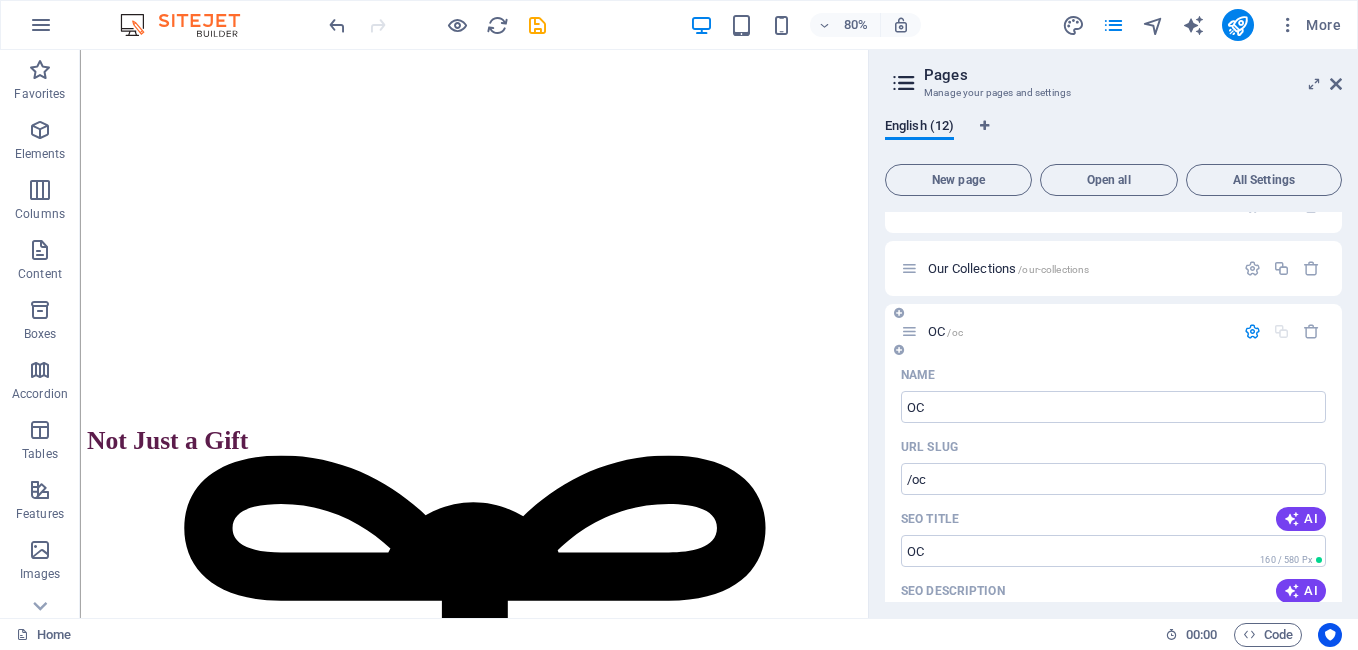 click on "OC /oc" at bounding box center (1078, 331) 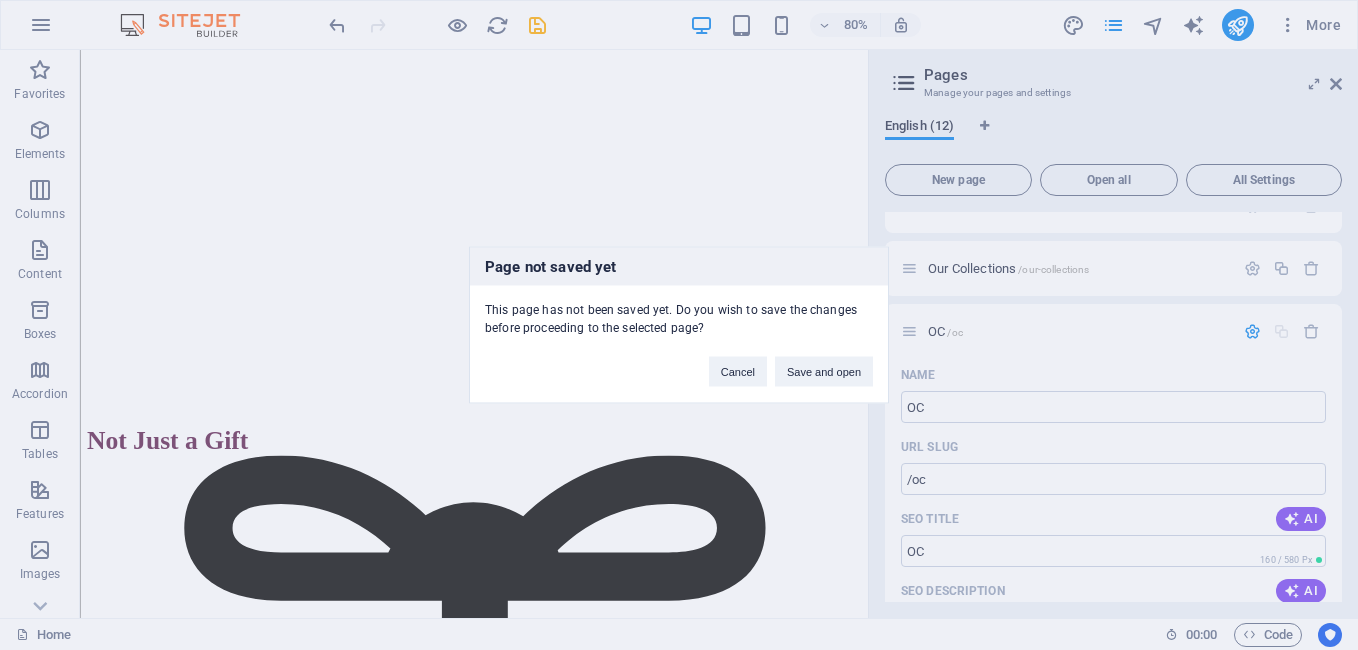 click on "Page not saved yet This page has not been saved yet. Do you wish to save the changes before proceeding to the selected page? Cancel Save and open" at bounding box center [679, 325] 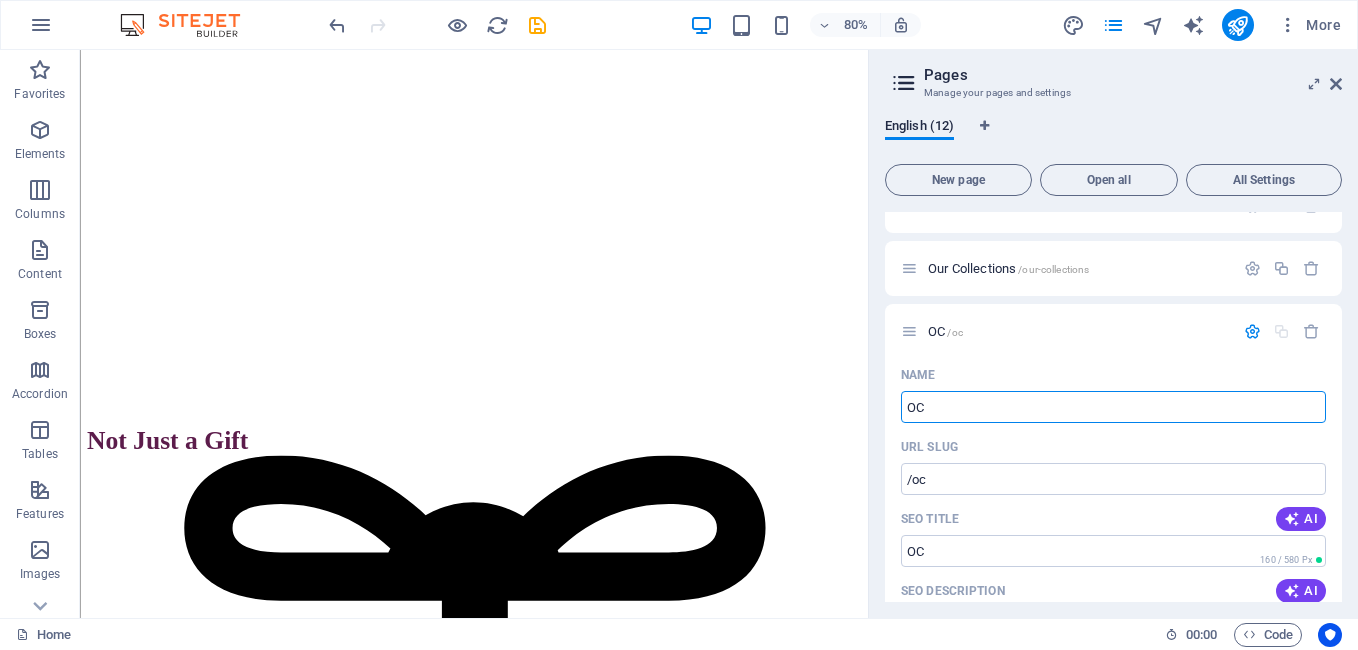 click on "OC" at bounding box center (1113, 407) 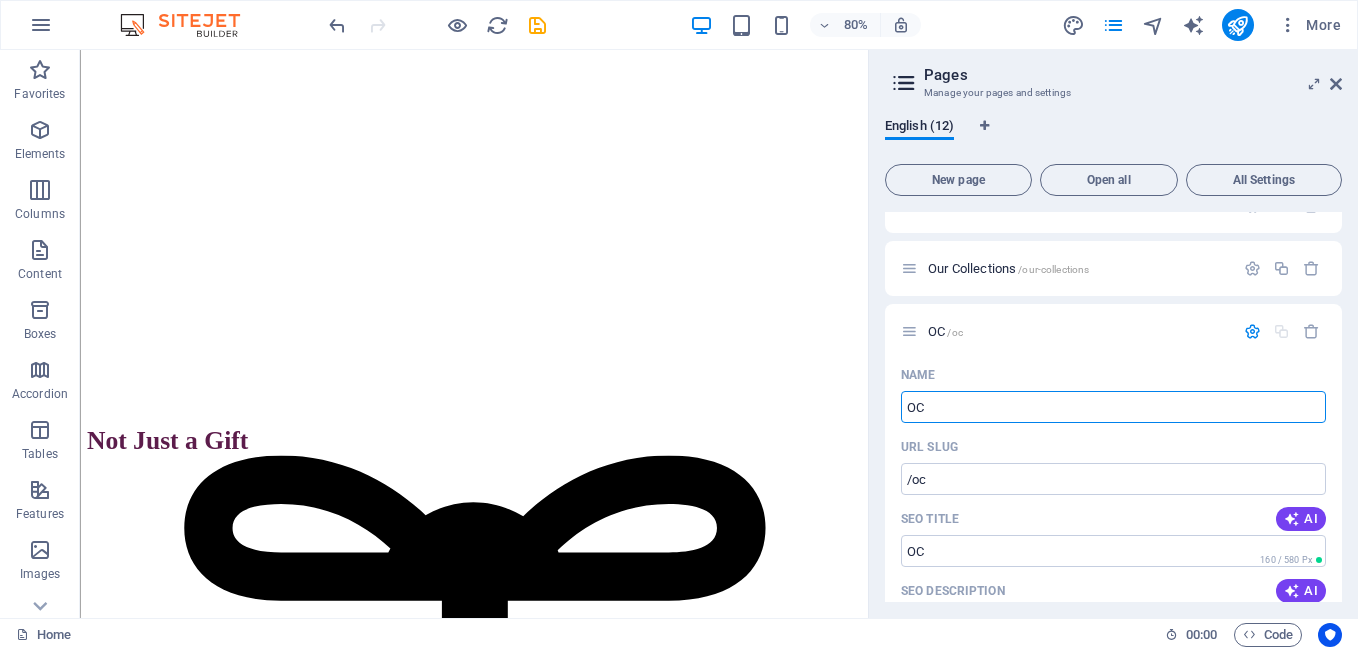 type on "O" 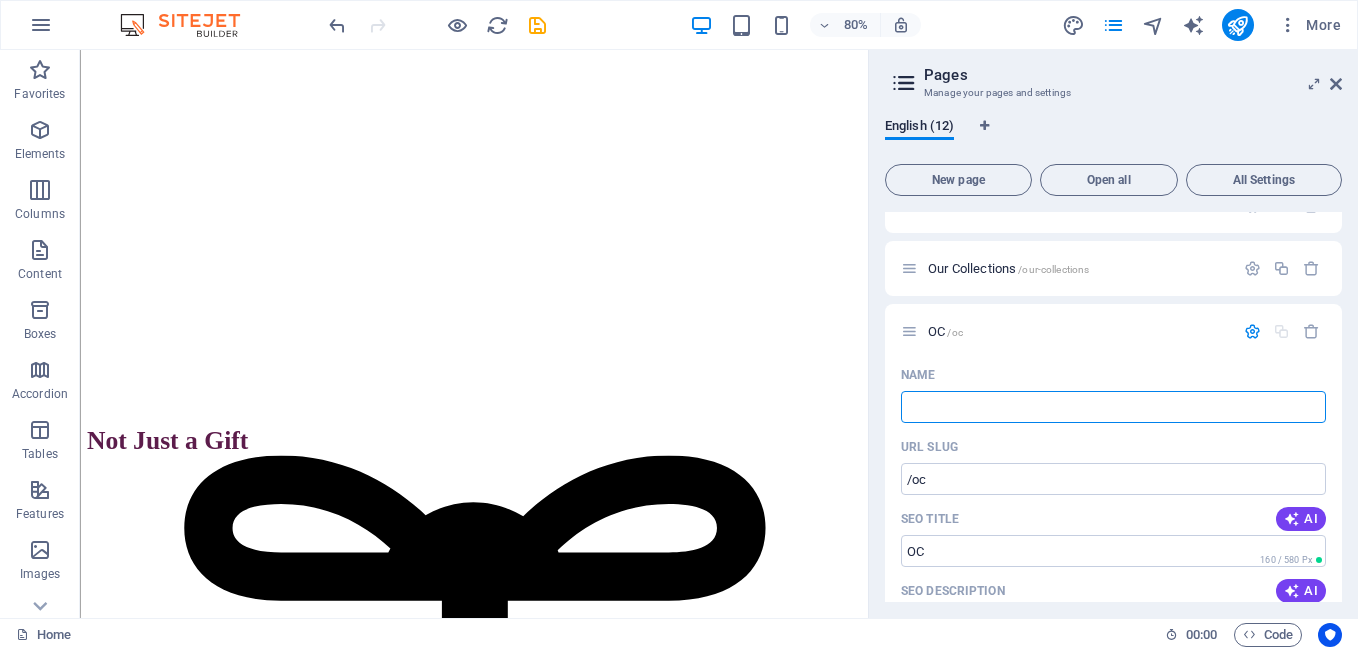 type 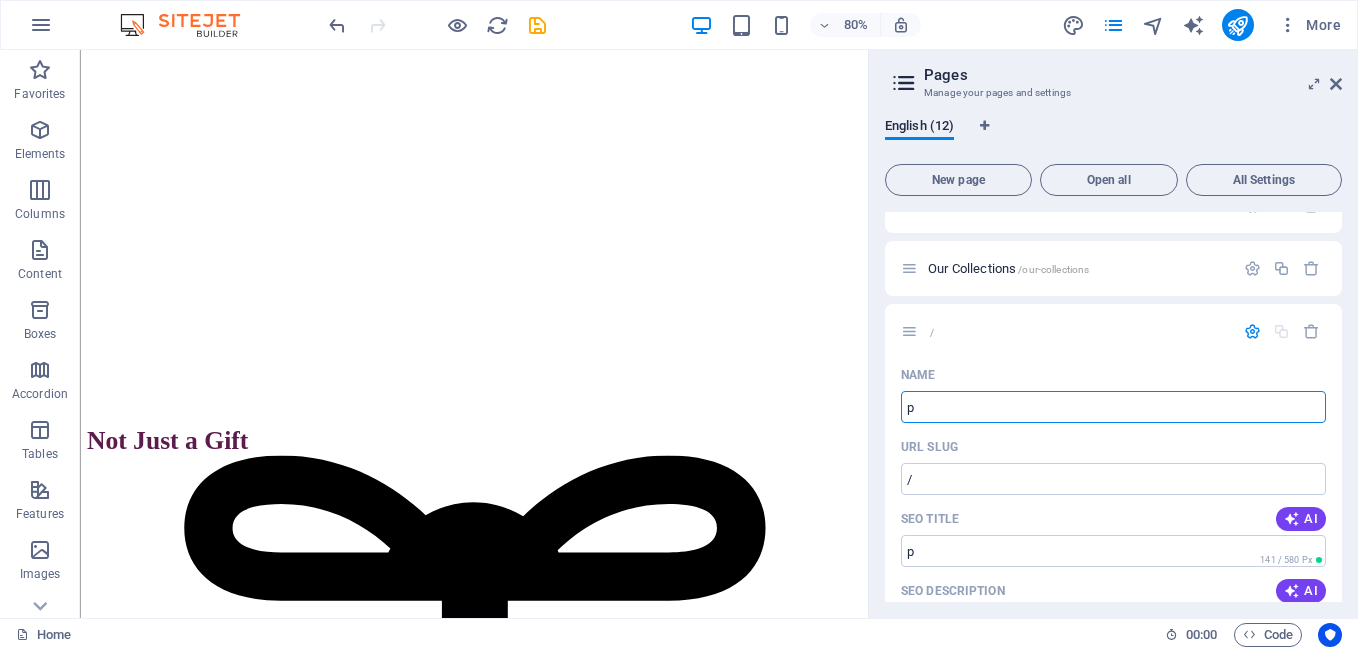 type on "pr" 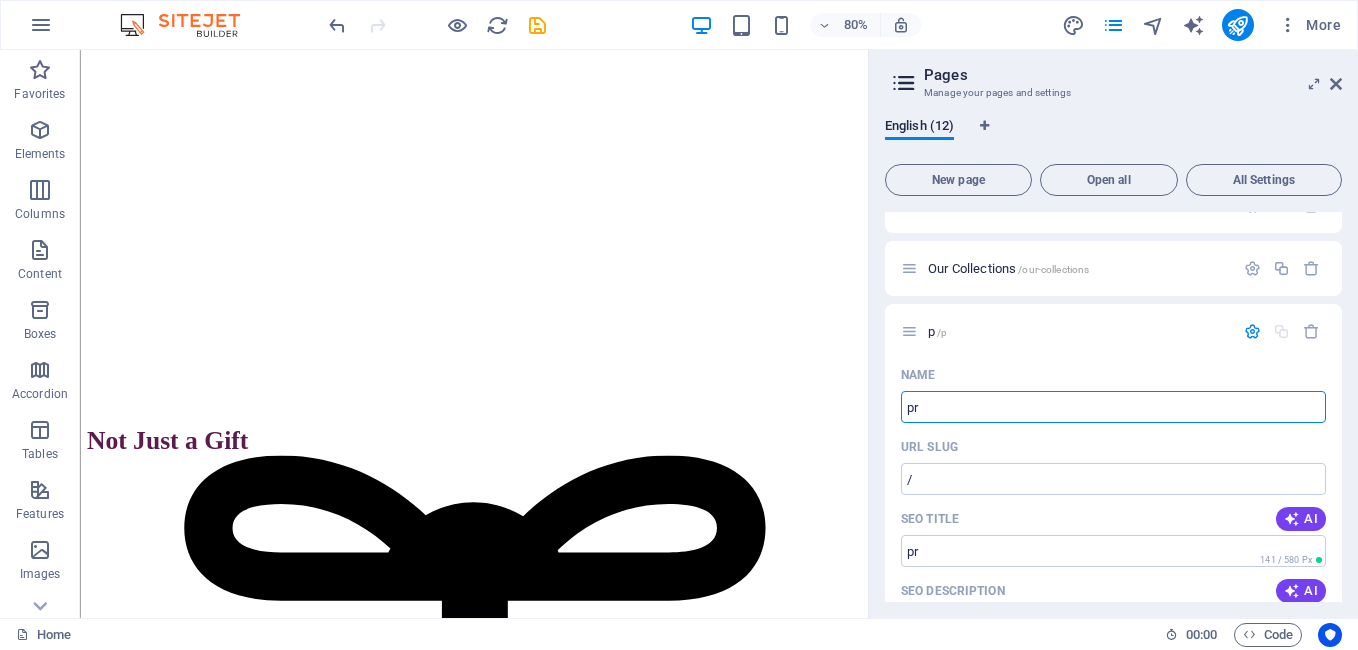 type on "/p" 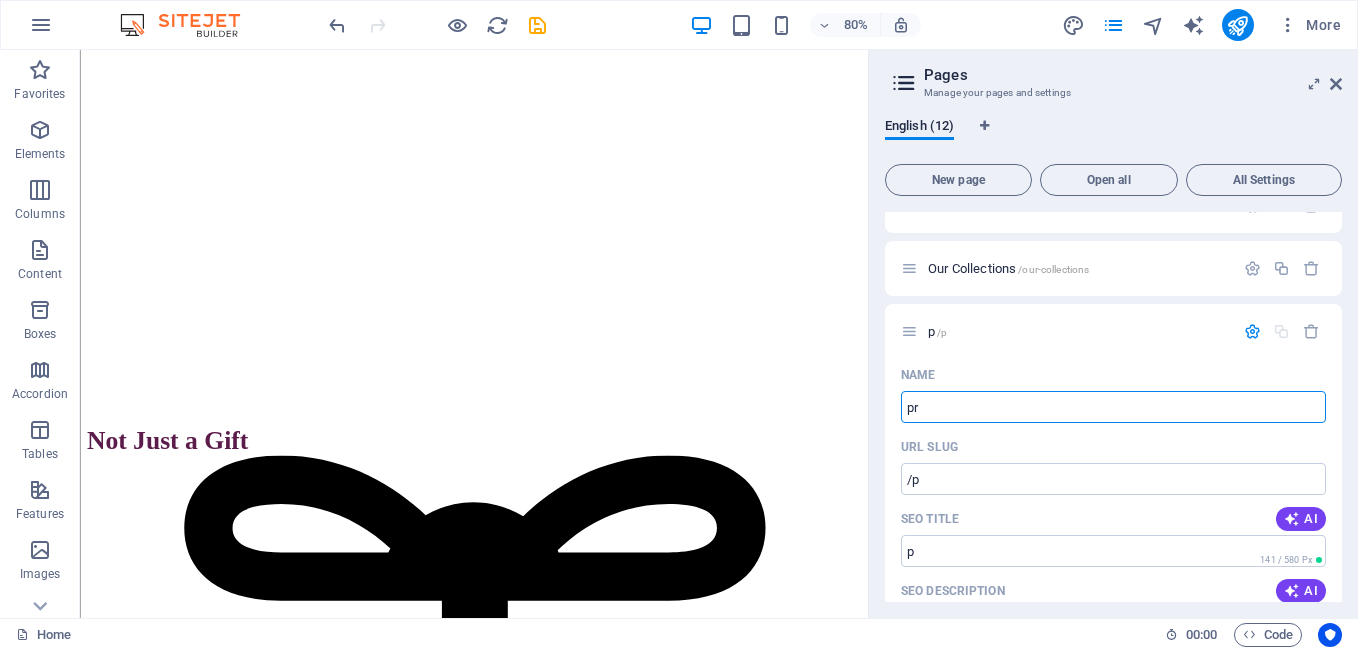 type on "pr" 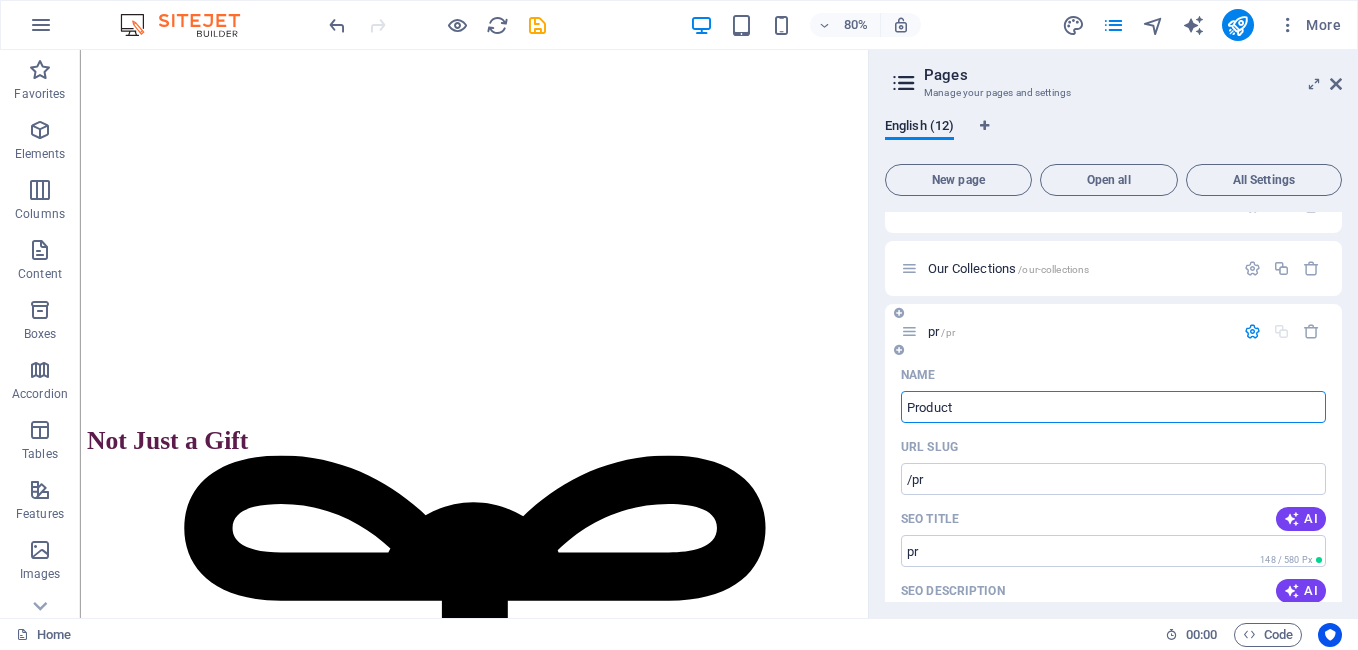 type on "Product" 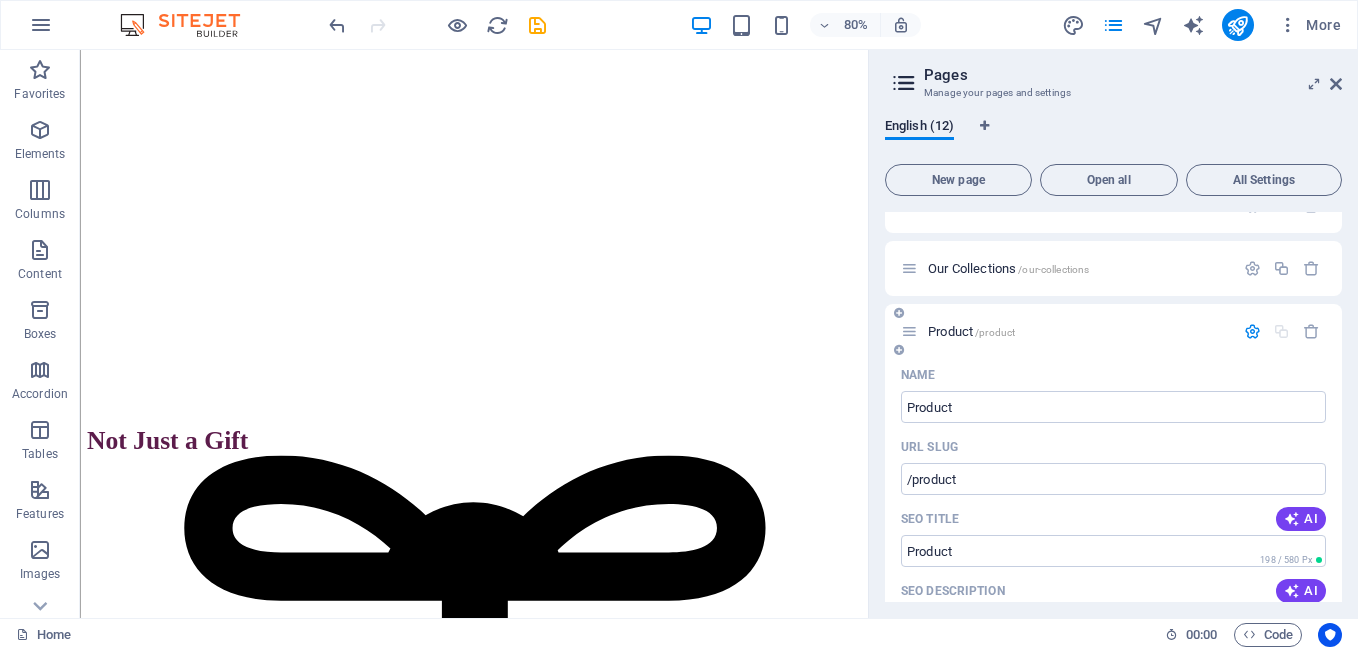 click on "Product /product" at bounding box center [1078, 331] 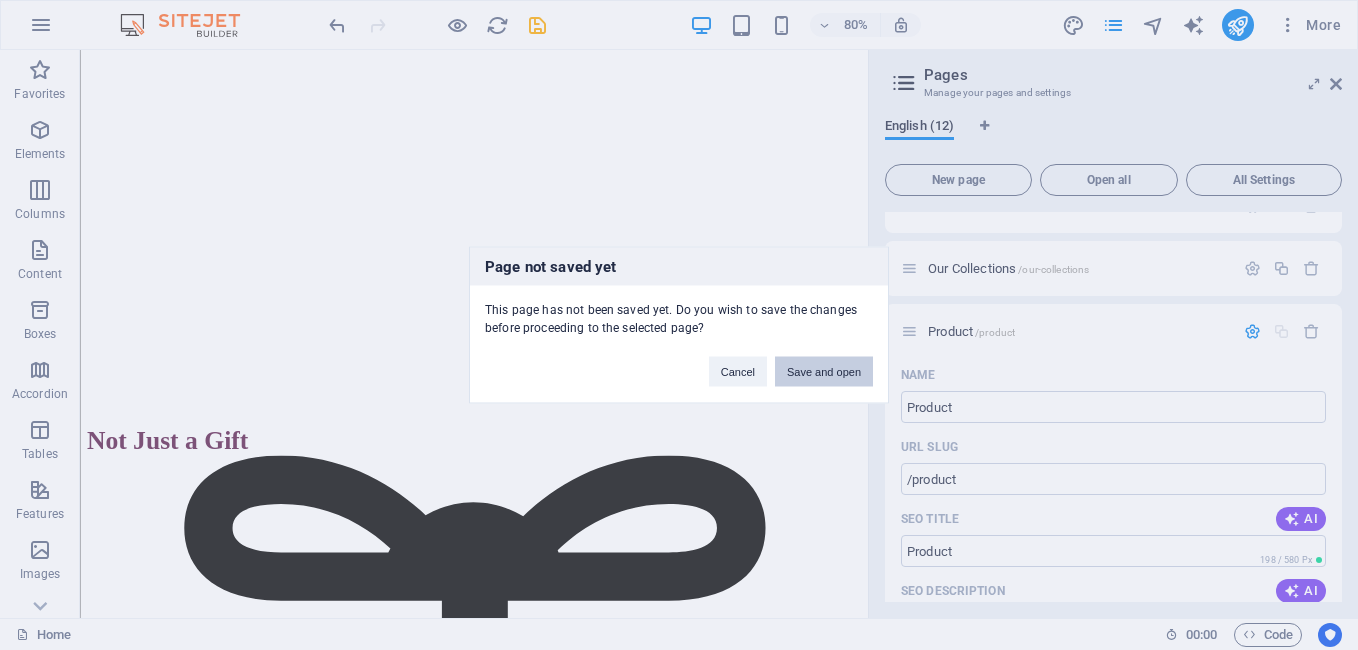 click on "Save and open" at bounding box center (824, 372) 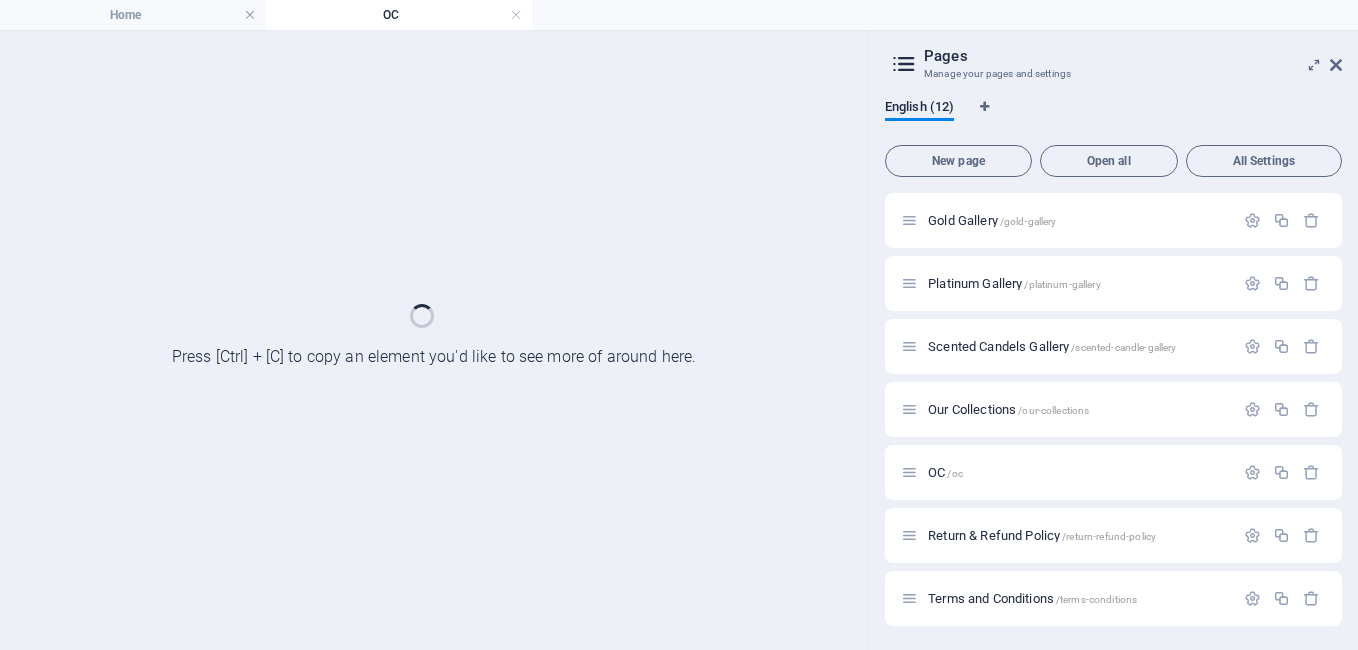 scroll, scrollTop: 0, scrollLeft: 0, axis: both 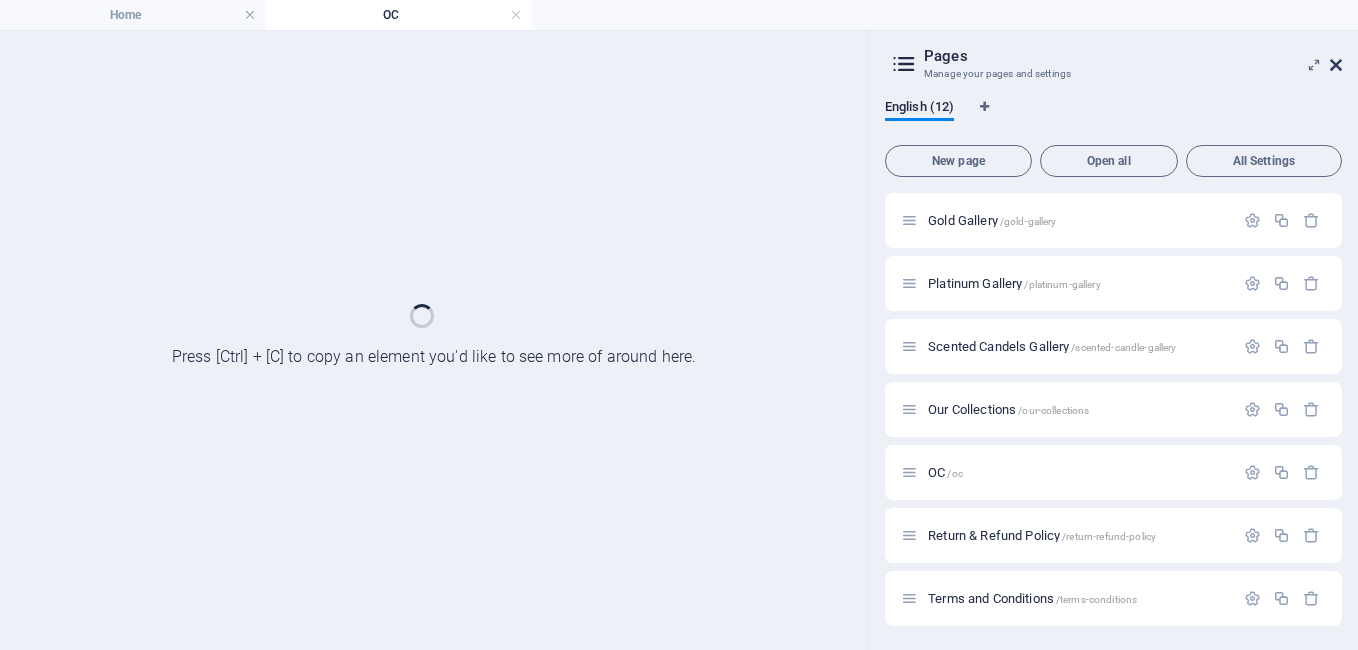 click at bounding box center (1336, 65) 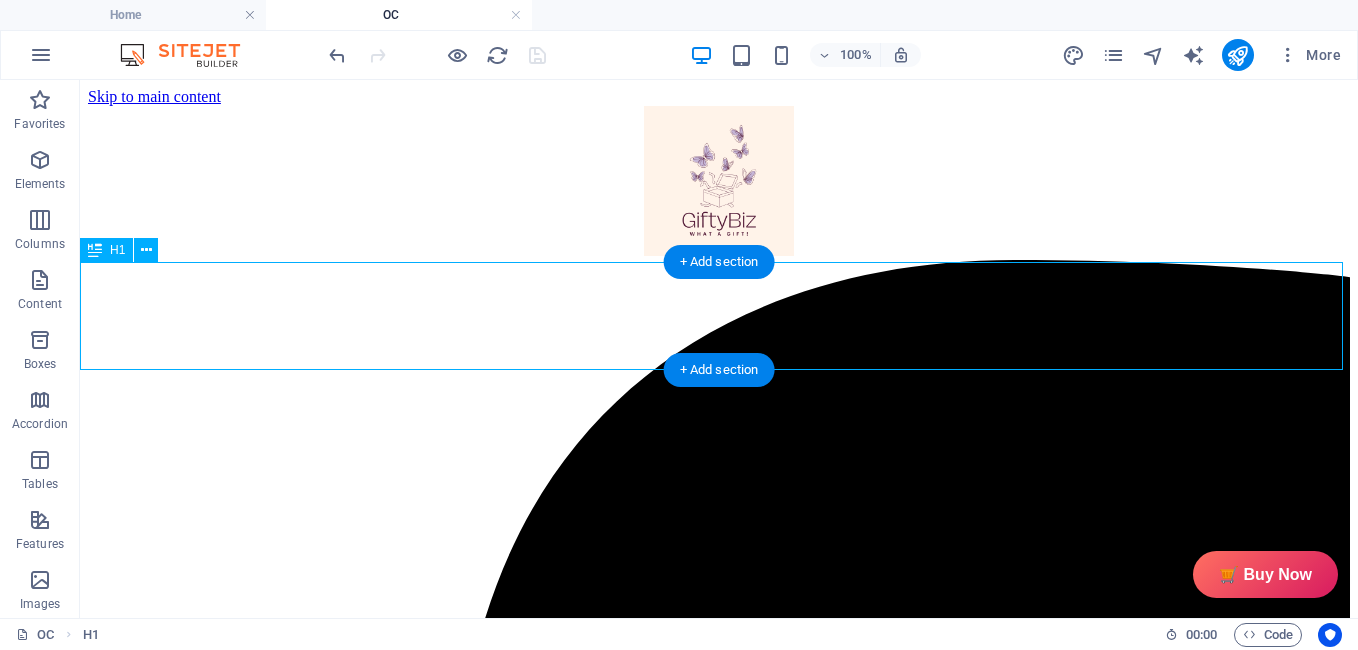 scroll, scrollTop: 0, scrollLeft: 0, axis: both 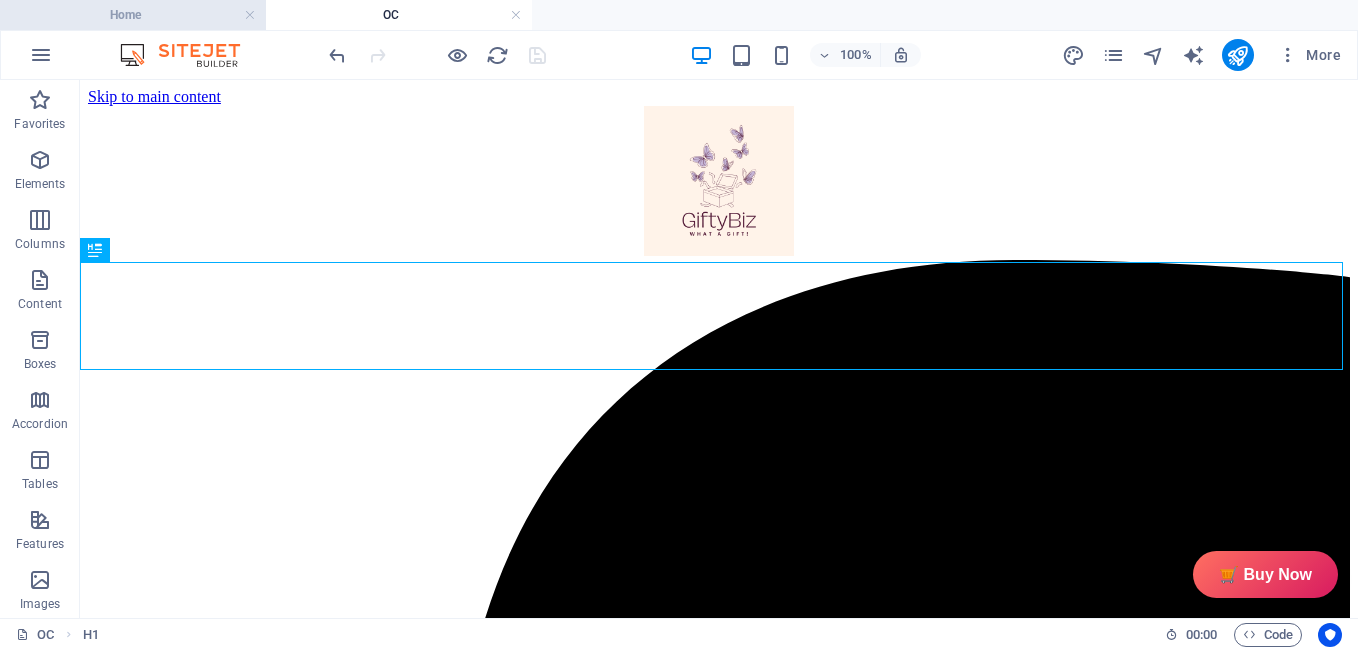 click on "Home" at bounding box center (133, 15) 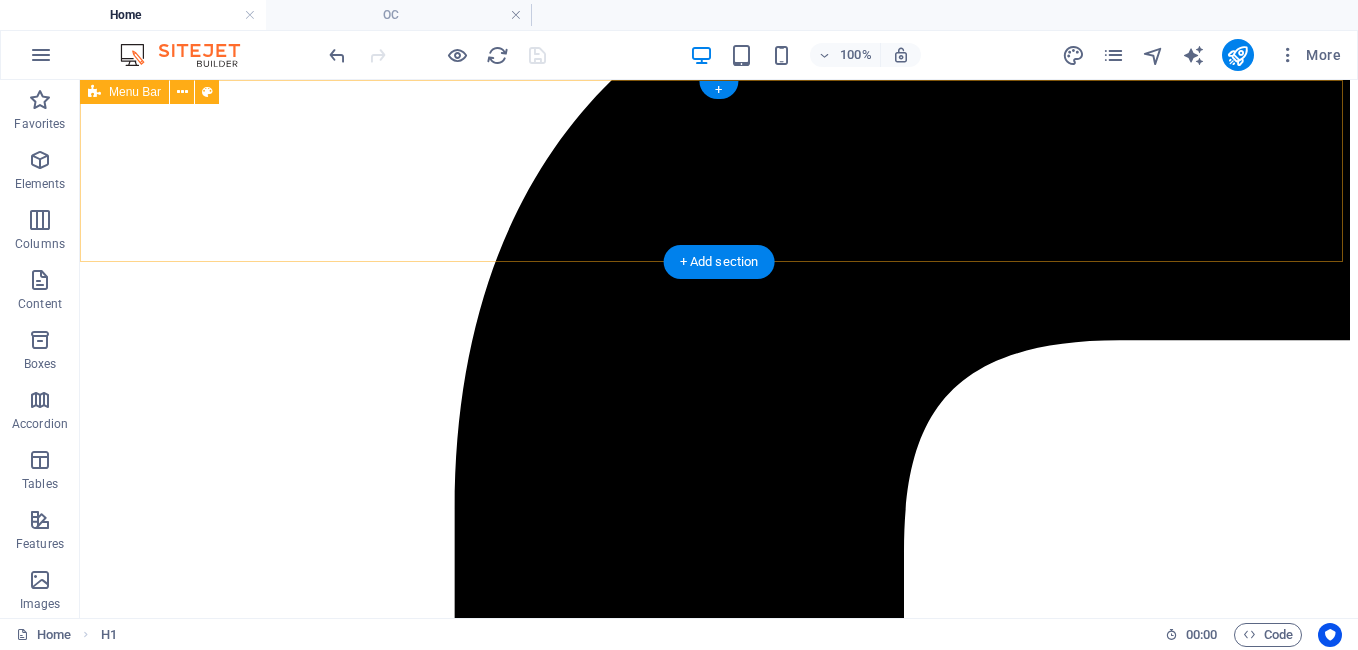 scroll, scrollTop: 0, scrollLeft: 0, axis: both 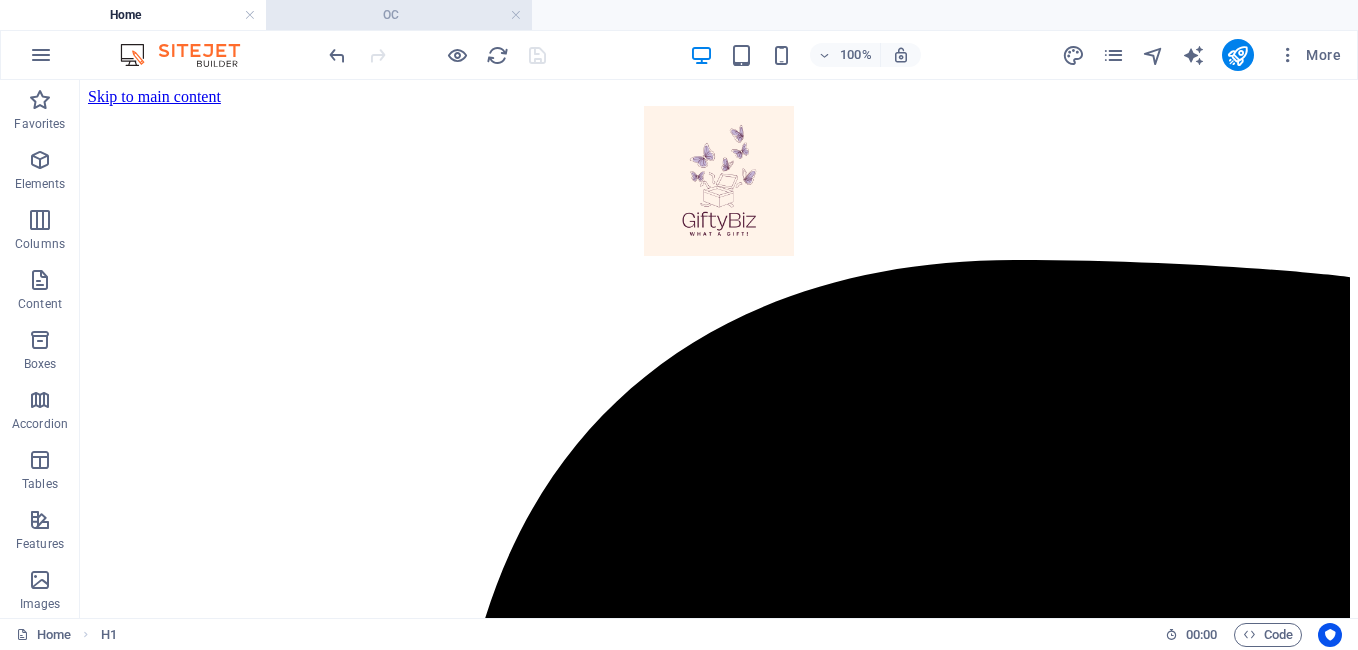 click on "OC" at bounding box center (399, 15) 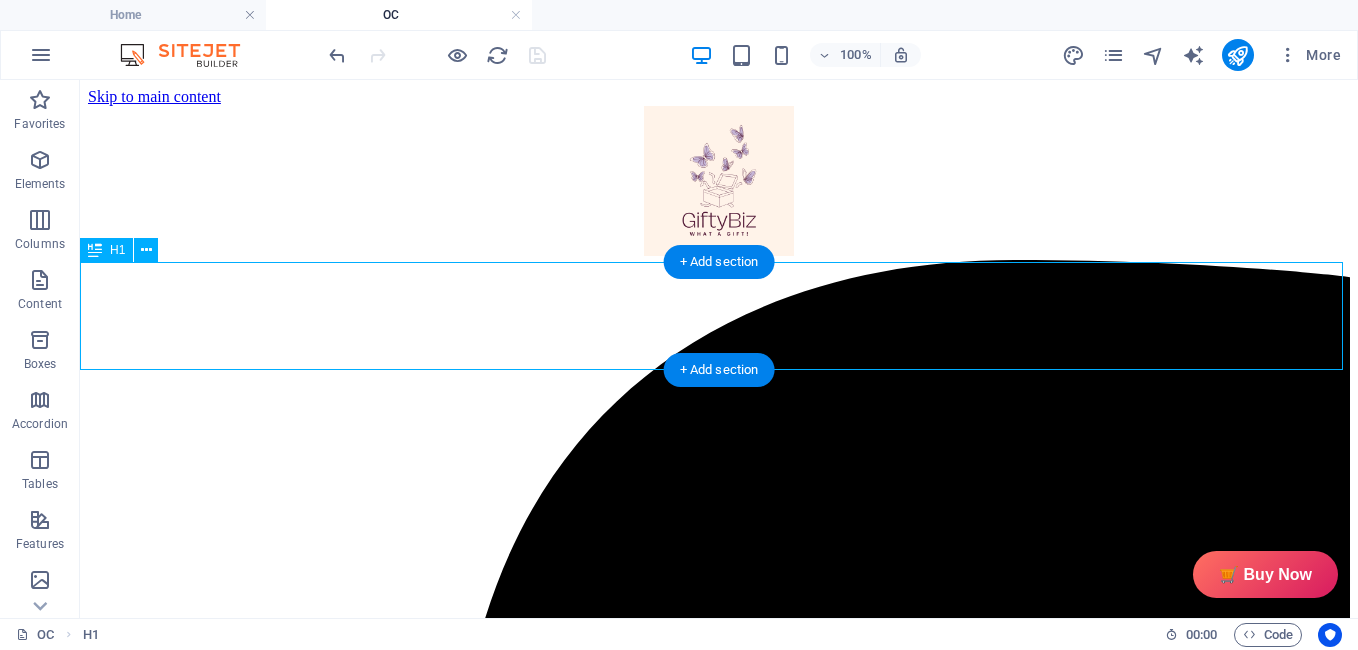 click on "Our Collections" at bounding box center [719, 5413] 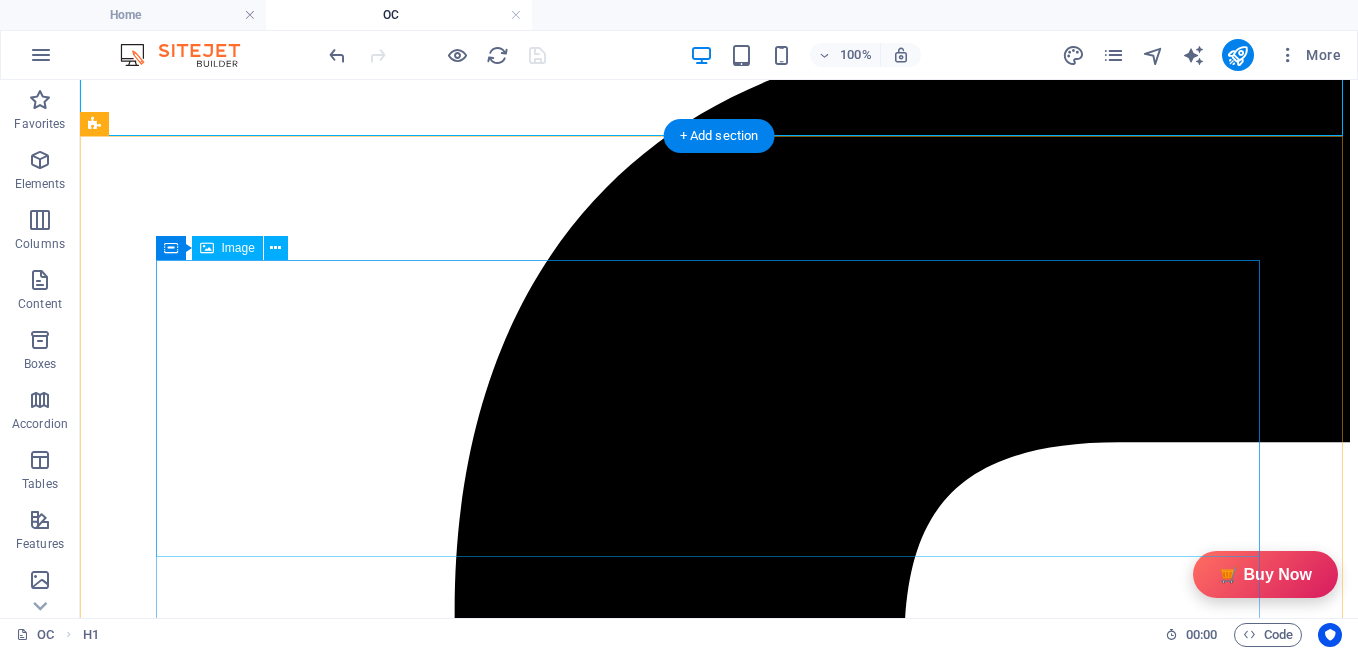scroll, scrollTop: 236, scrollLeft: 0, axis: vertical 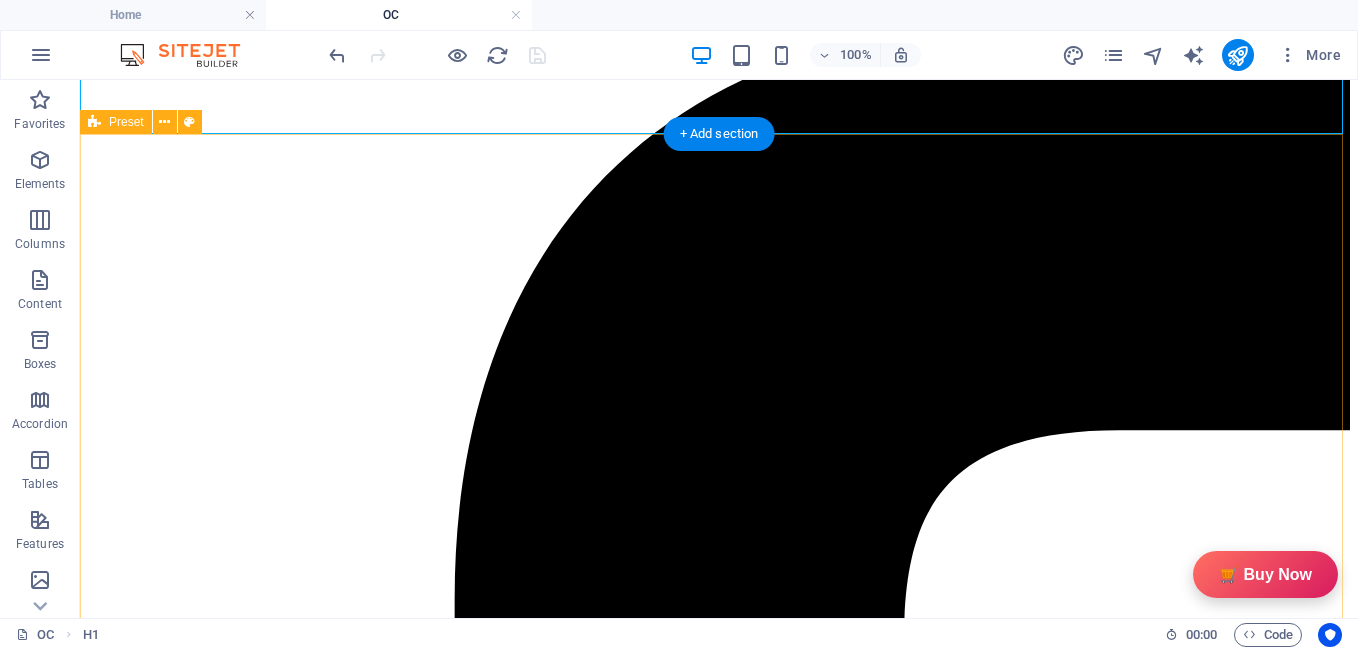 click on "Scented Candles Rs. 50.00 Net Qty: 3; Pack of1 Show More Mini Clature Rs. 50.00 Net Qty: 3; Pack of1 Show More Screnchy Rs. 50.00 Net Qty: 3; Pack of1 Show More Purse Rs. 50.00 Net Qty: 3; Pack of1 Show More Pendent Rs. 50.00 Net Qty: 3; Pack of1 Show More Love Toy Rs. 50.00 Net Qty: 3; Pack of1 Show More Brown Bear Key Chain Rs. 50.00 Net Qty: 3; Pack of1 Show More Ear Rings Rs. 50.00 Net Qty: 3; Pack of1 Show More" at bounding box center (719, 17408) 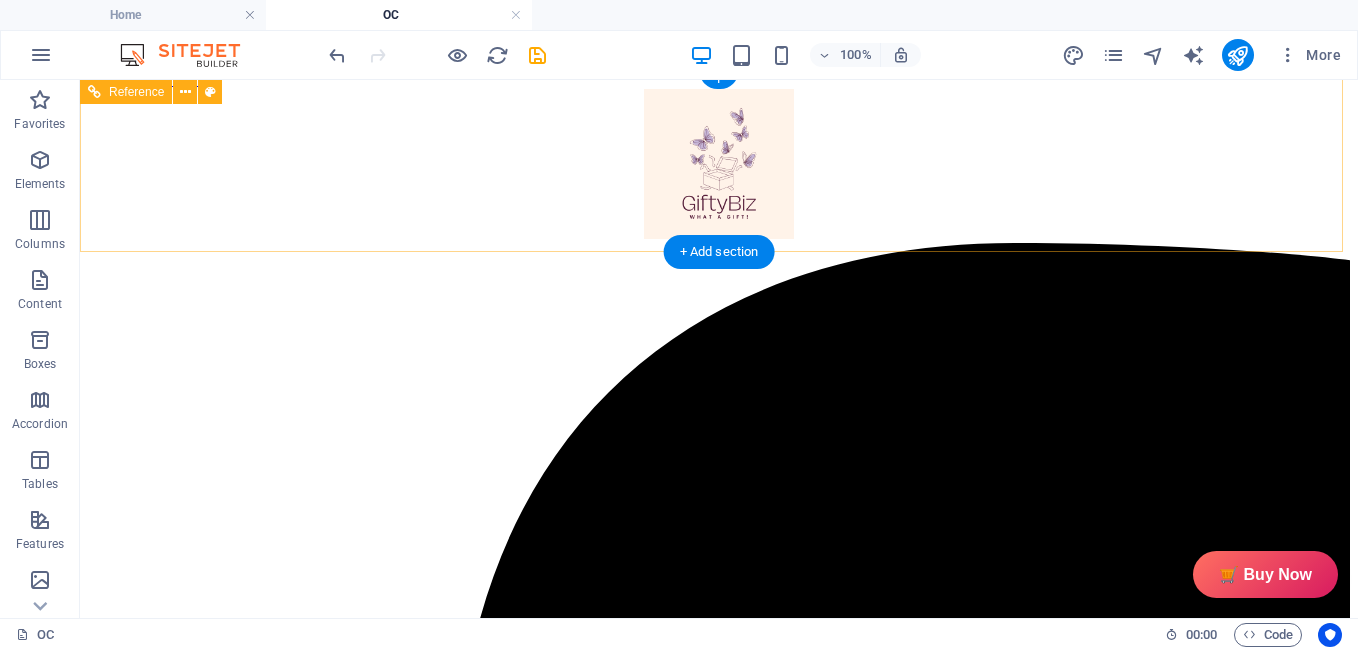 scroll, scrollTop: 9, scrollLeft: 0, axis: vertical 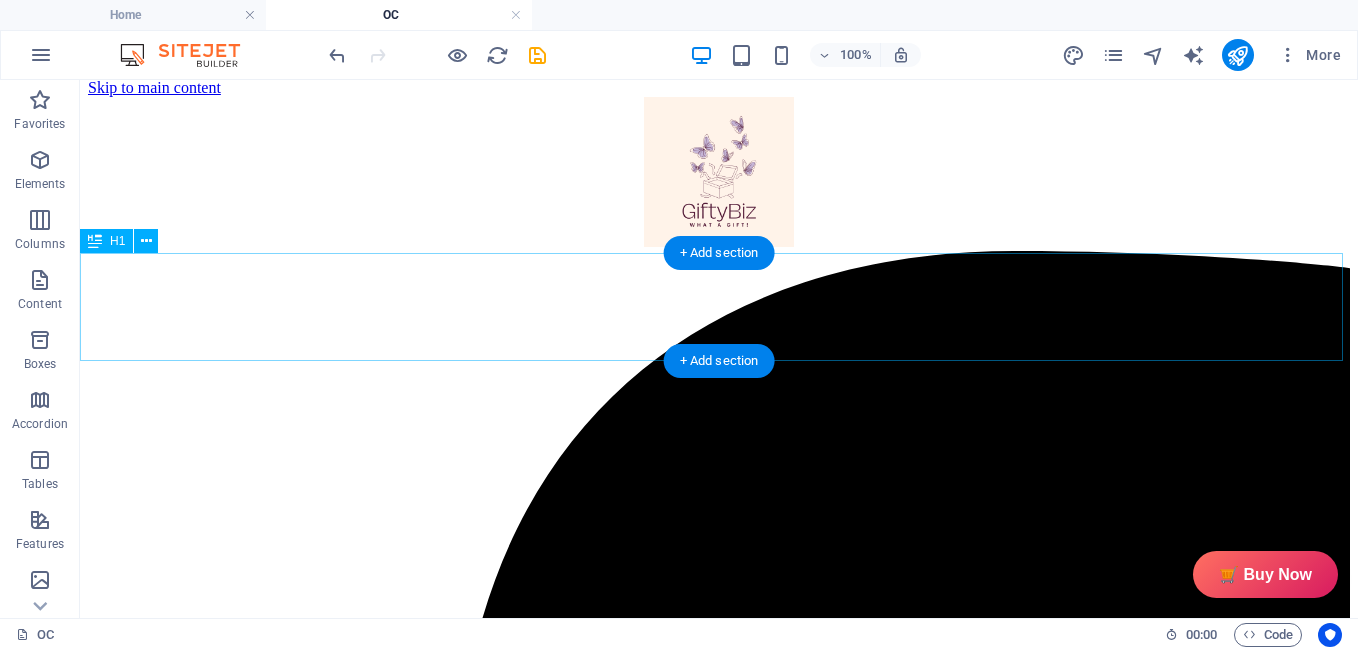 click on "Our Collections" at bounding box center [719, 5404] 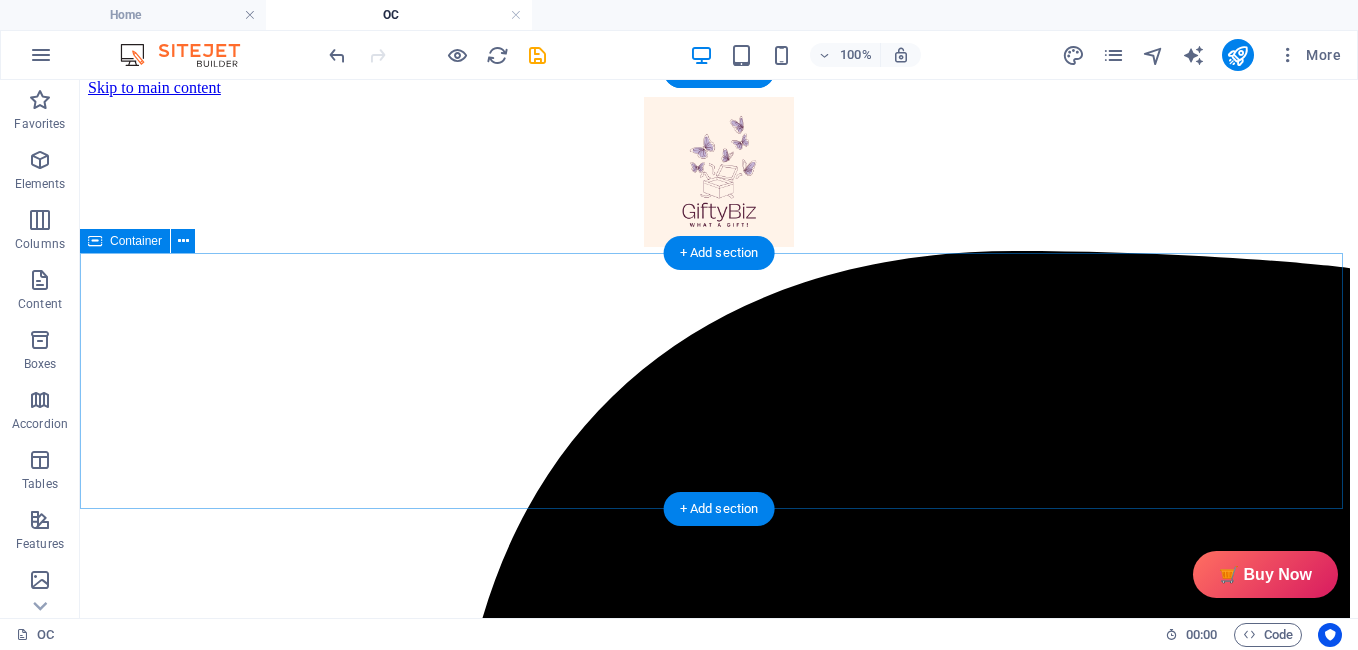 click on "🛒 Buy Now" at bounding box center [719, 5365] 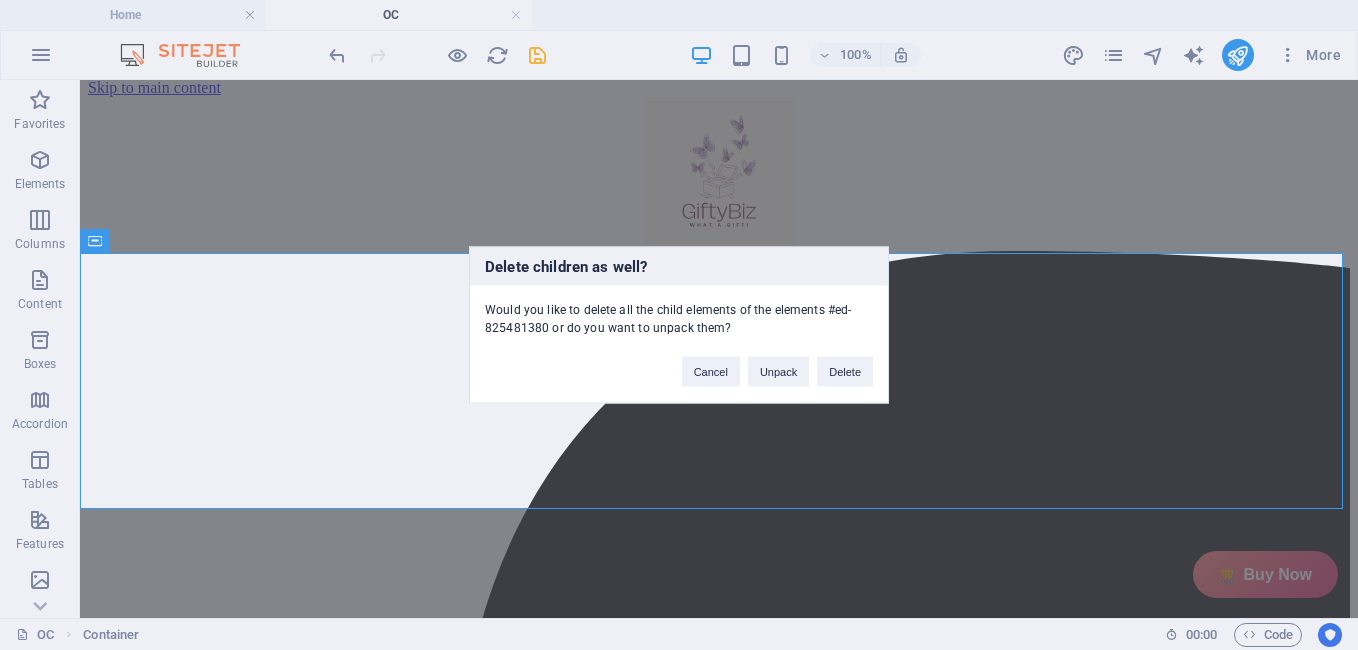type 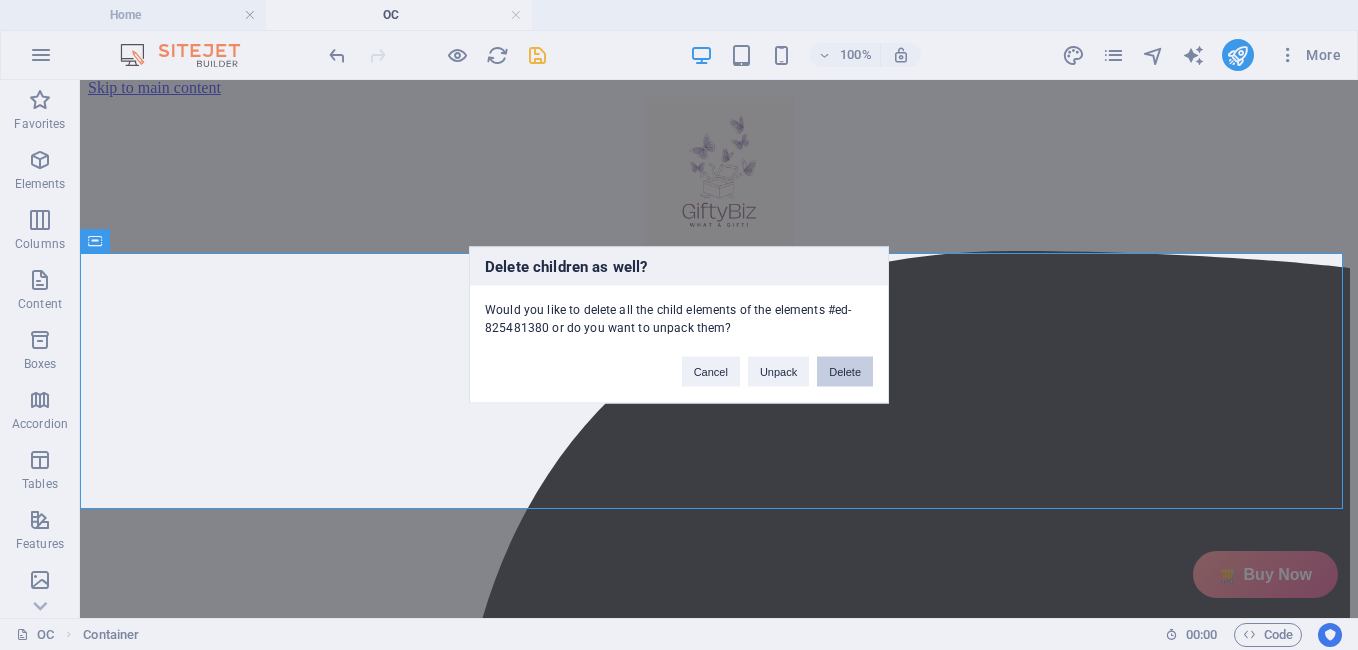 click on "Delete" at bounding box center (845, 372) 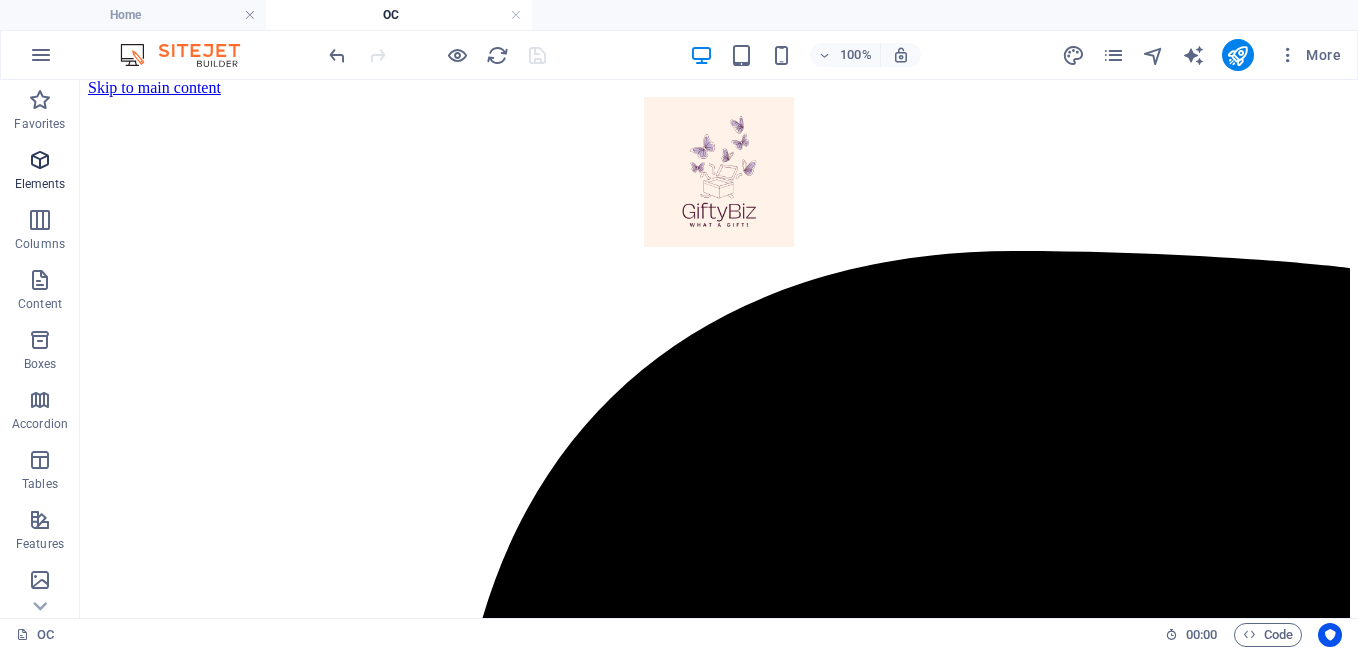 click at bounding box center [40, 160] 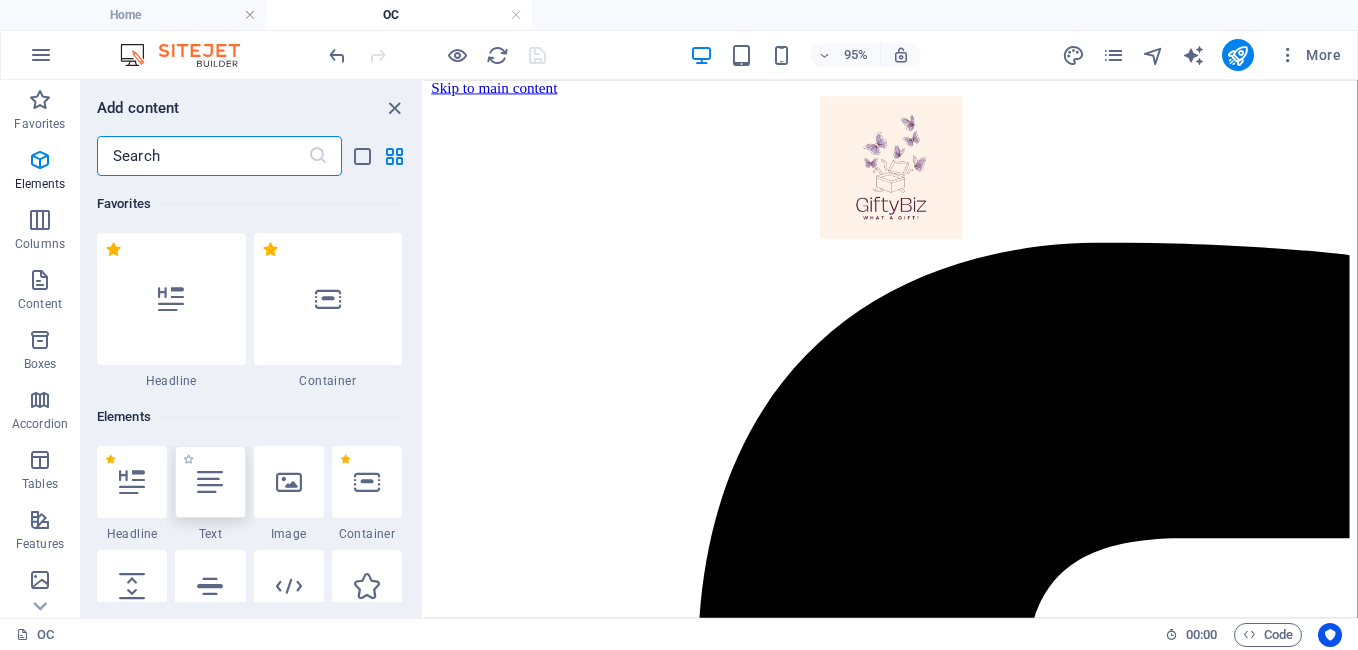 scroll, scrollTop: 213, scrollLeft: 0, axis: vertical 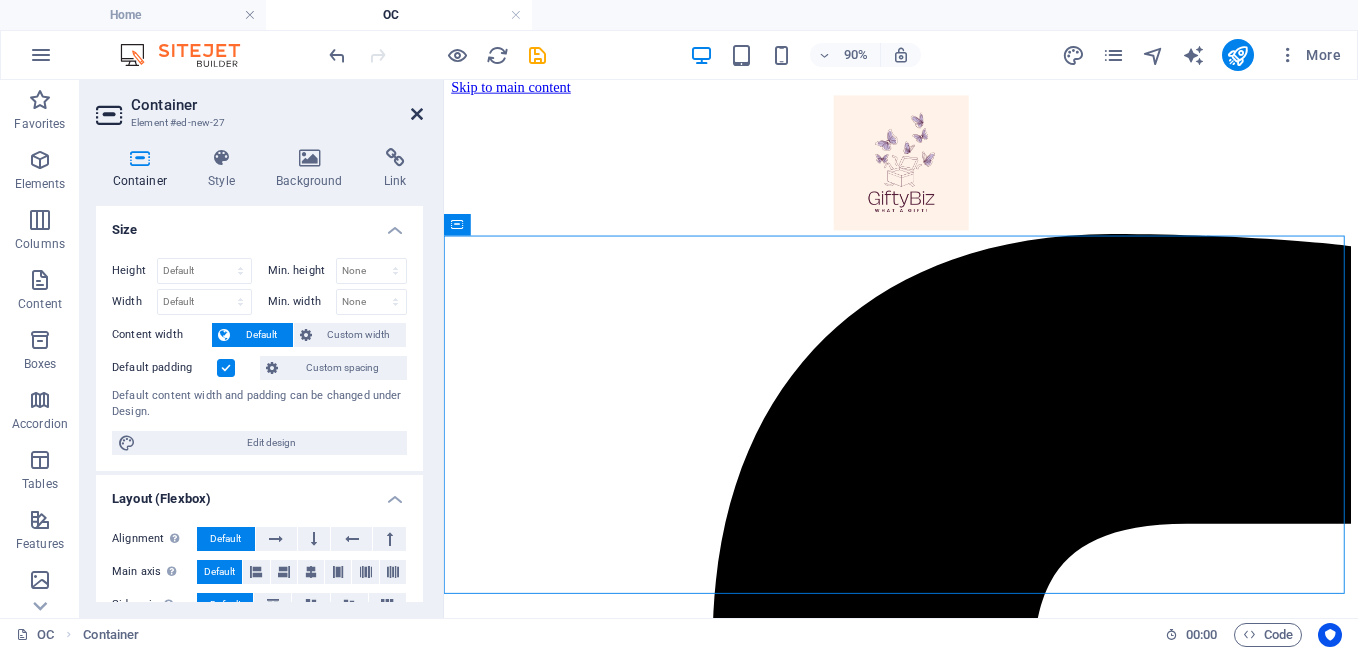 click at bounding box center [417, 114] 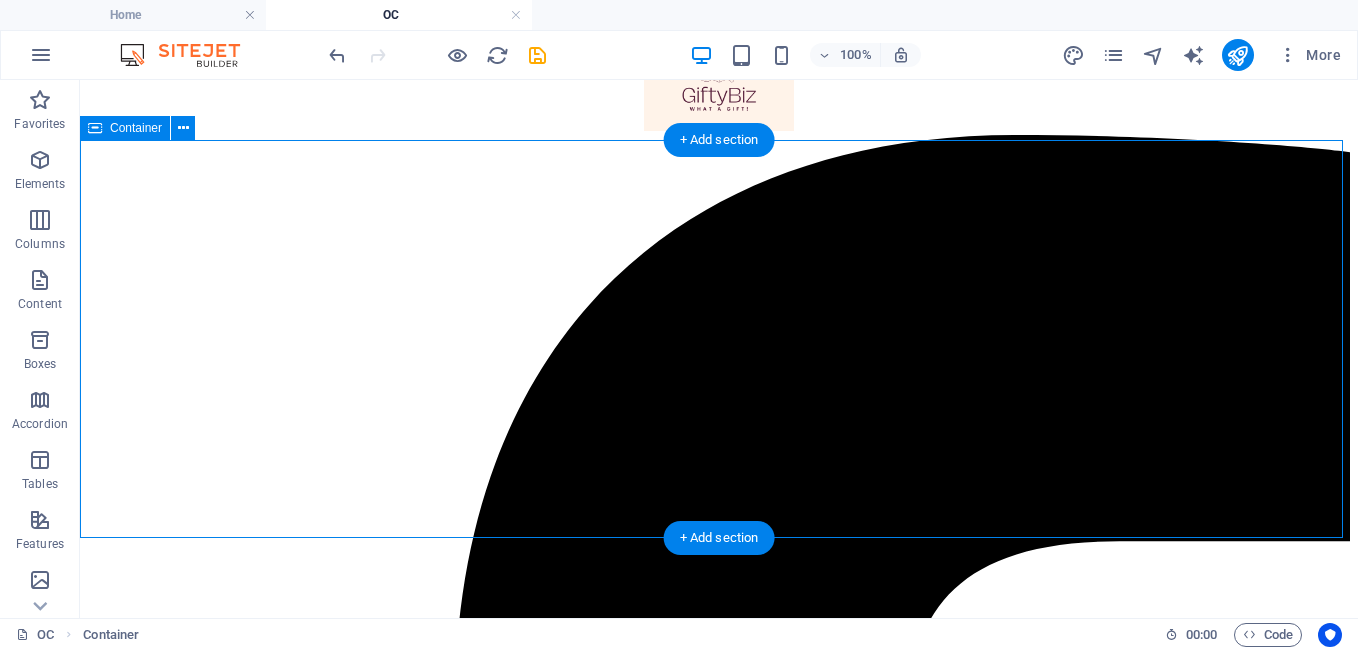 scroll, scrollTop: 126, scrollLeft: 0, axis: vertical 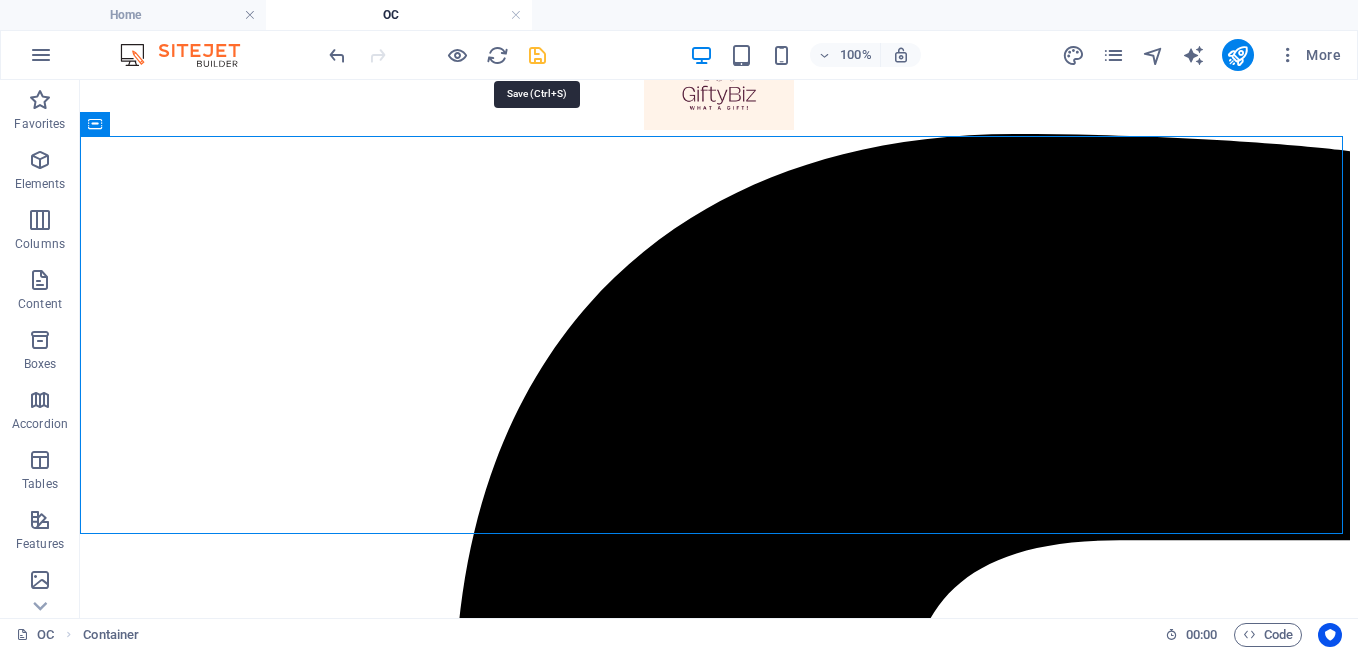 click at bounding box center (537, 55) 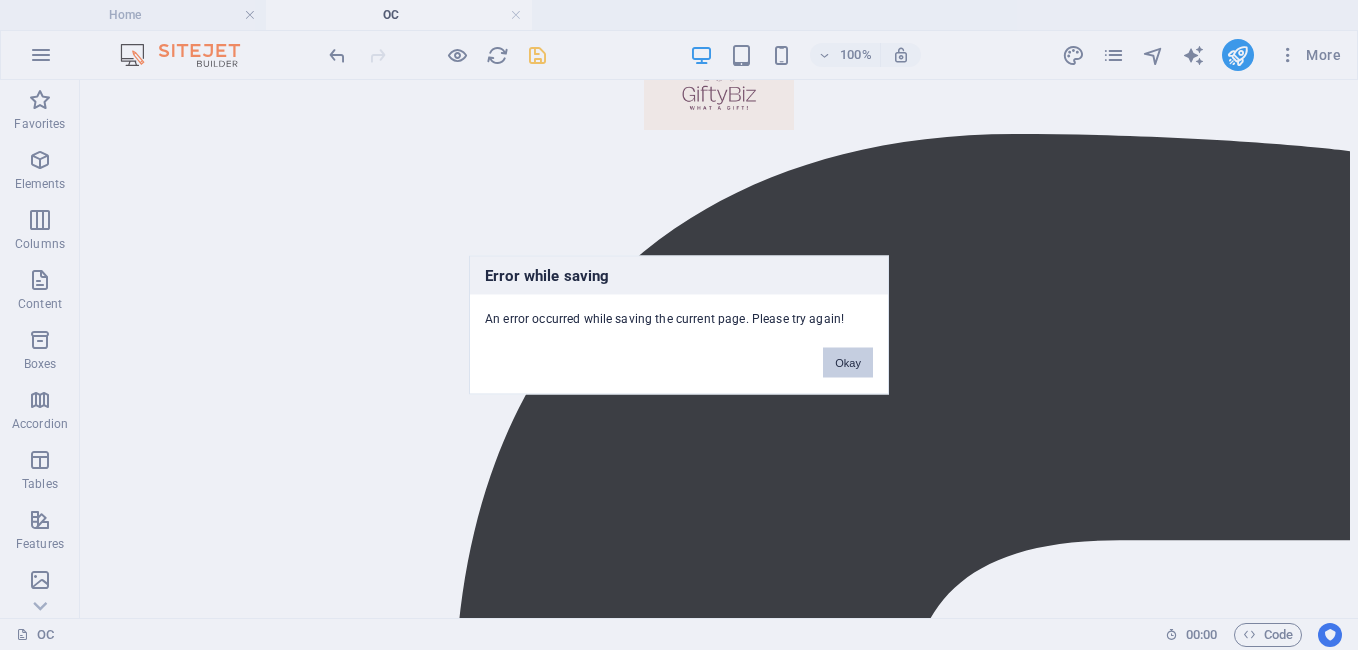 click on "Okay" at bounding box center (848, 363) 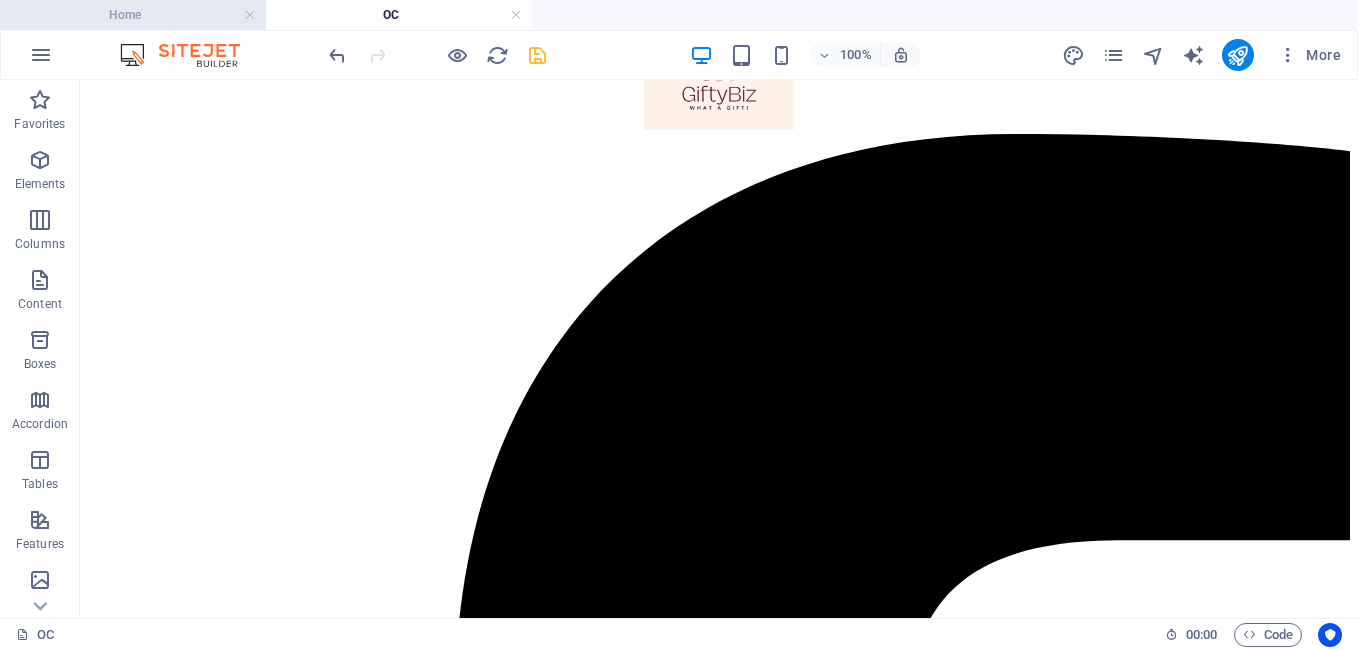 click on "Home" at bounding box center [133, 15] 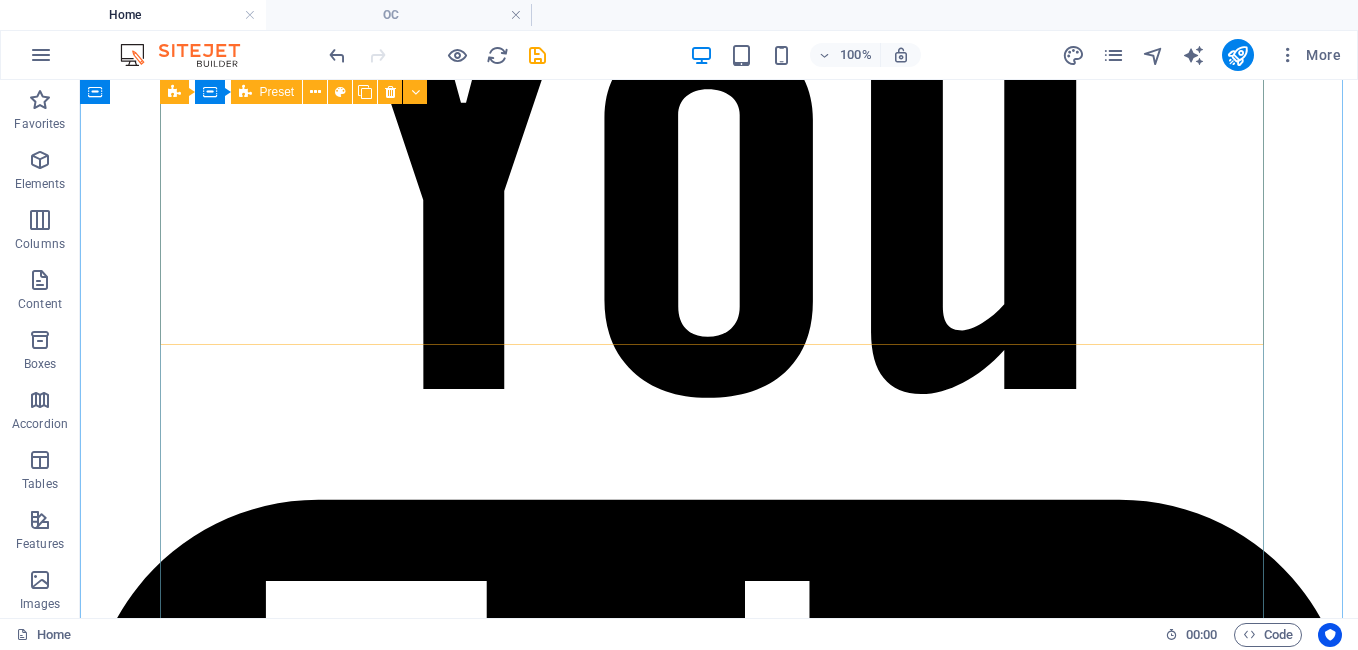 scroll, scrollTop: 4073, scrollLeft: 0, axis: vertical 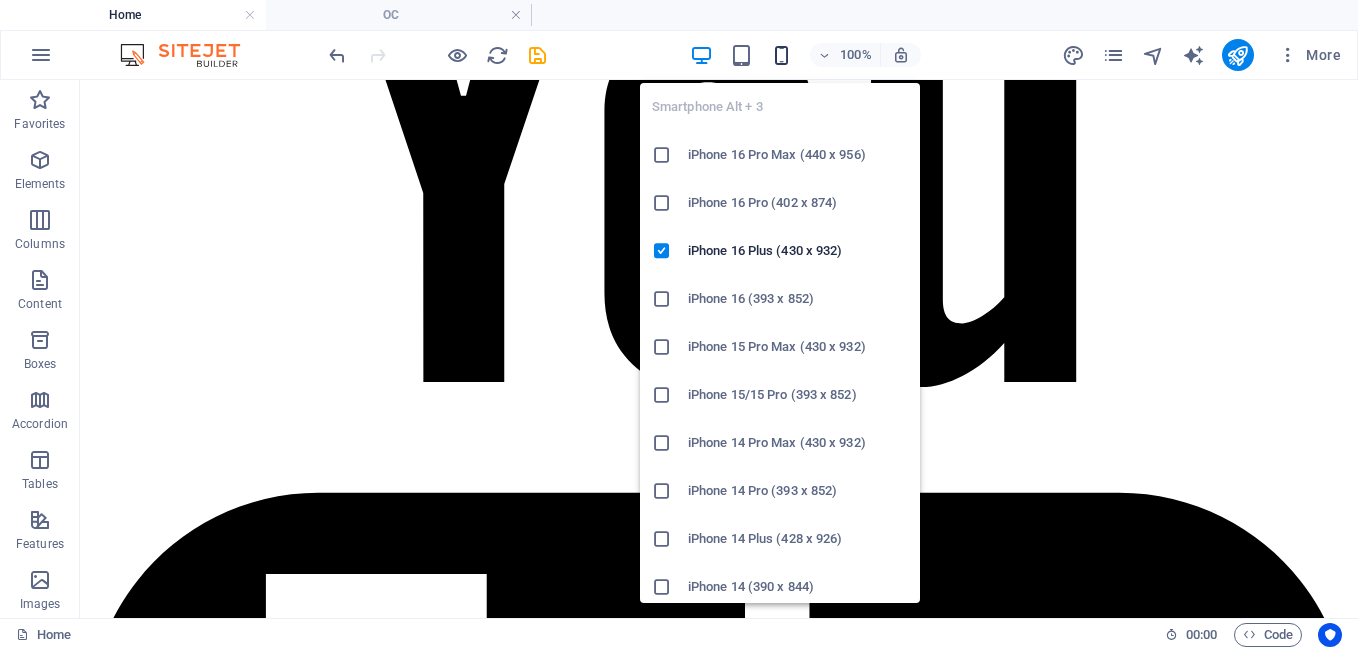 click at bounding box center [781, 55] 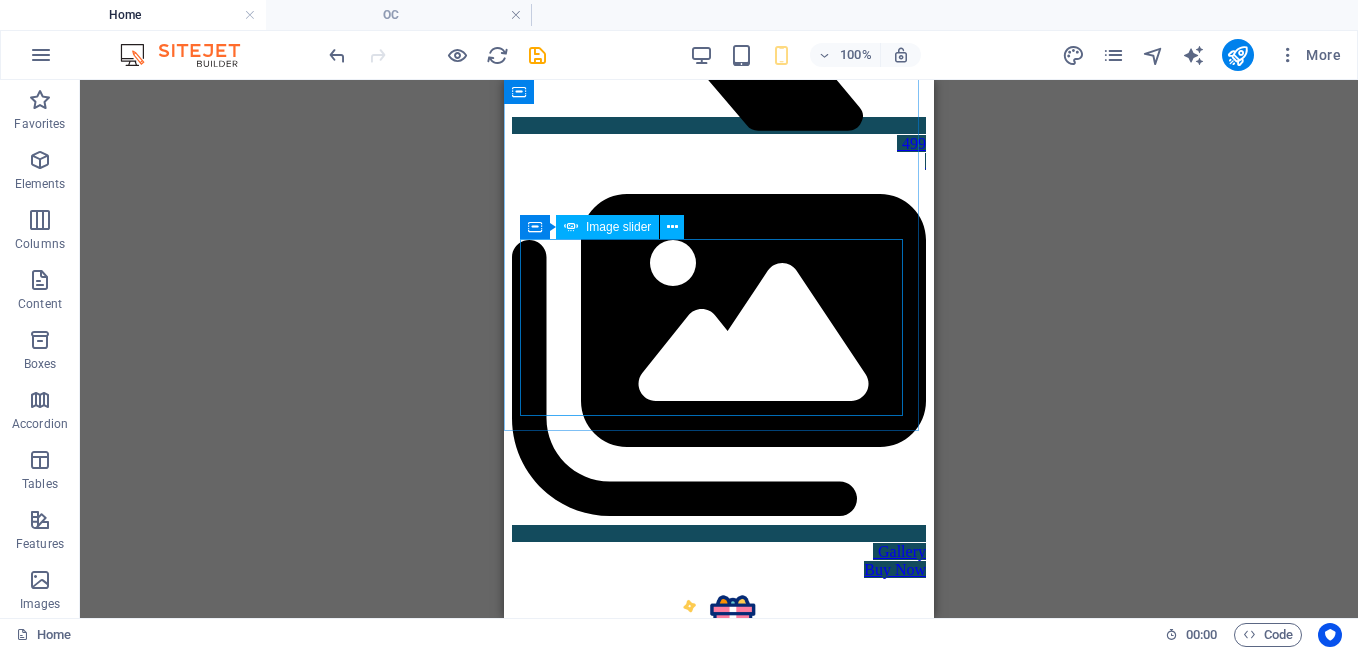 scroll, scrollTop: 8441, scrollLeft: 0, axis: vertical 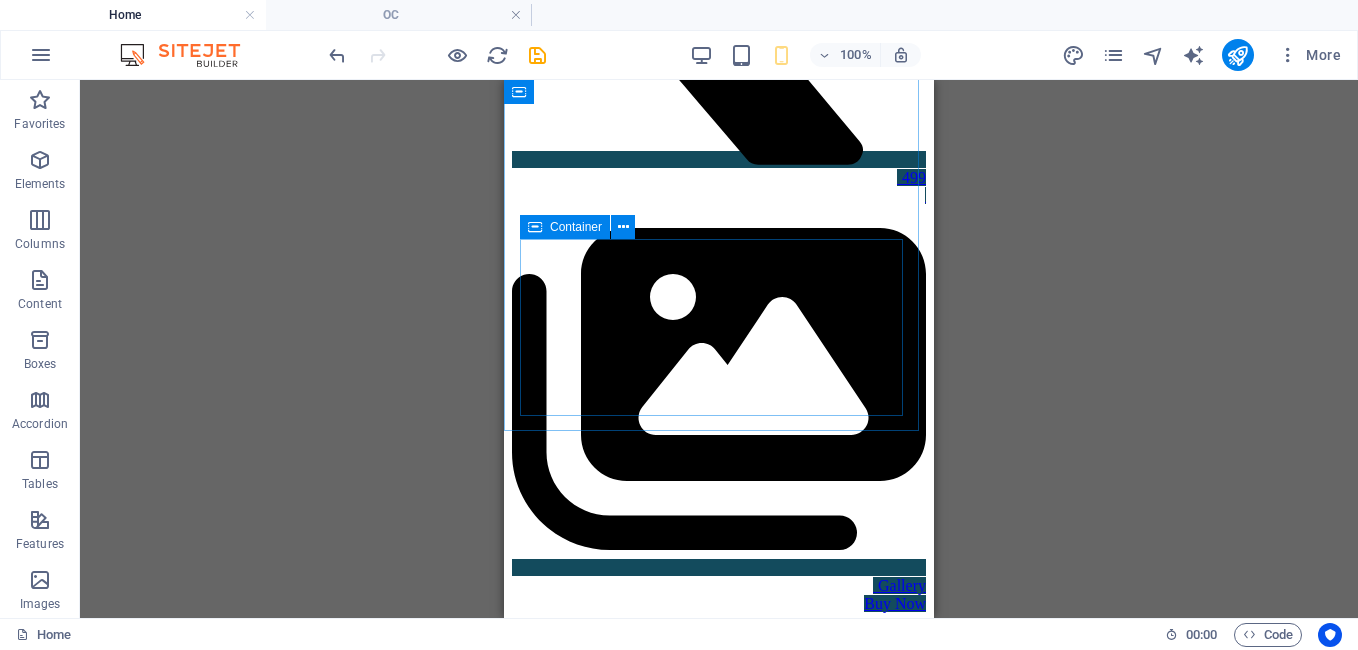 click at bounding box center (535, 227) 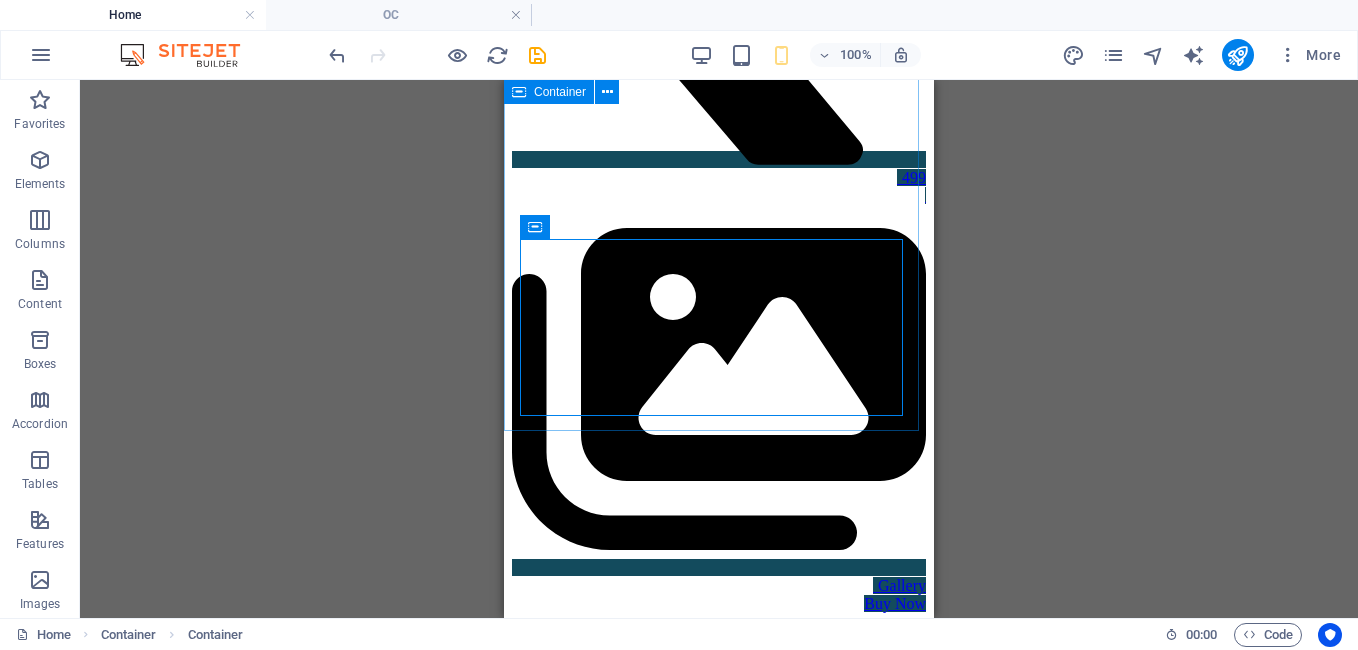 click at bounding box center (519, 92) 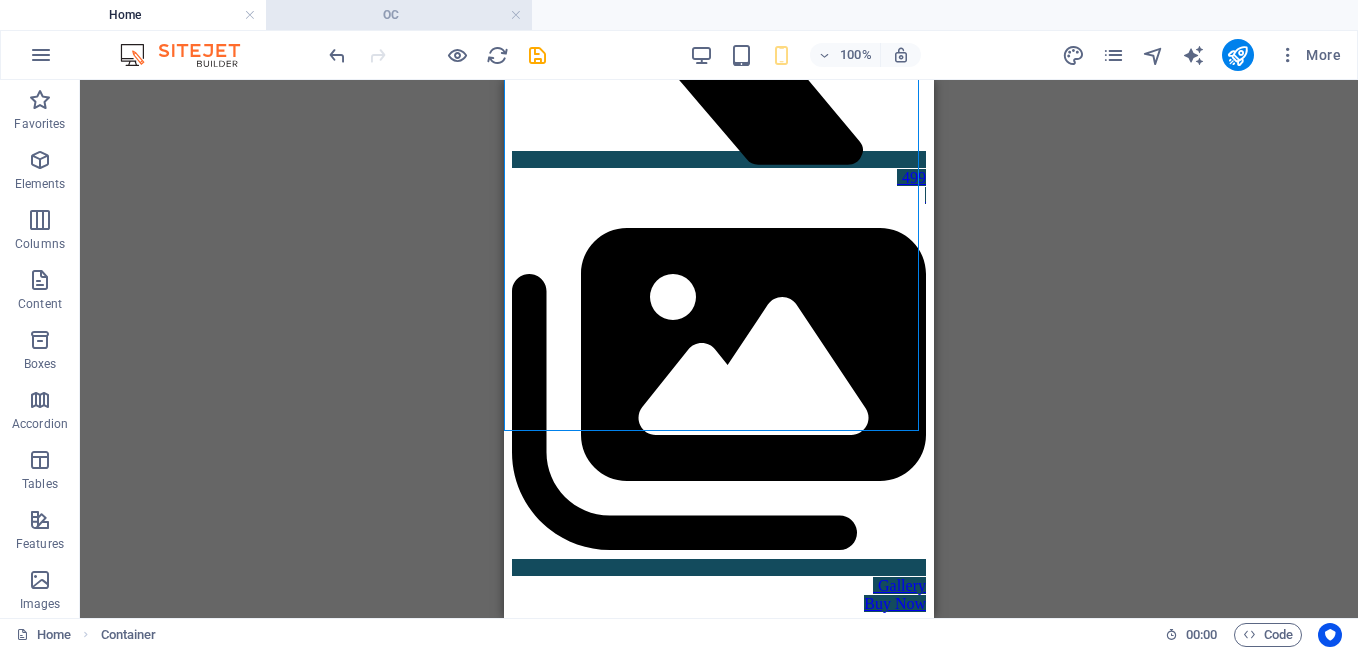 click on "OC" at bounding box center (399, 15) 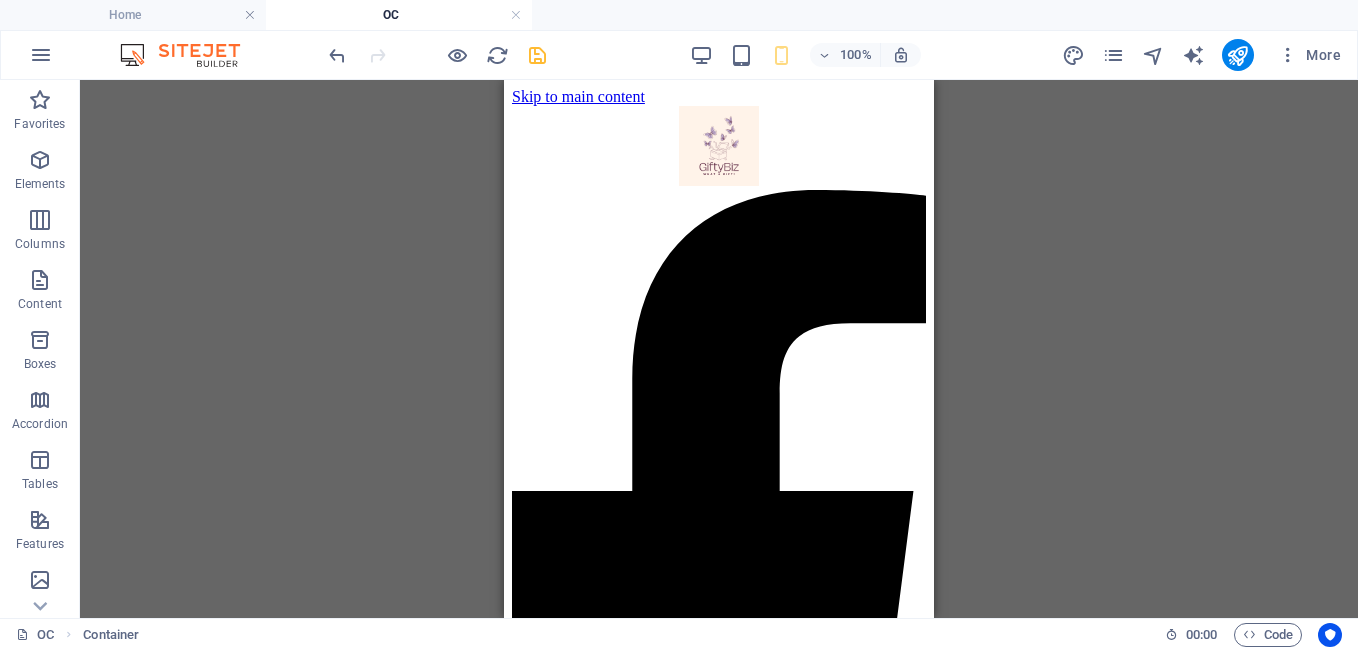 scroll, scrollTop: 126, scrollLeft: 0, axis: vertical 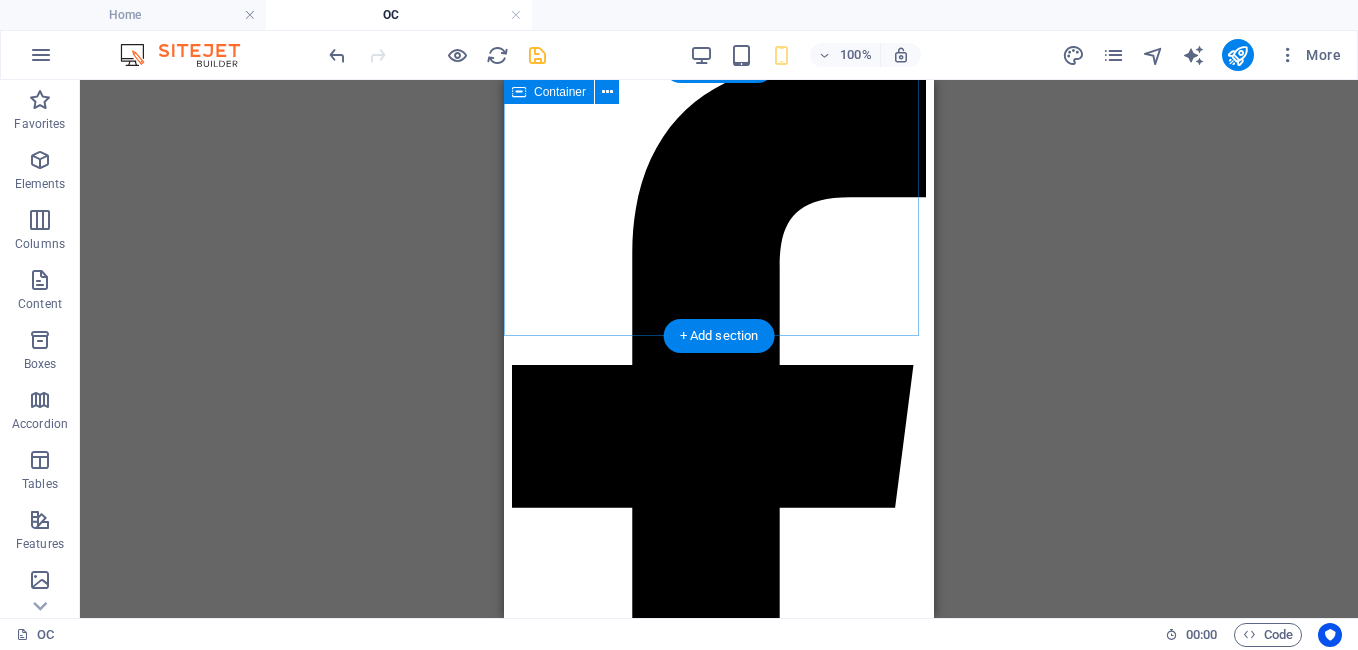 click on "Drop content here or  Add elements  Paste clipboard" at bounding box center [719, 1927] 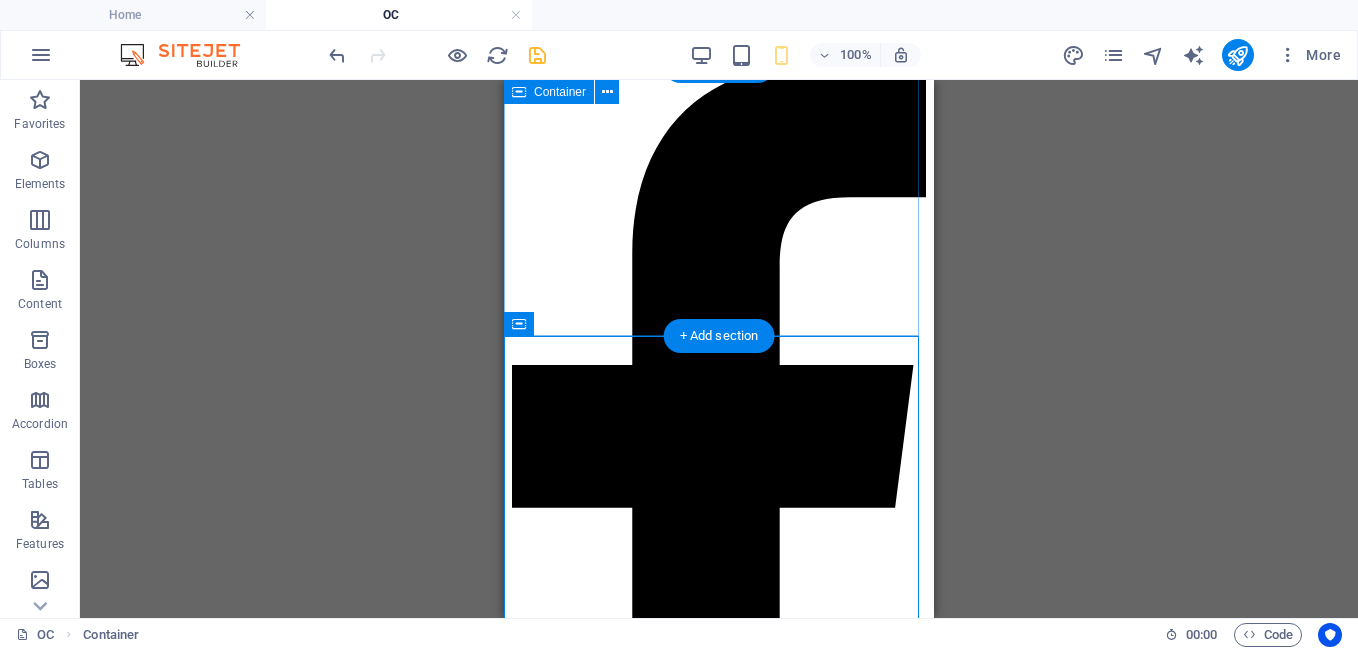 click on "Drop content here or  Add elements  Paste clipboard" at bounding box center (719, 1927) 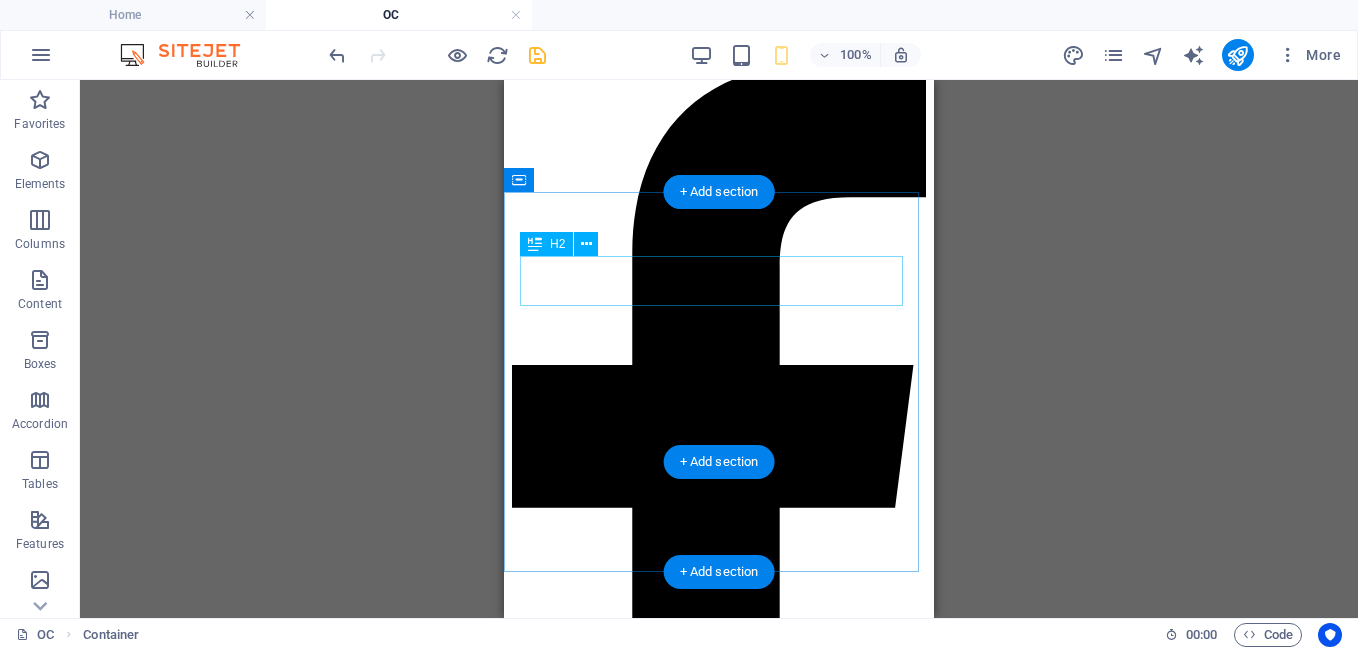 scroll, scrollTop: 0, scrollLeft: 0, axis: both 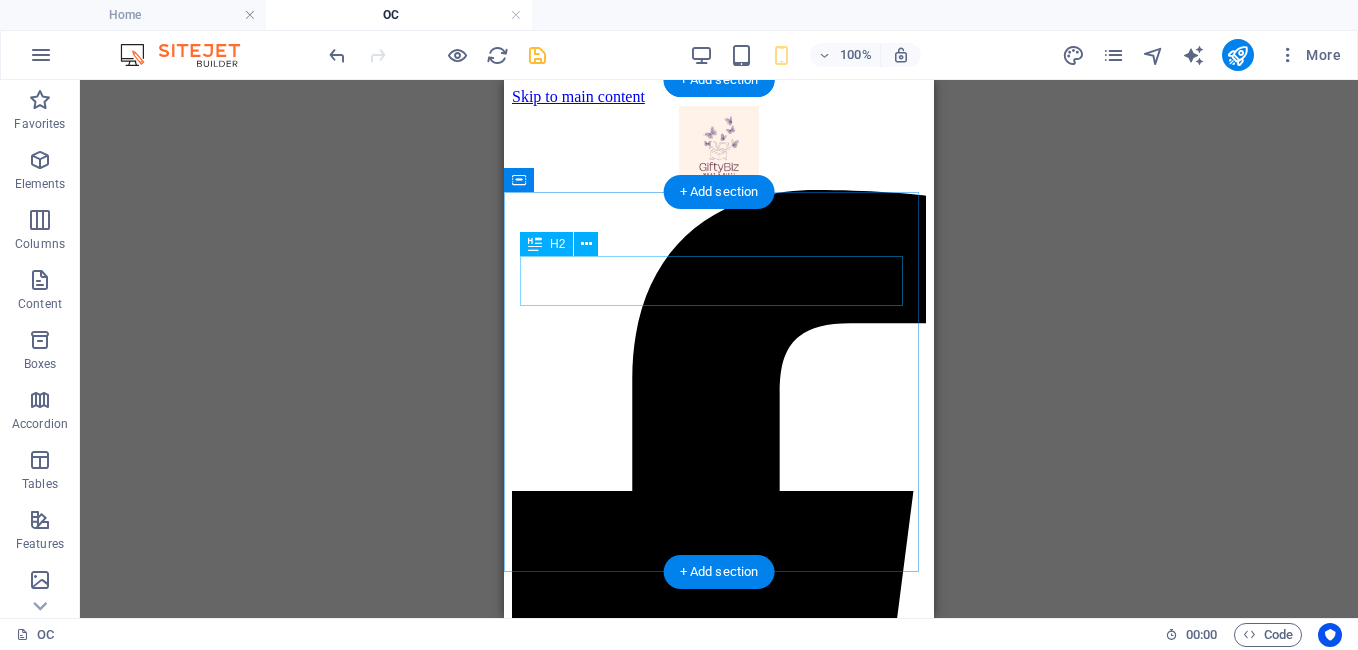 click on "Our Unique Creations" at bounding box center (719, 2015) 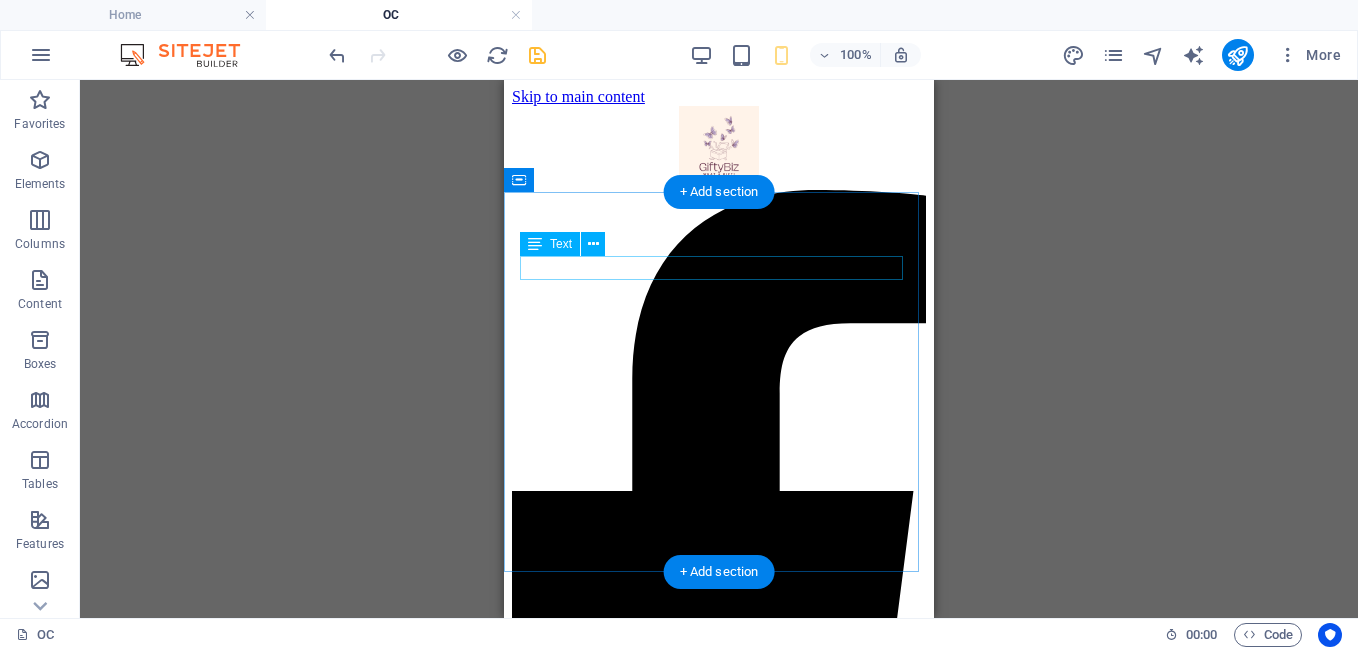 click on "When Every Detail Speaks from the Heart." at bounding box center (719, 2007) 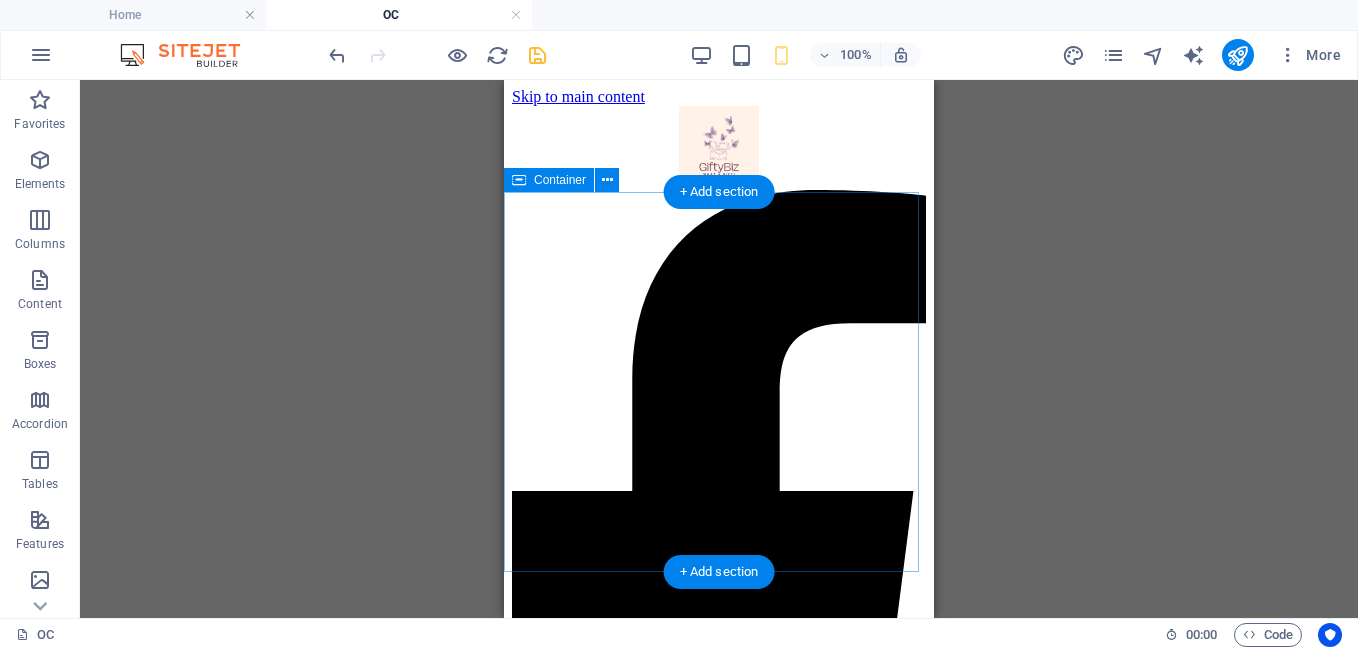 click at bounding box center (719, 2172) 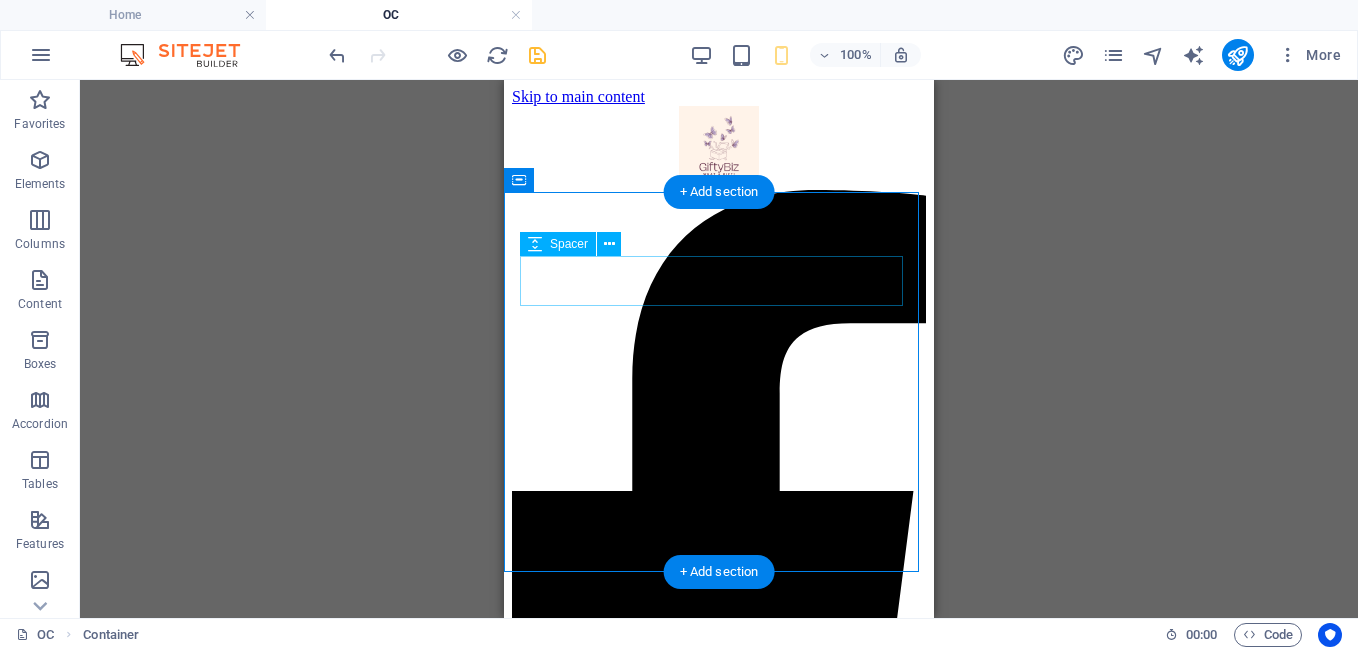 click at bounding box center [719, 2007] 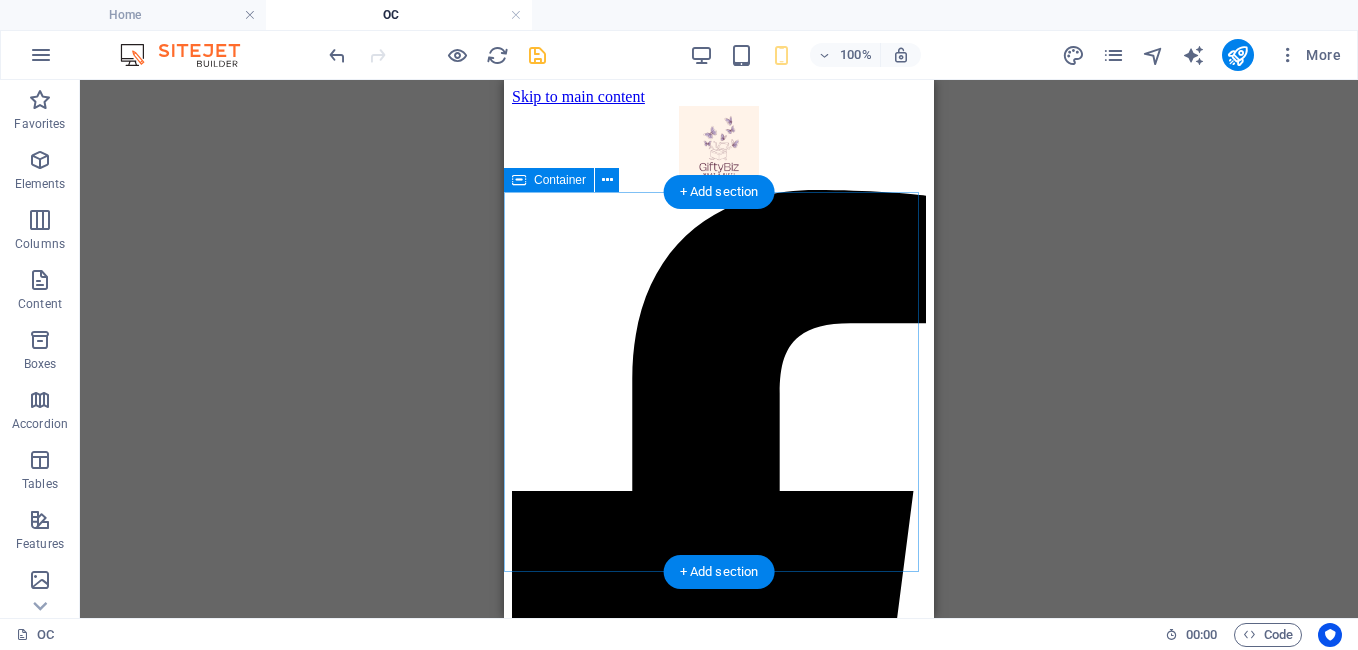 click at bounding box center (719, 2172) 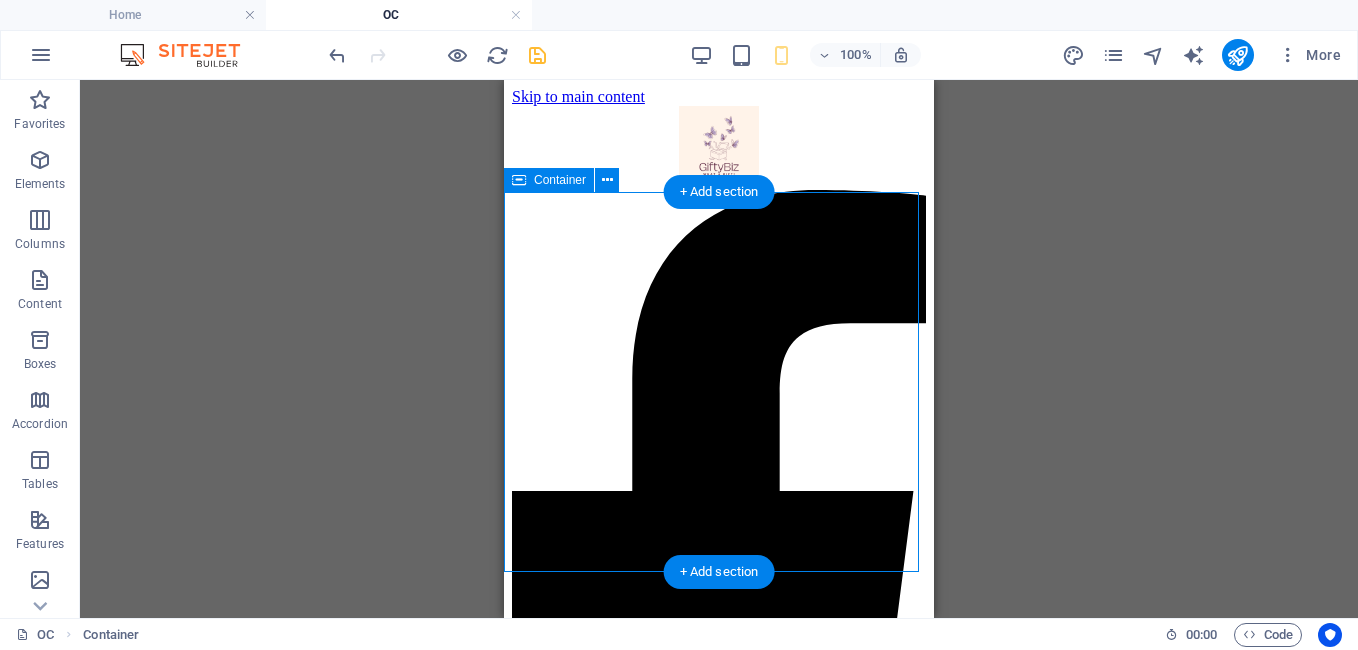 click at bounding box center [719, 2172] 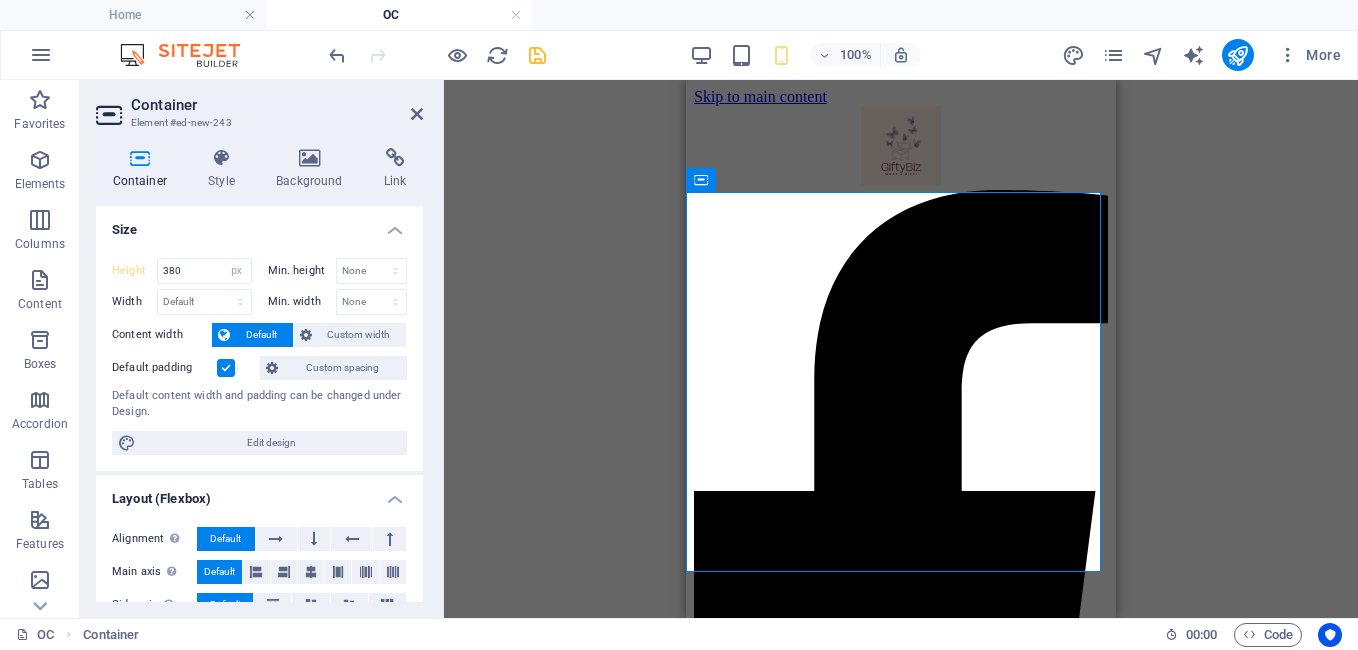 click at bounding box center [226, 368] 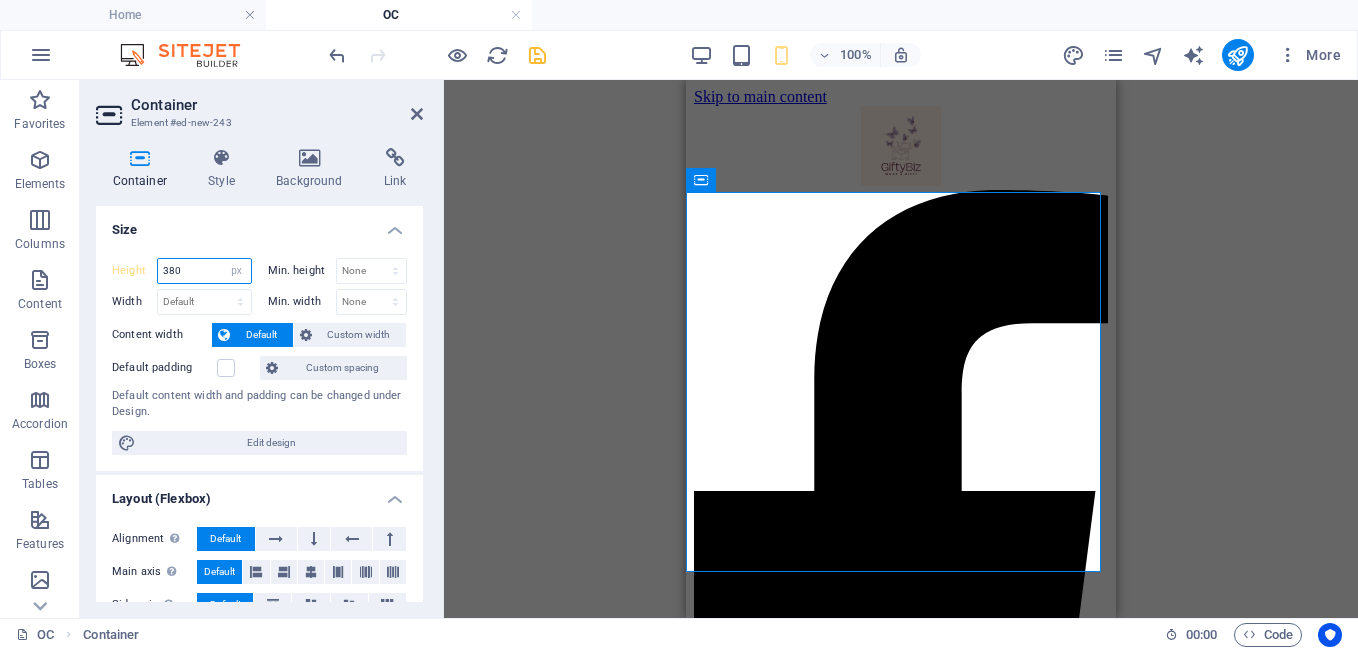 click on "380" at bounding box center (204, 271) 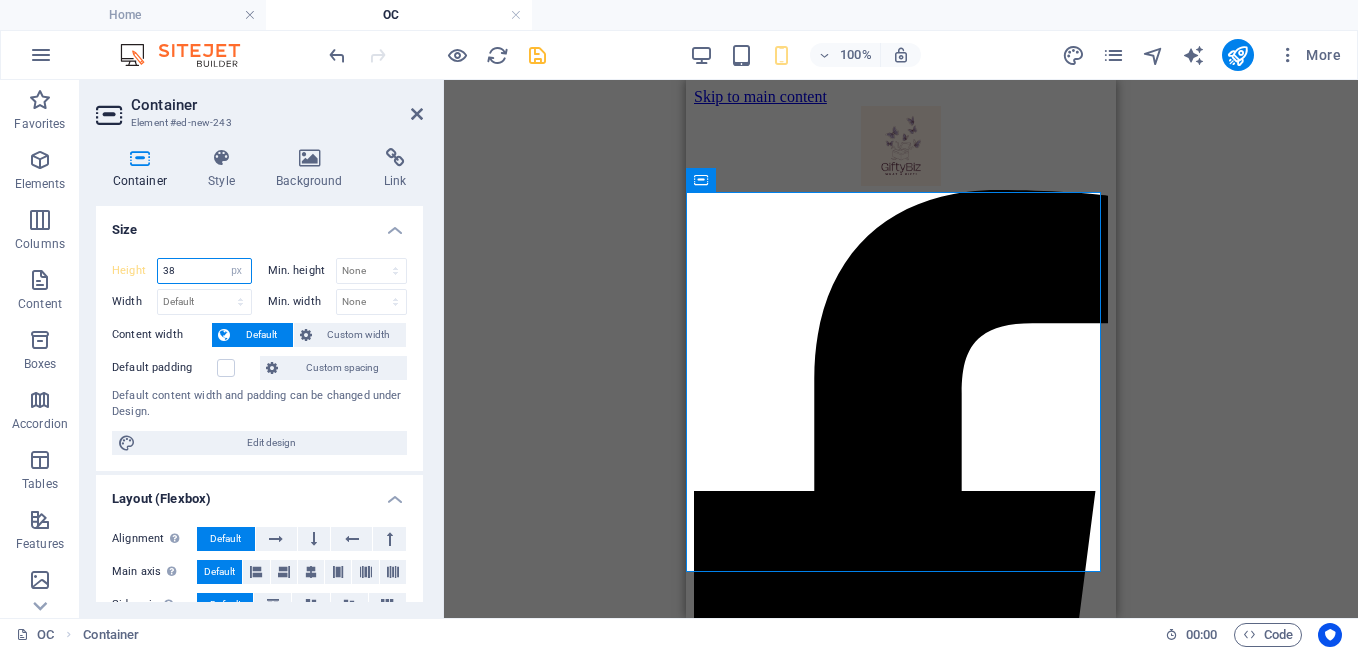 type on "3" 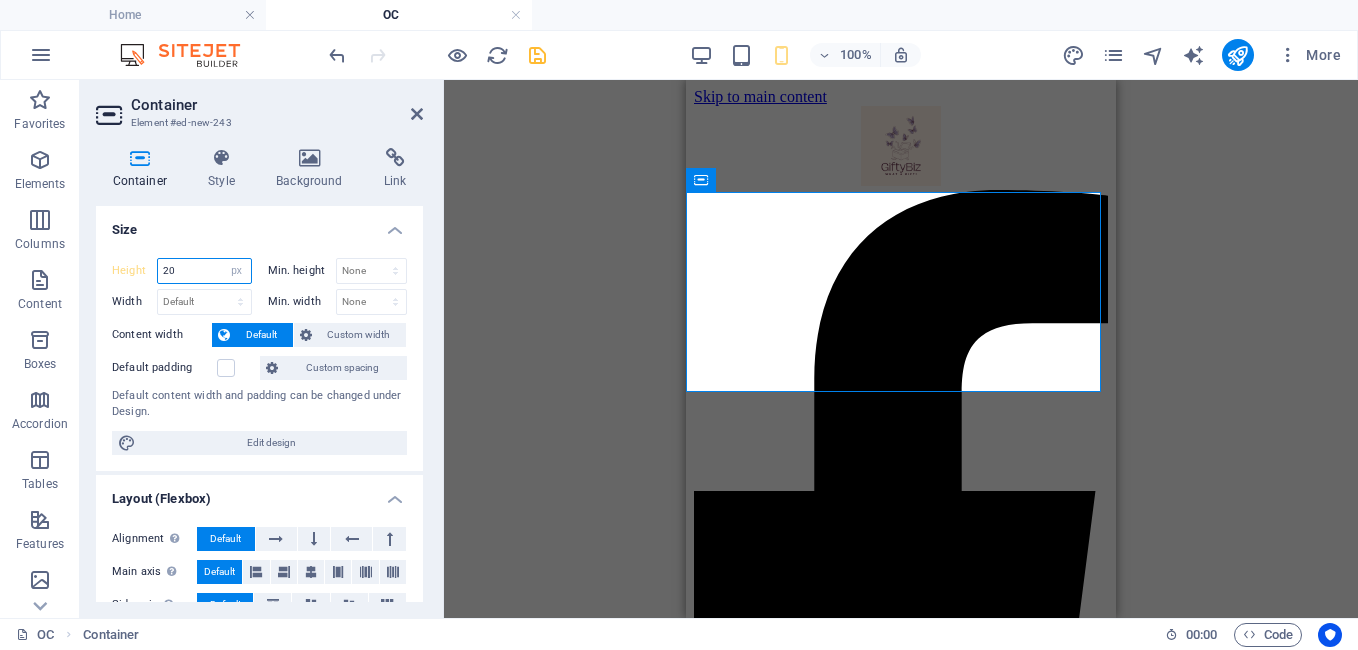 type on "2" 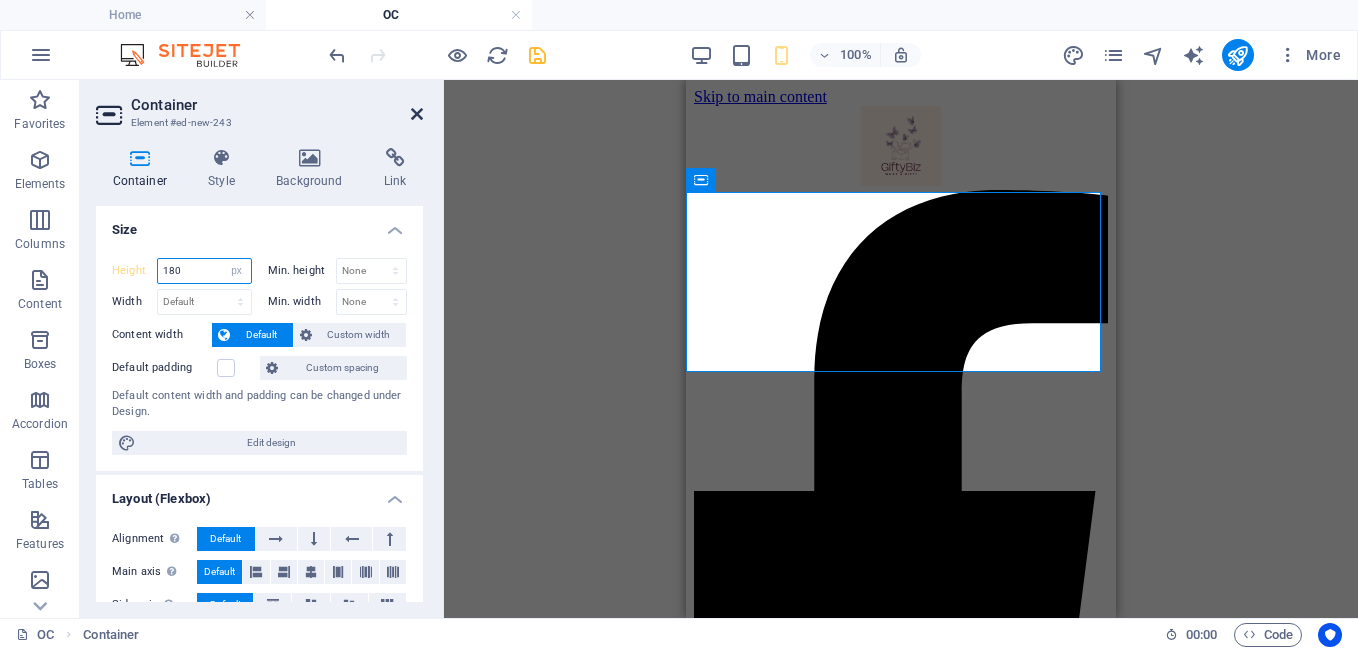 type on "180" 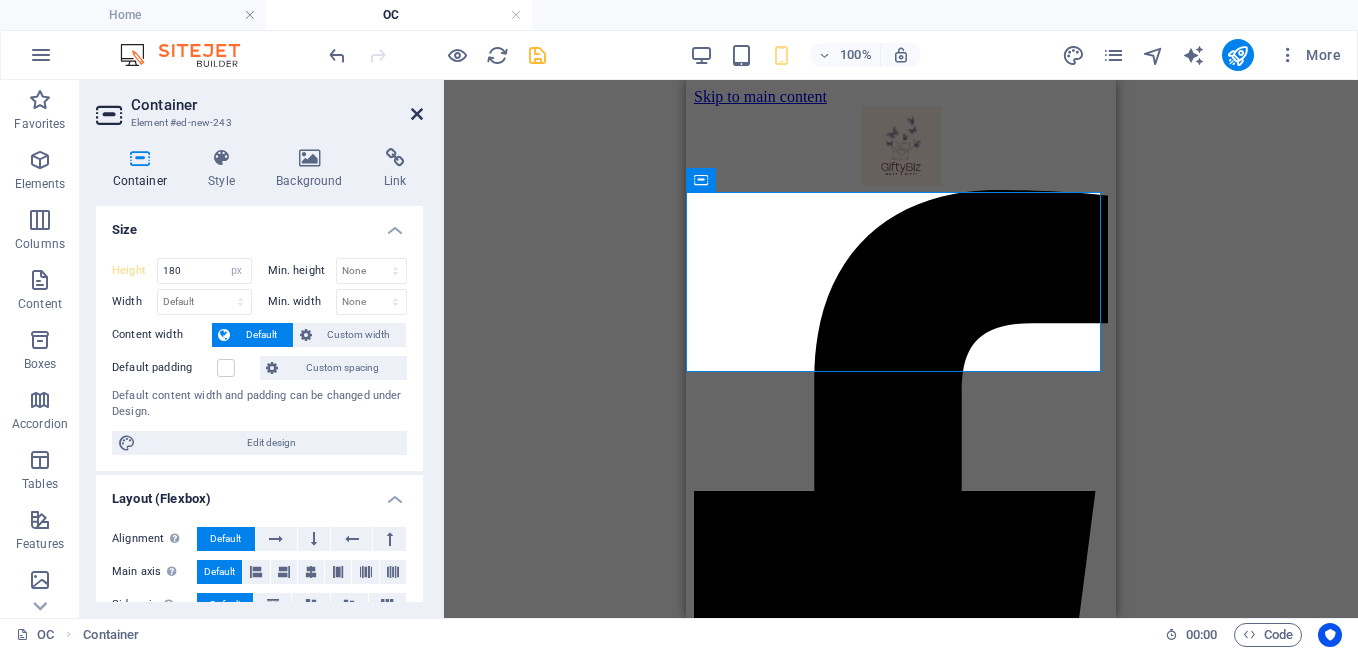 click at bounding box center (417, 114) 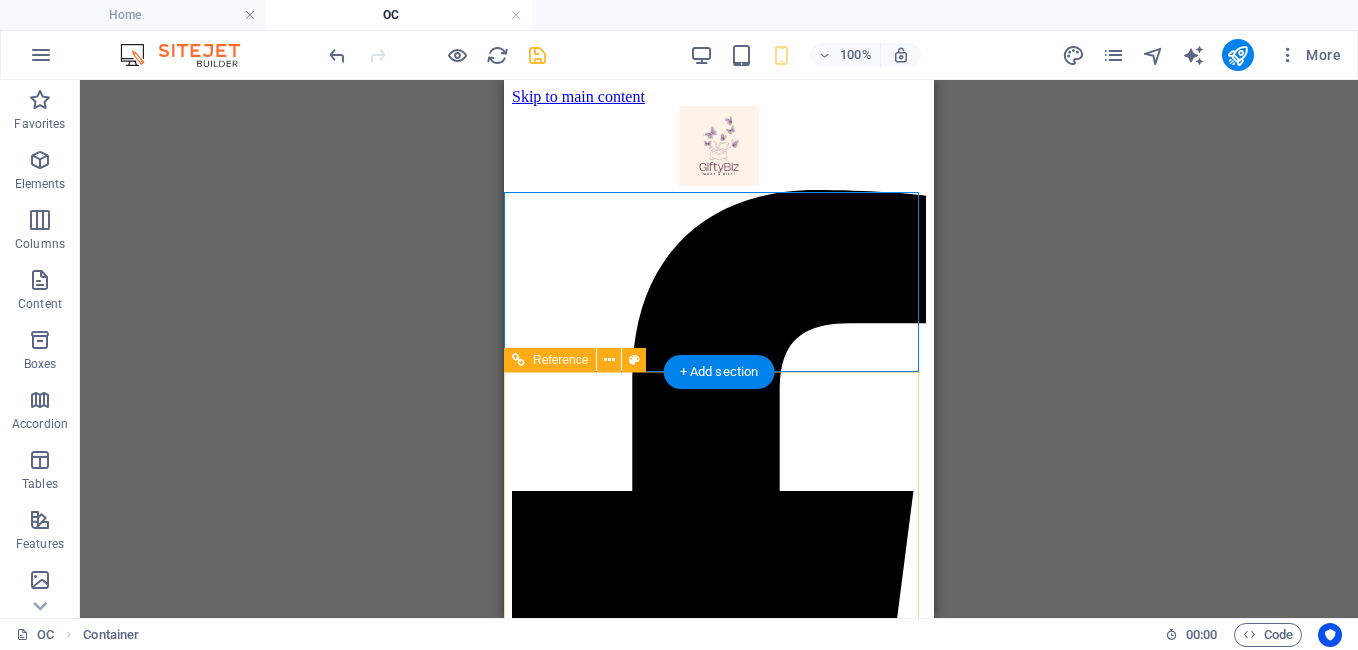 click at bounding box center [719, 2264] 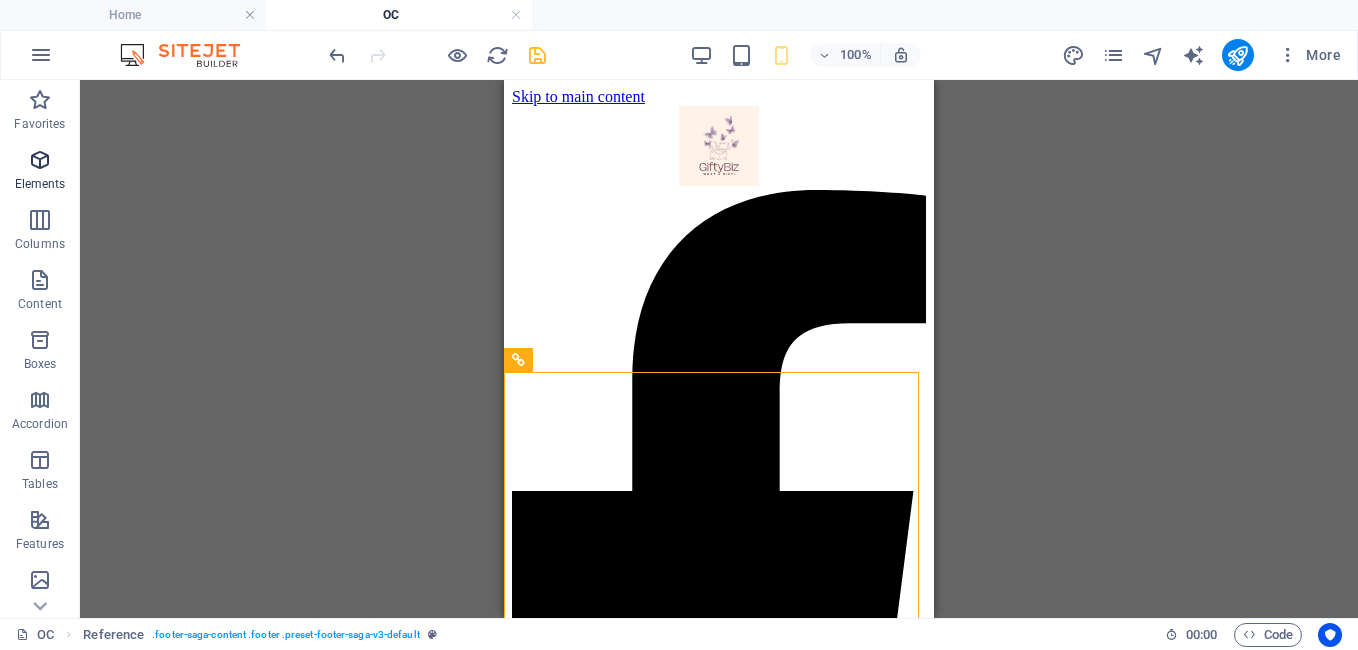 click at bounding box center [40, 160] 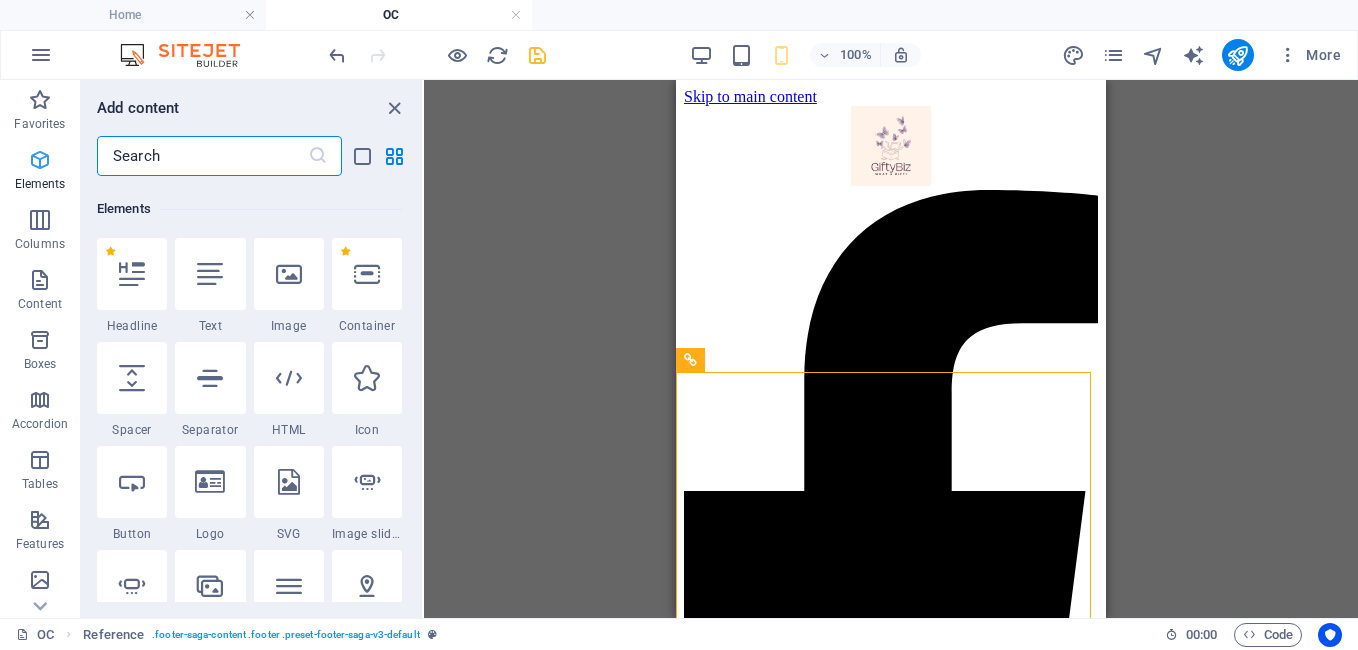scroll, scrollTop: 213, scrollLeft: 0, axis: vertical 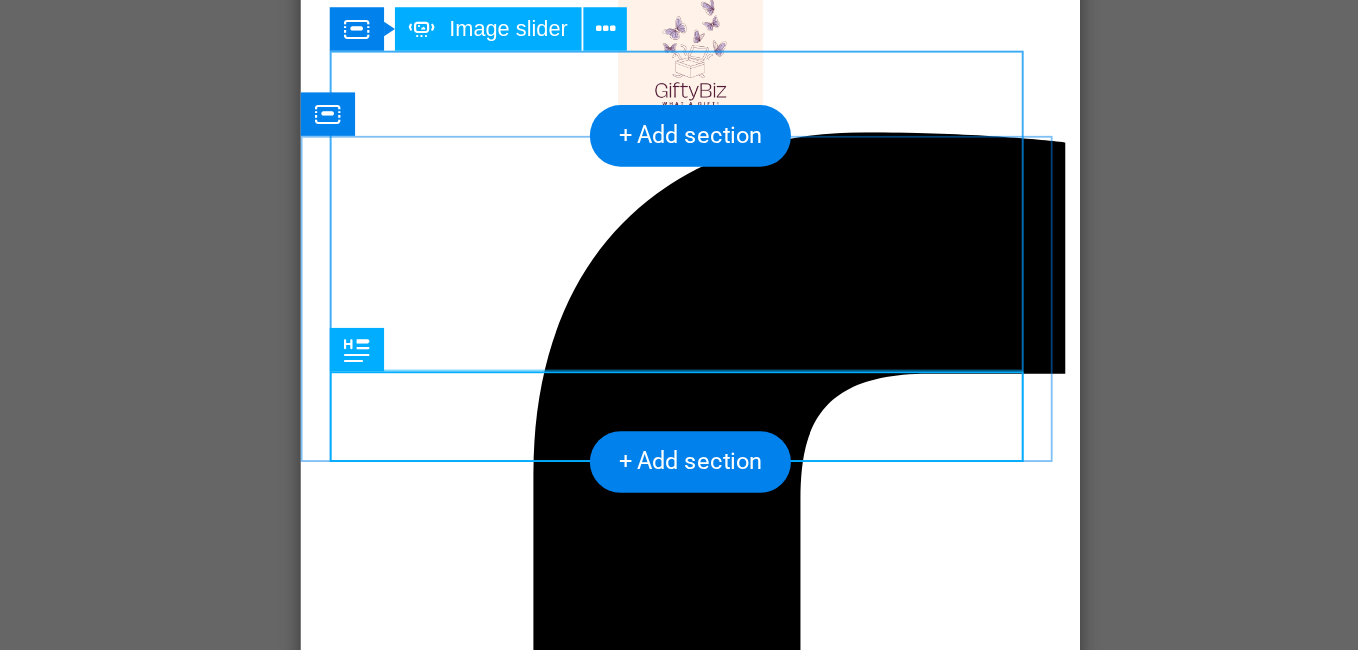 click at bounding box center (437, 2566) 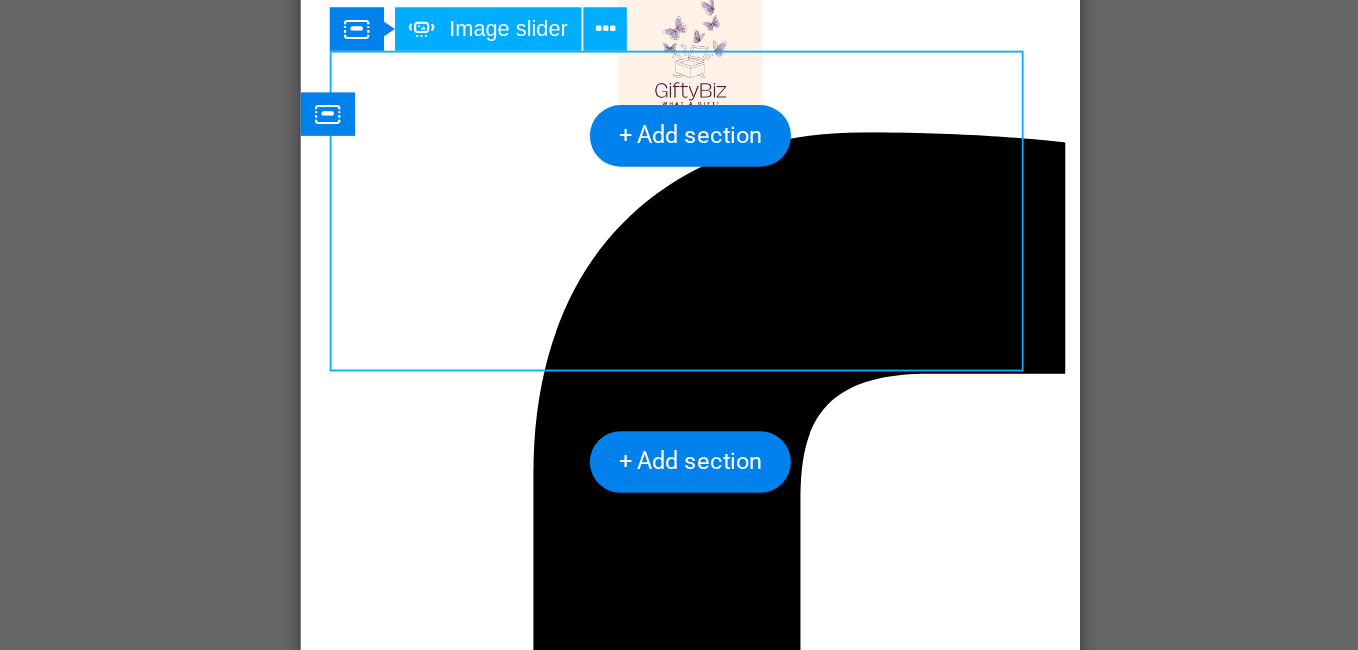 click at bounding box center (437, 2566) 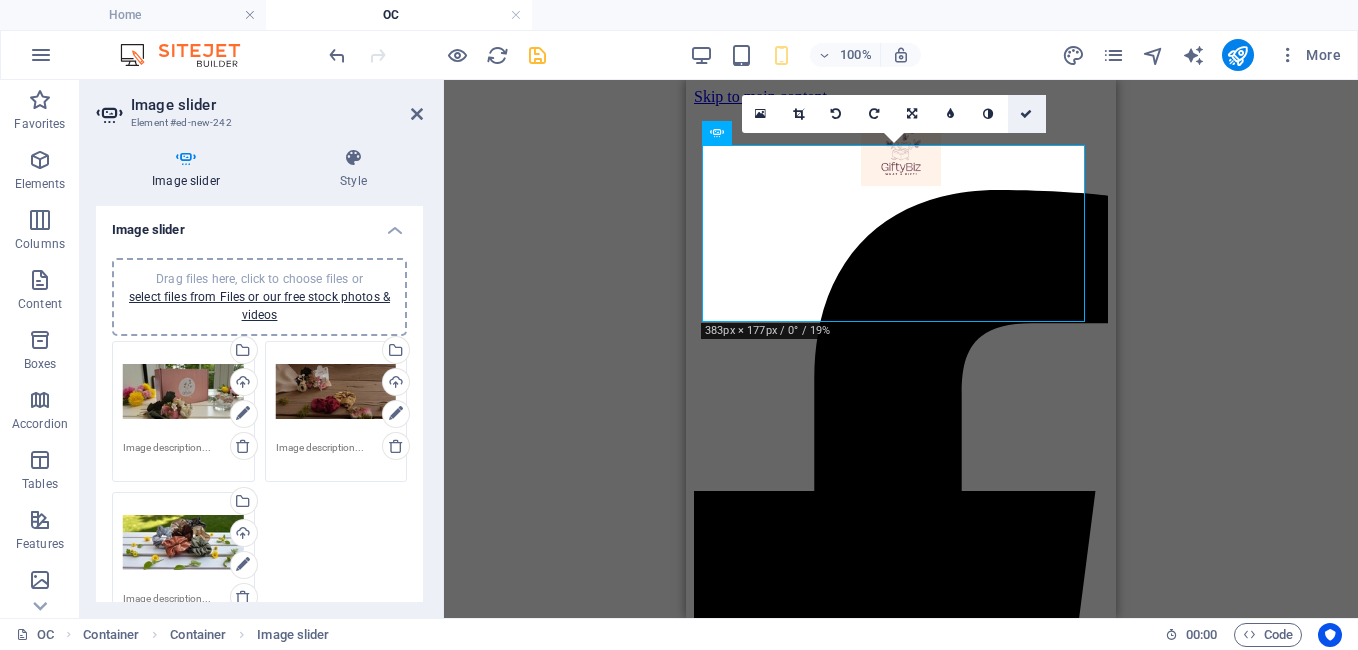 click at bounding box center [1026, 114] 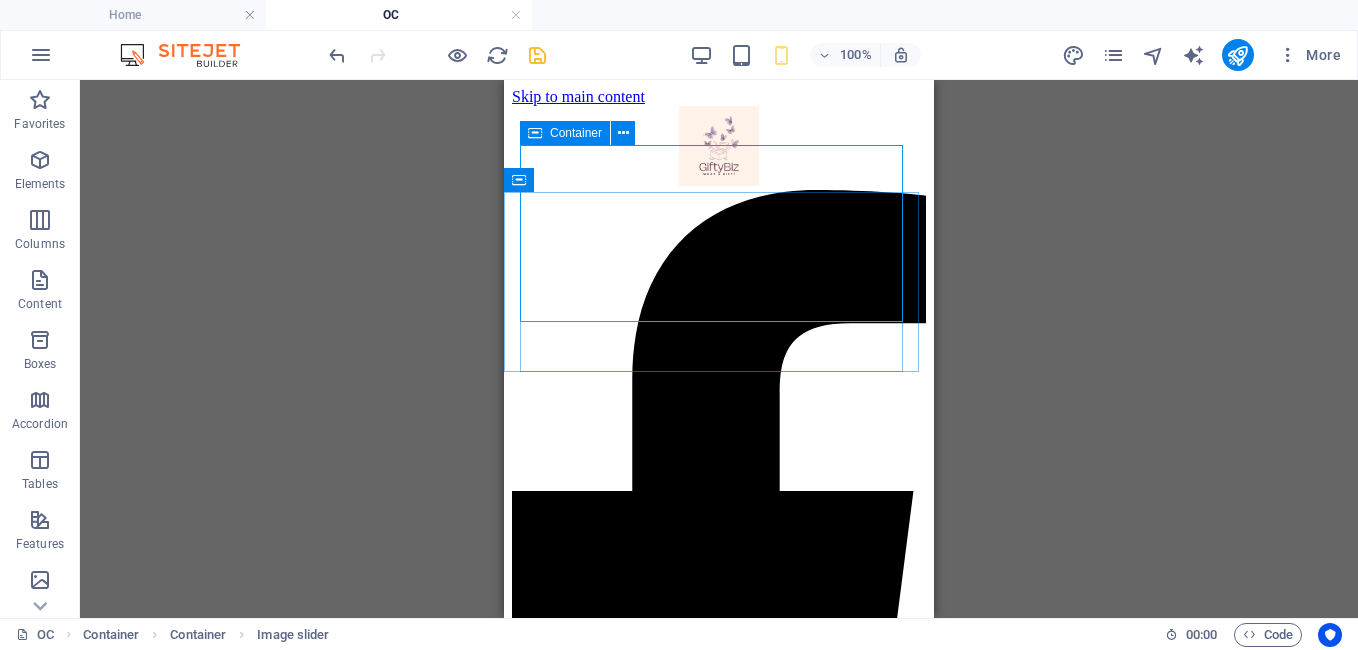 click at bounding box center (535, 133) 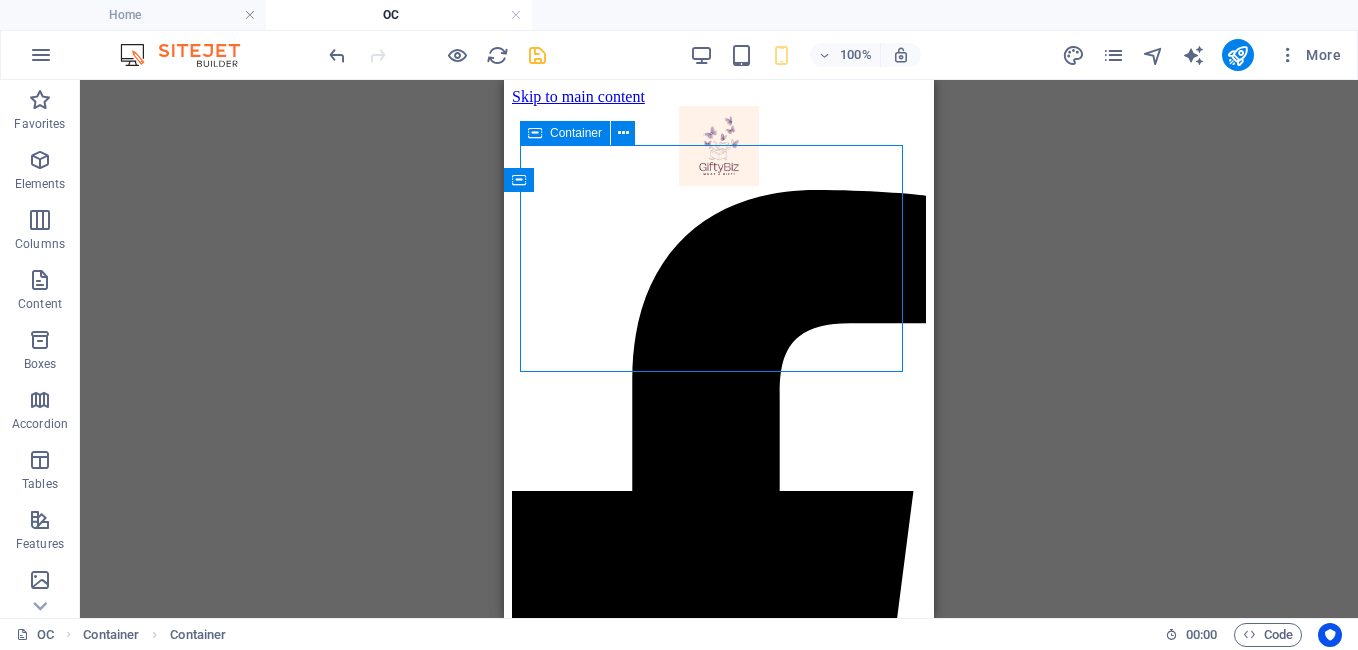 click at bounding box center [535, 133] 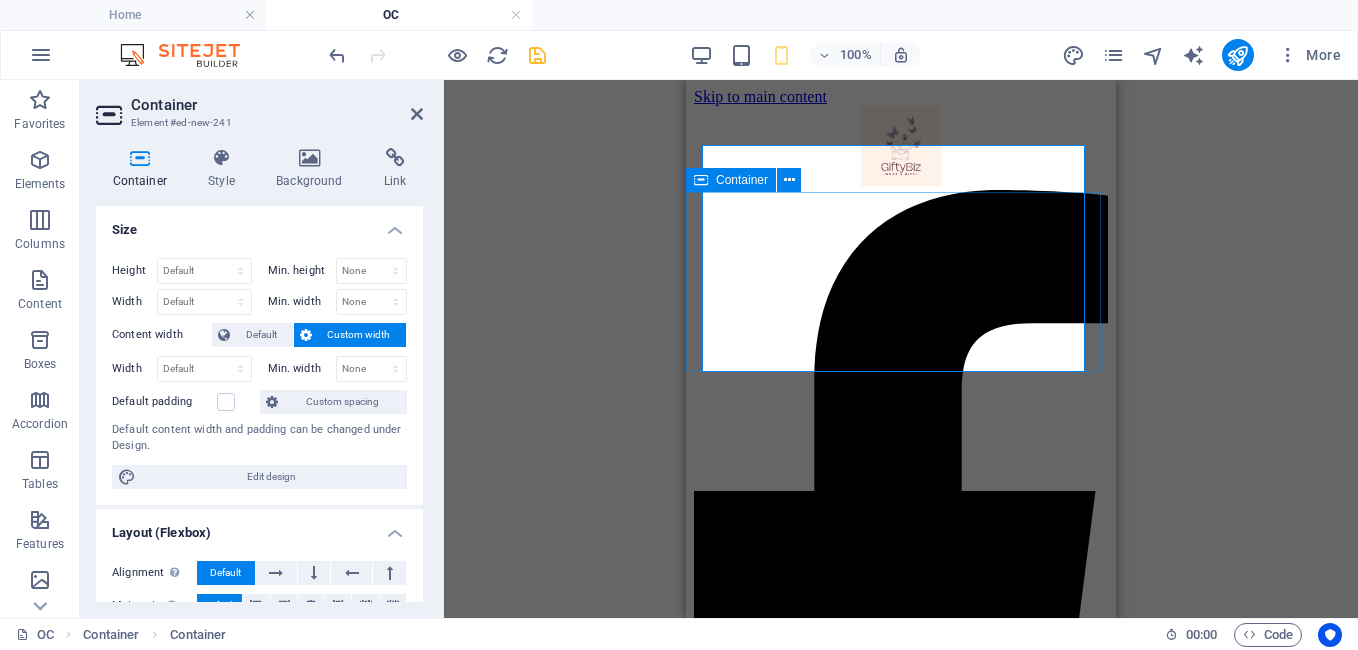 click at bounding box center [701, 180] 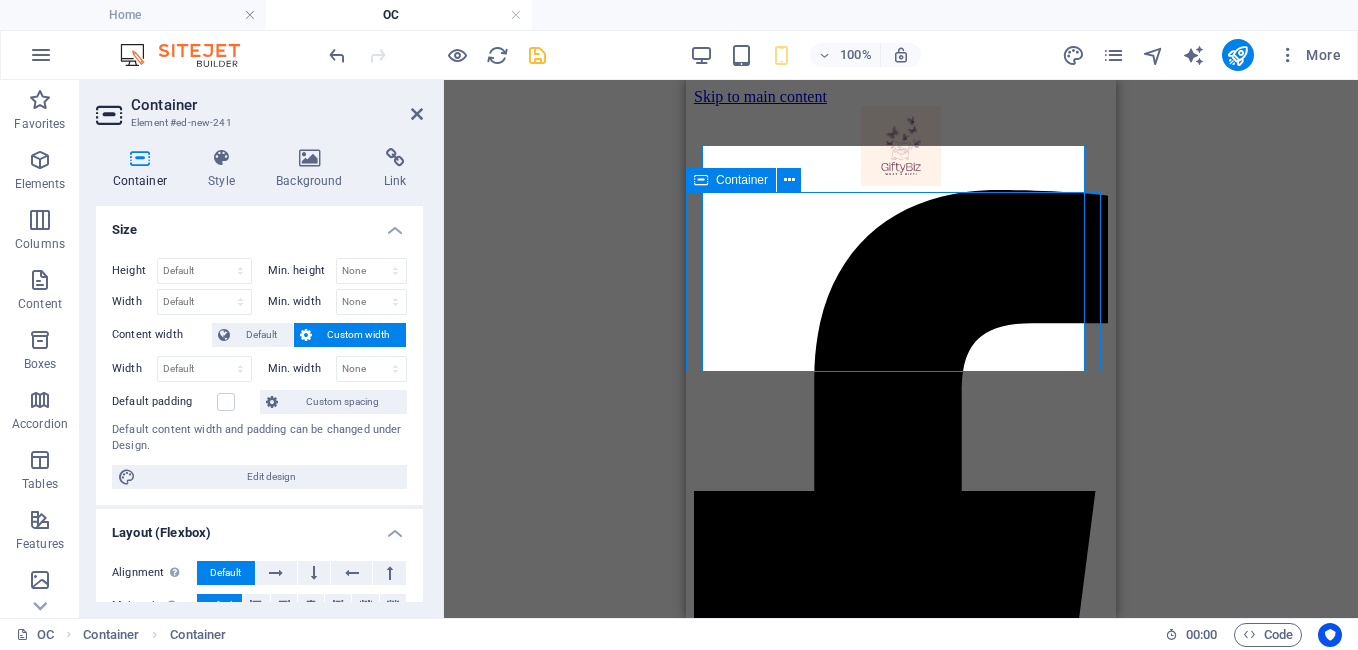 click at bounding box center [701, 180] 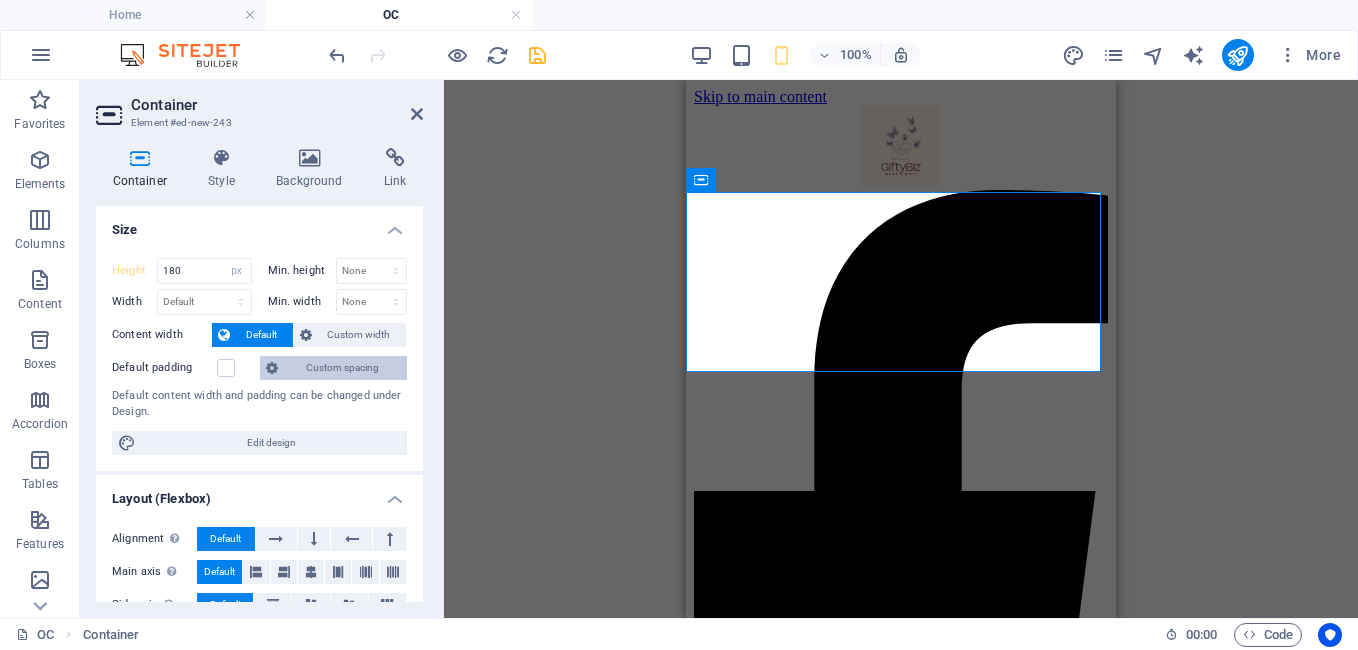 click on "Custom spacing" at bounding box center [342, 368] 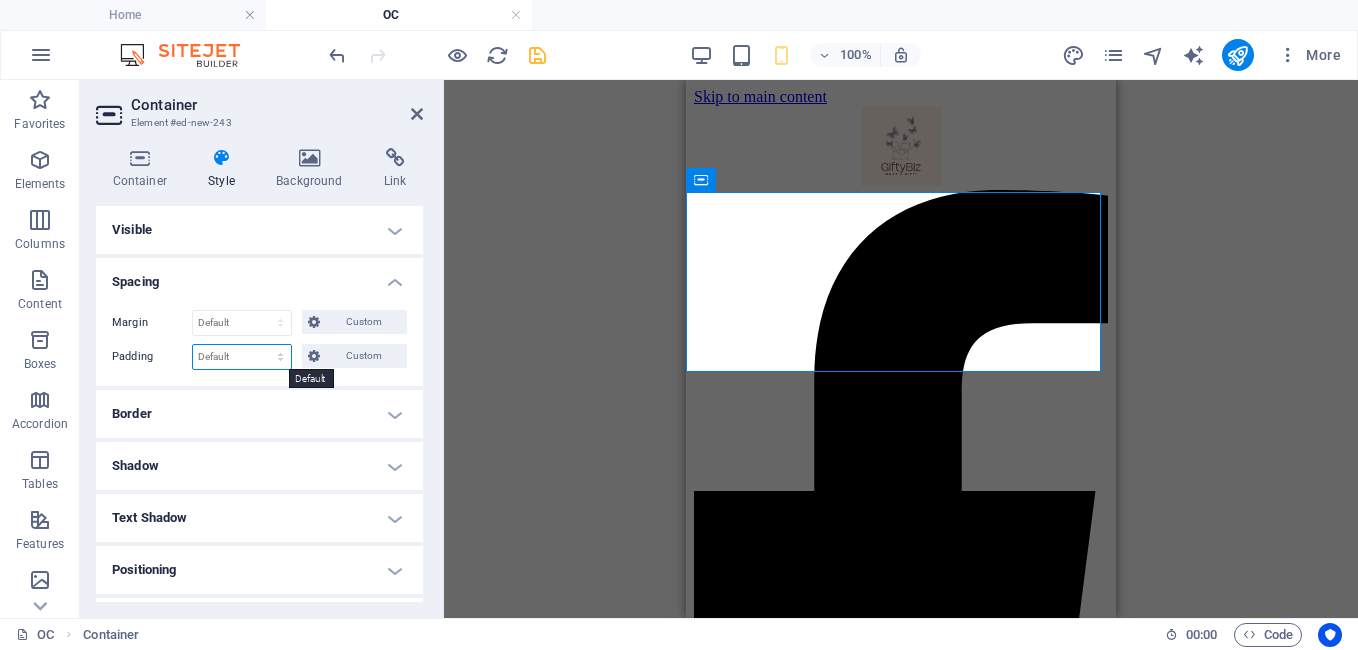 click on "Default px rem % vh vw Custom" at bounding box center [242, 357] 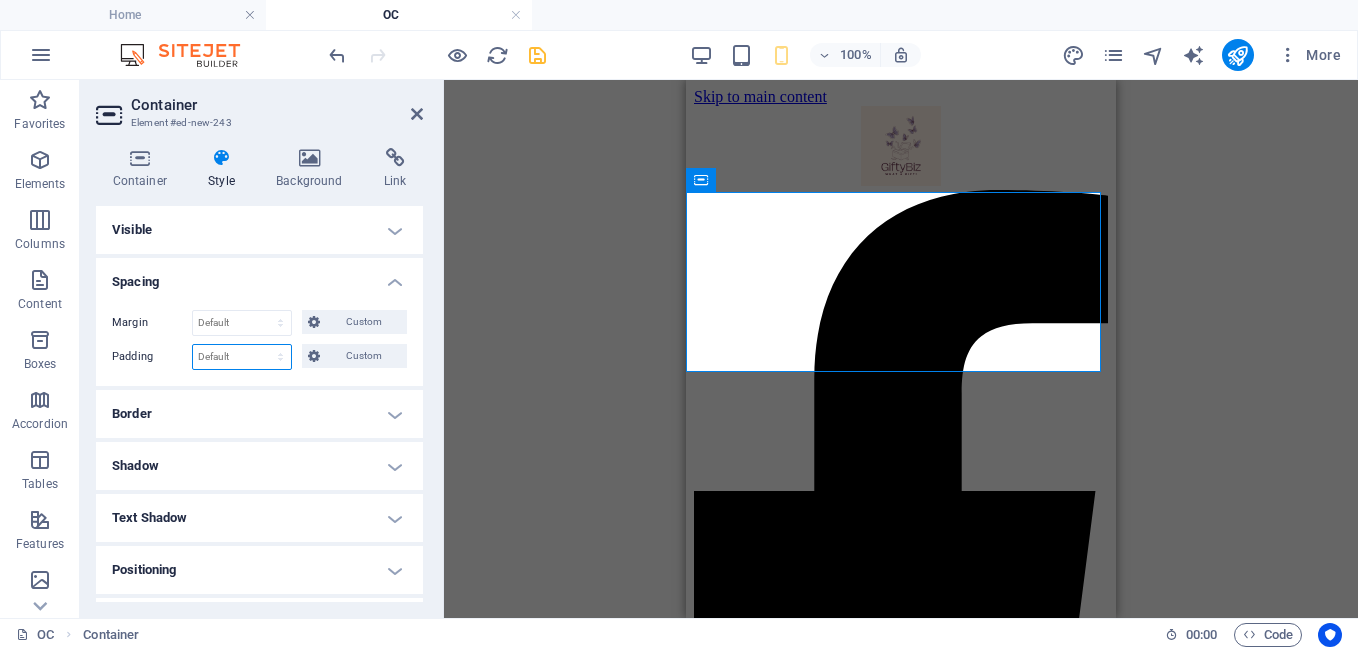 select on "px" 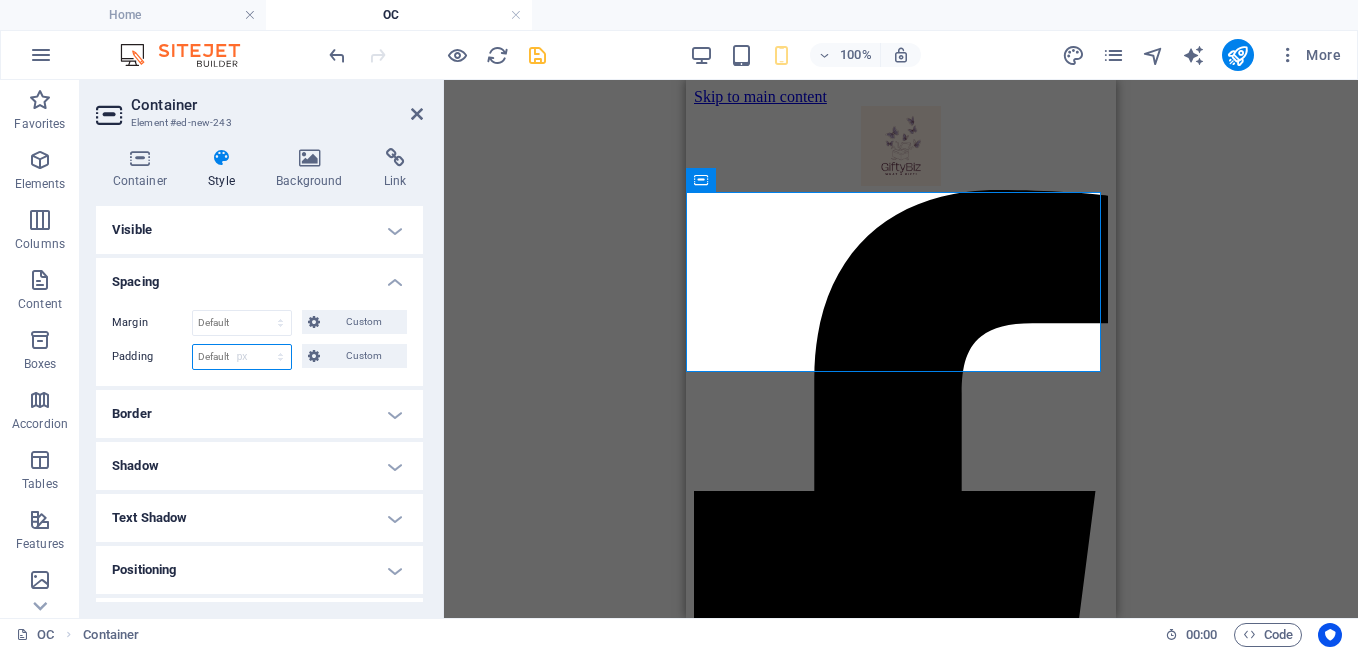 click on "Default px rem % vh vw Custom" at bounding box center [242, 357] 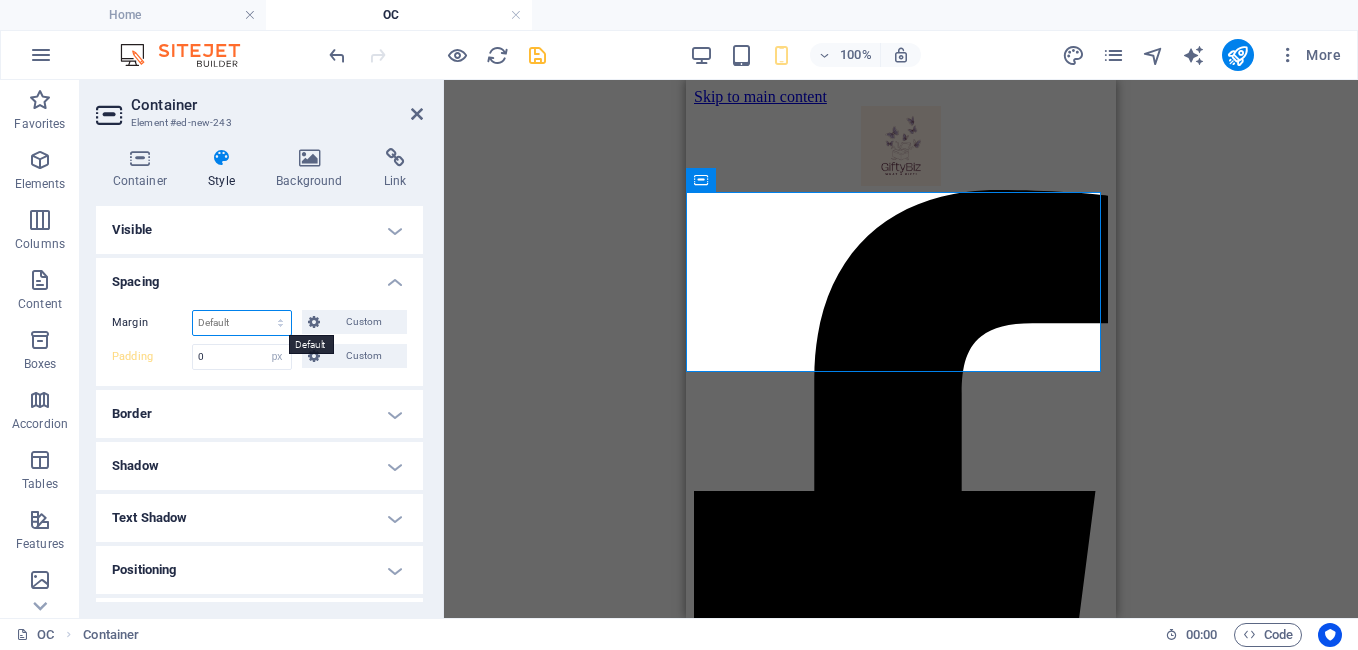 click on "Default auto px % rem vw vh Custom" at bounding box center [242, 323] 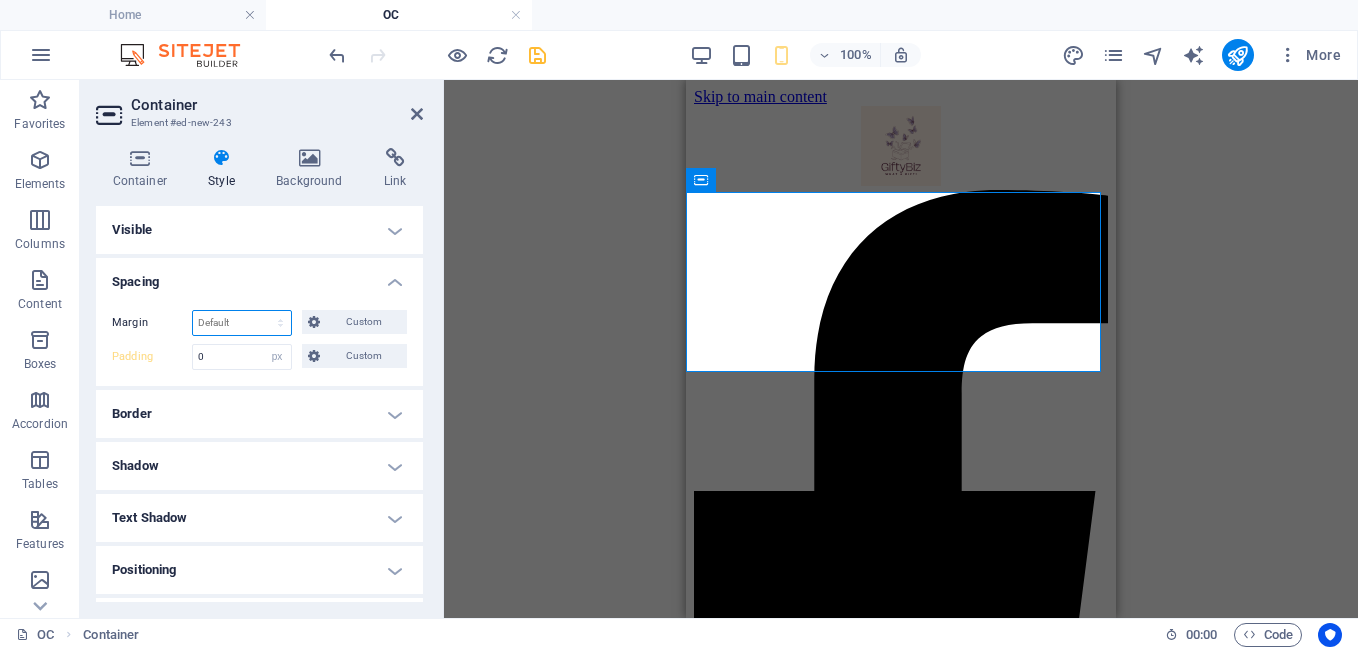 select on "px" 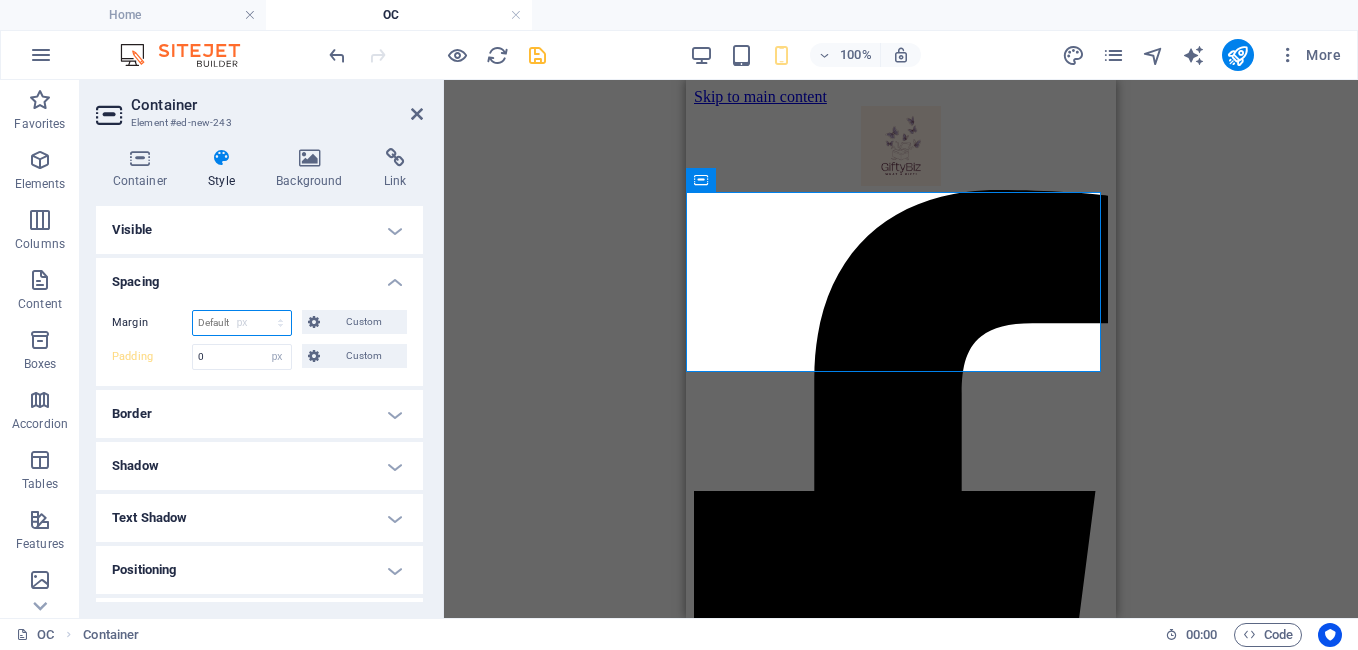 click on "Default auto px % rem vw vh Custom" at bounding box center [242, 323] 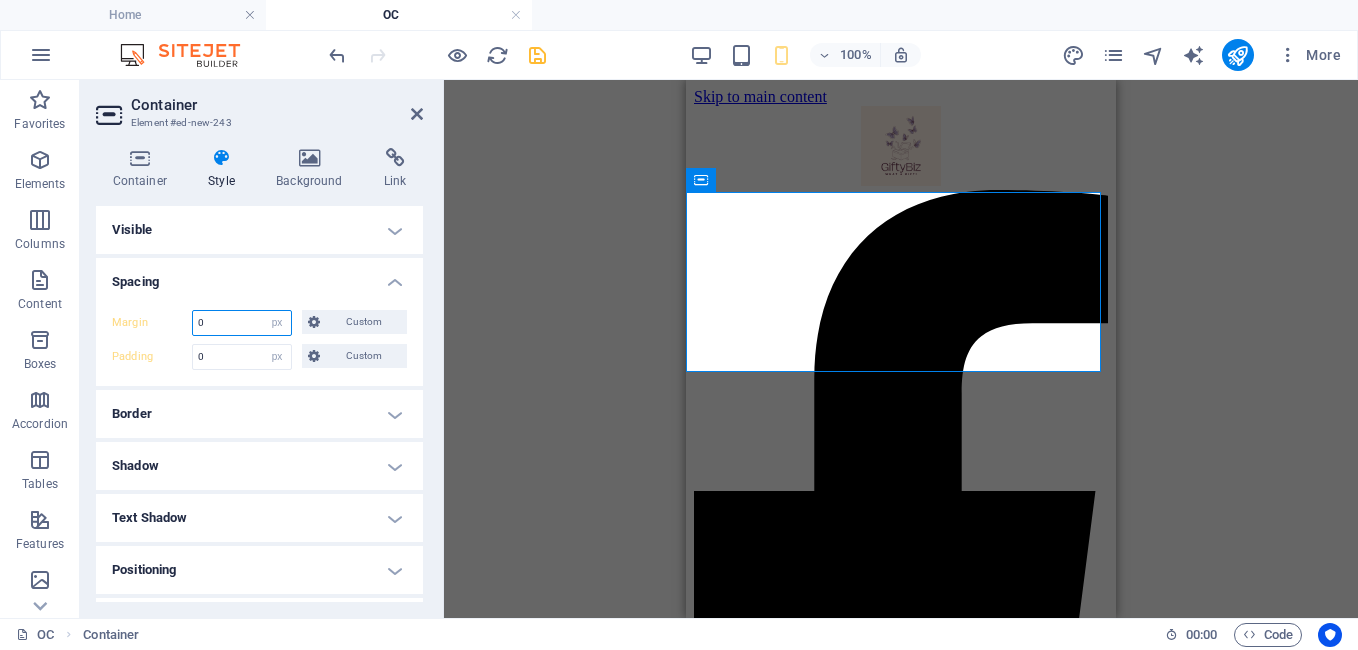 scroll, scrollTop: 55, scrollLeft: 0, axis: vertical 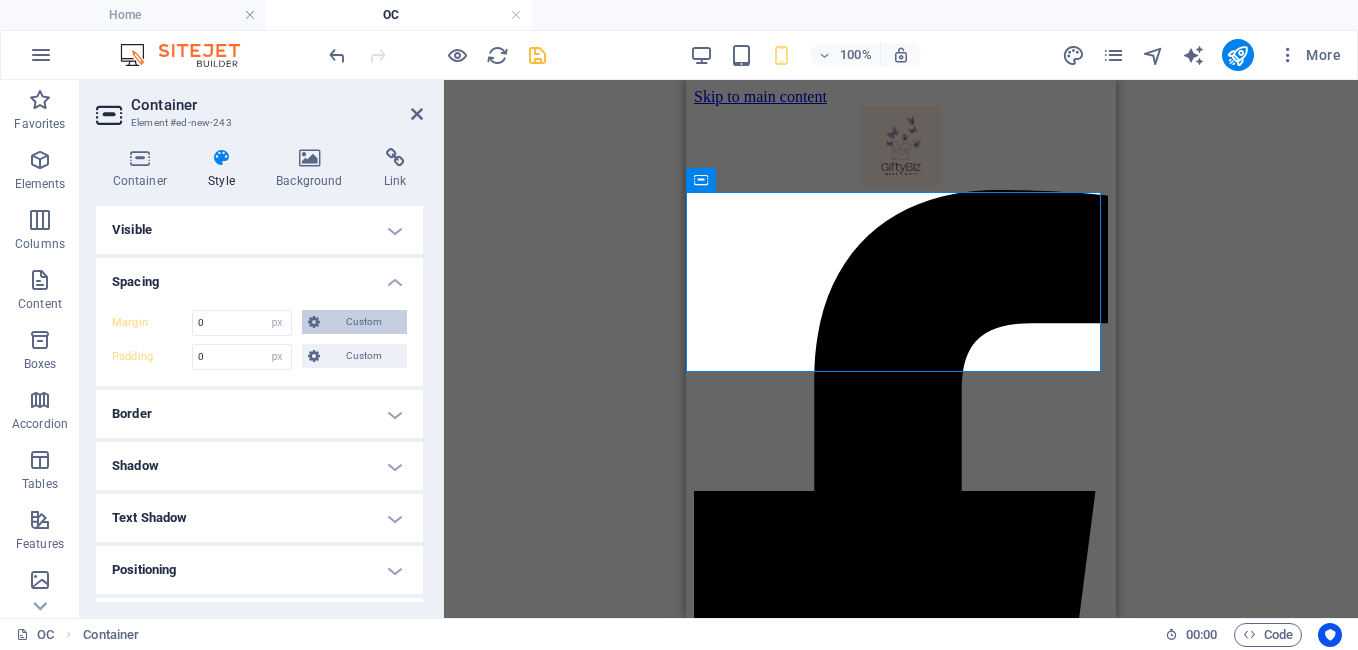 click on "Custom" at bounding box center [363, 322] 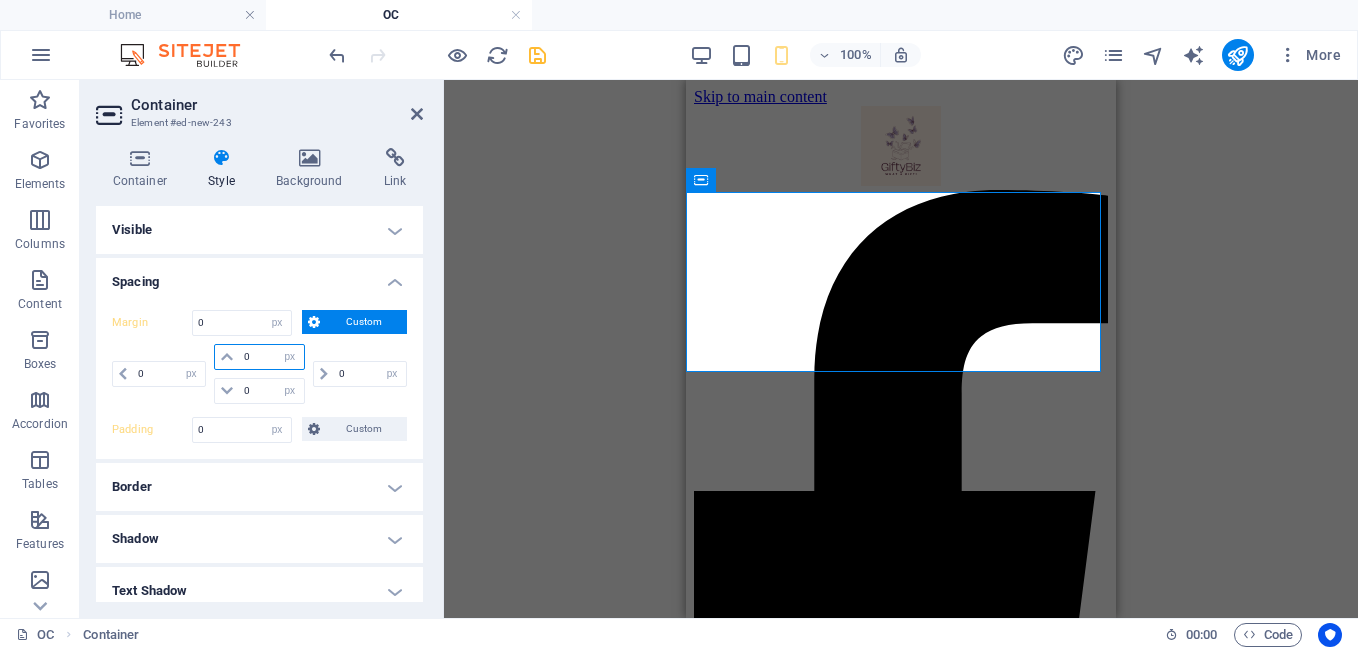 click on "0" at bounding box center [271, 357] 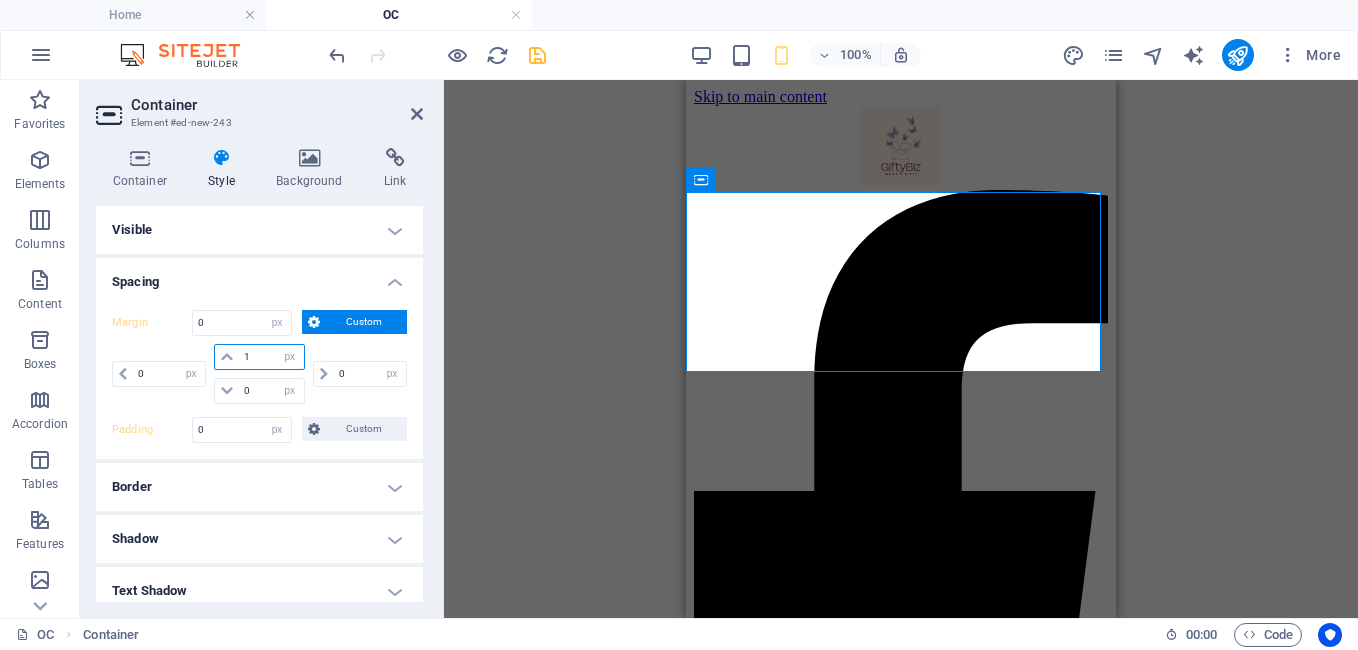 type on "15" 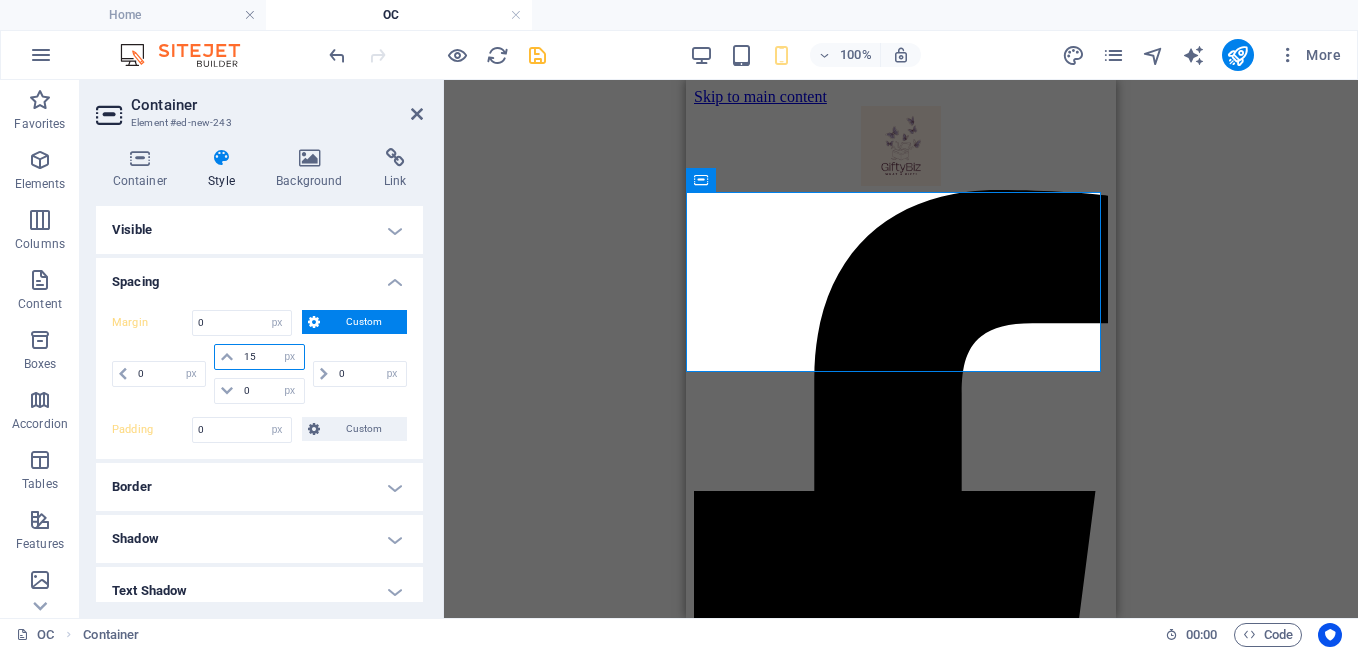 type 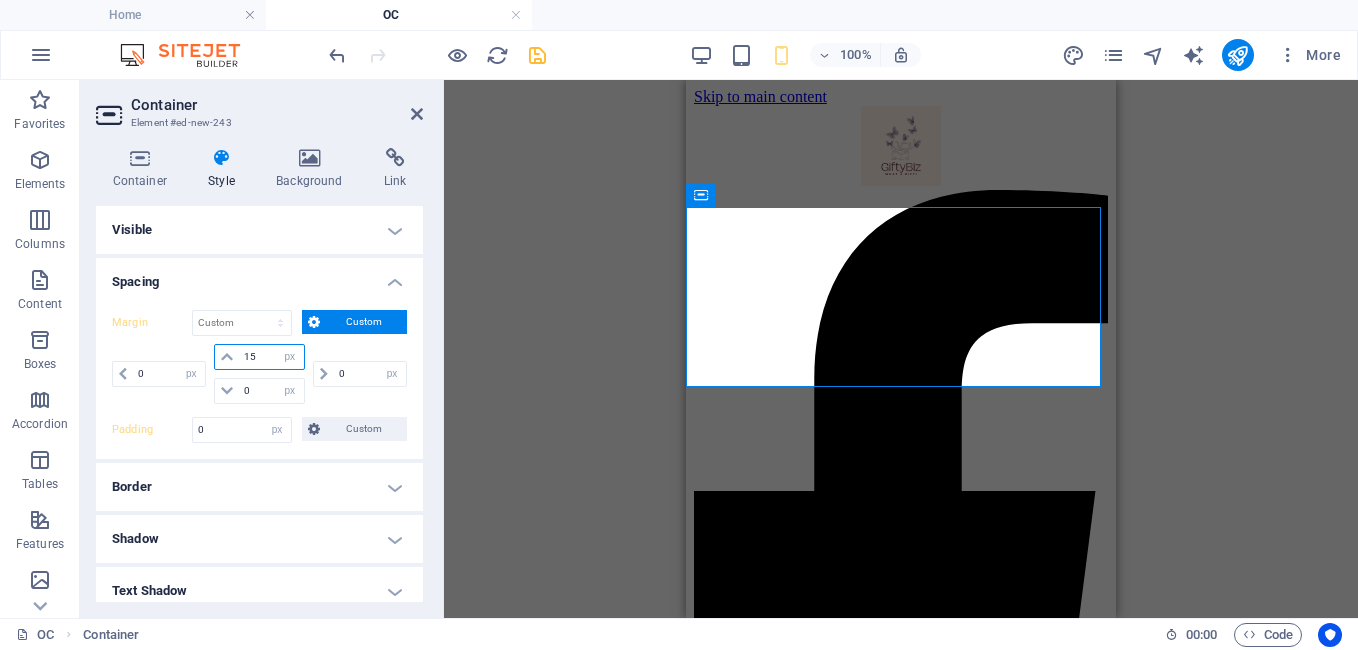 type on "1" 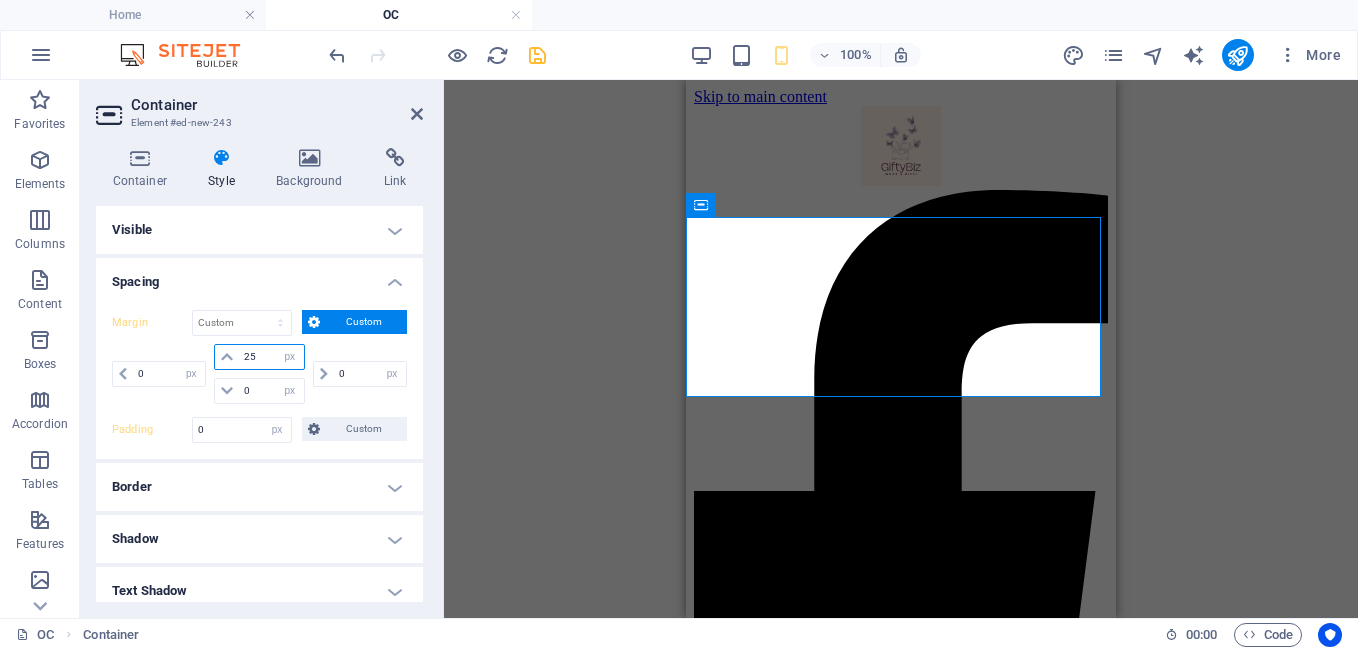 type on "2" 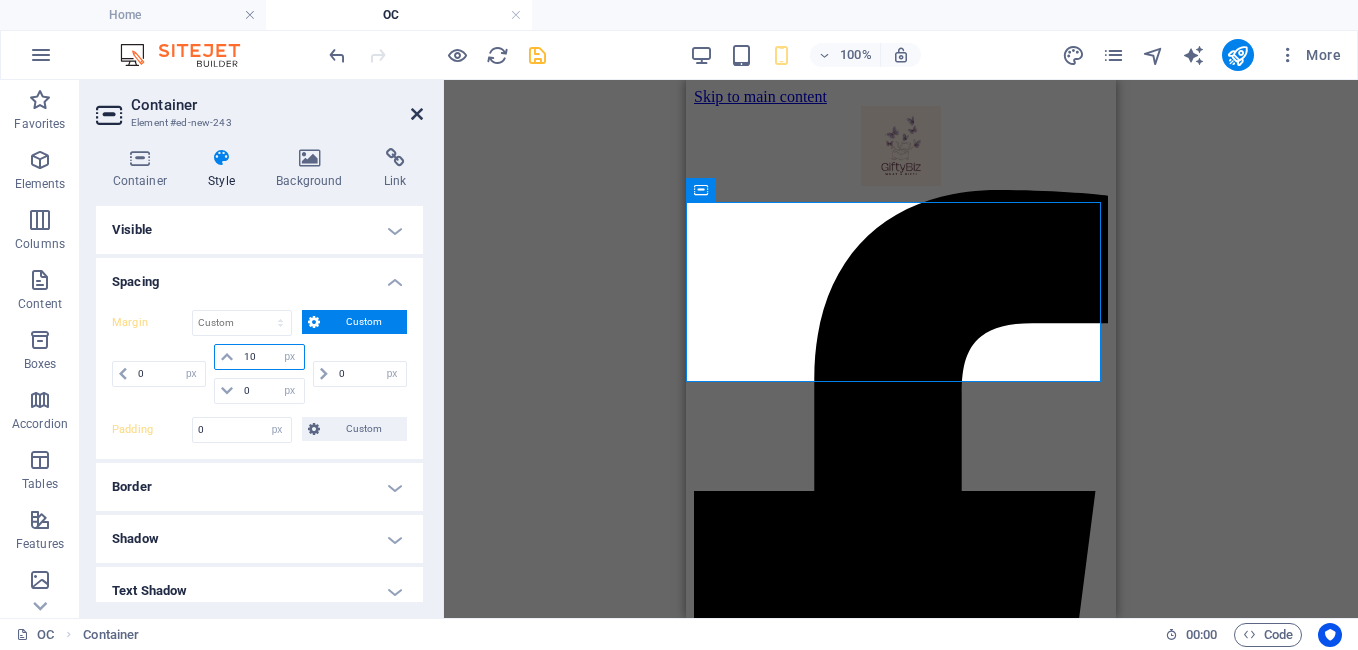 type on "10" 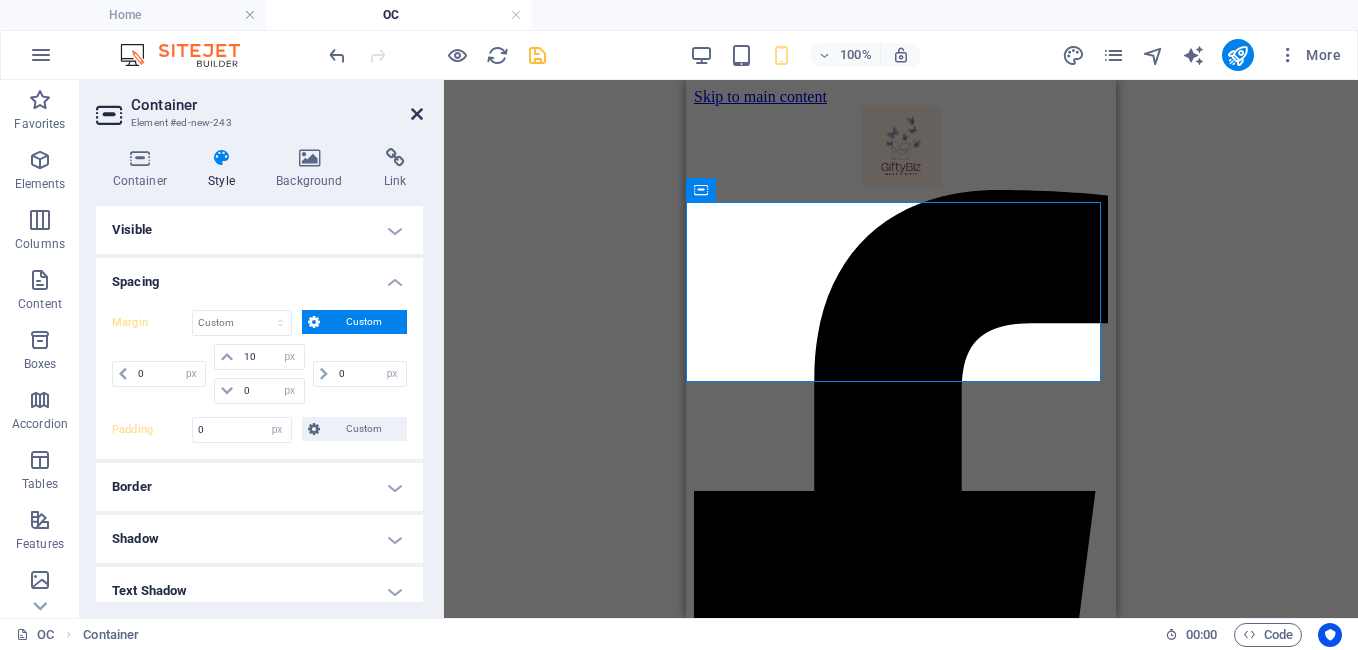click at bounding box center (417, 114) 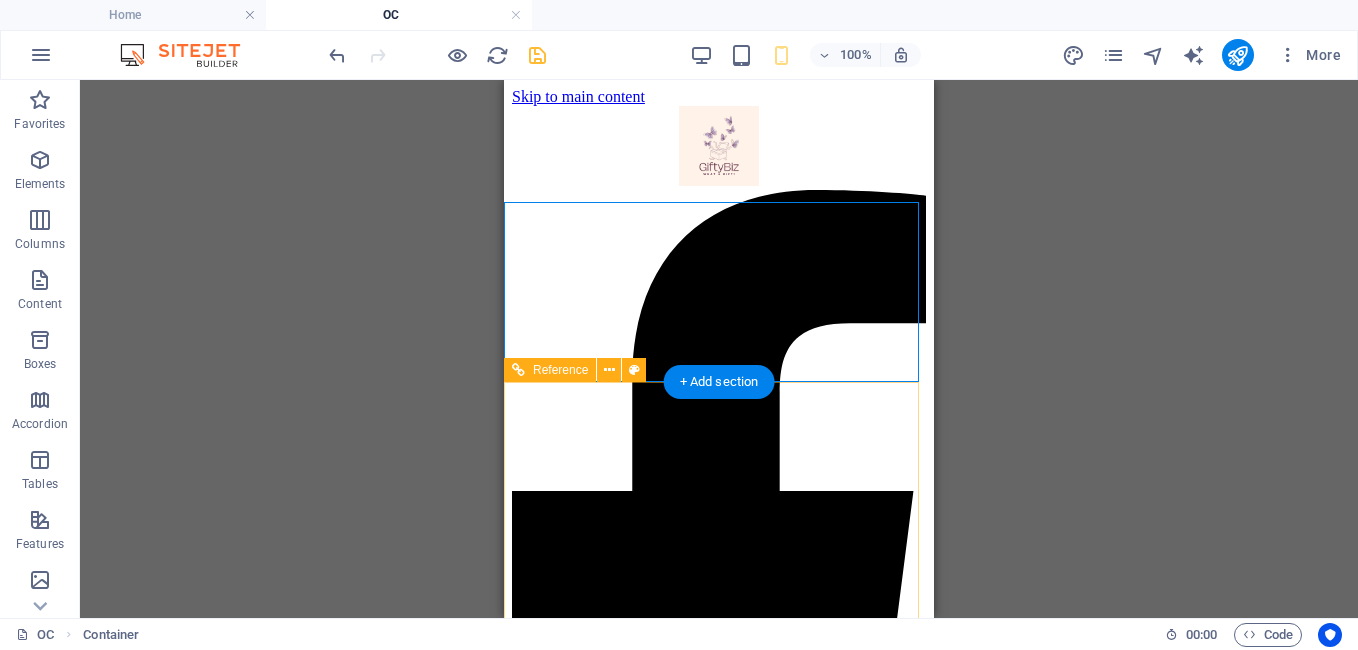 click at bounding box center (719, 2274) 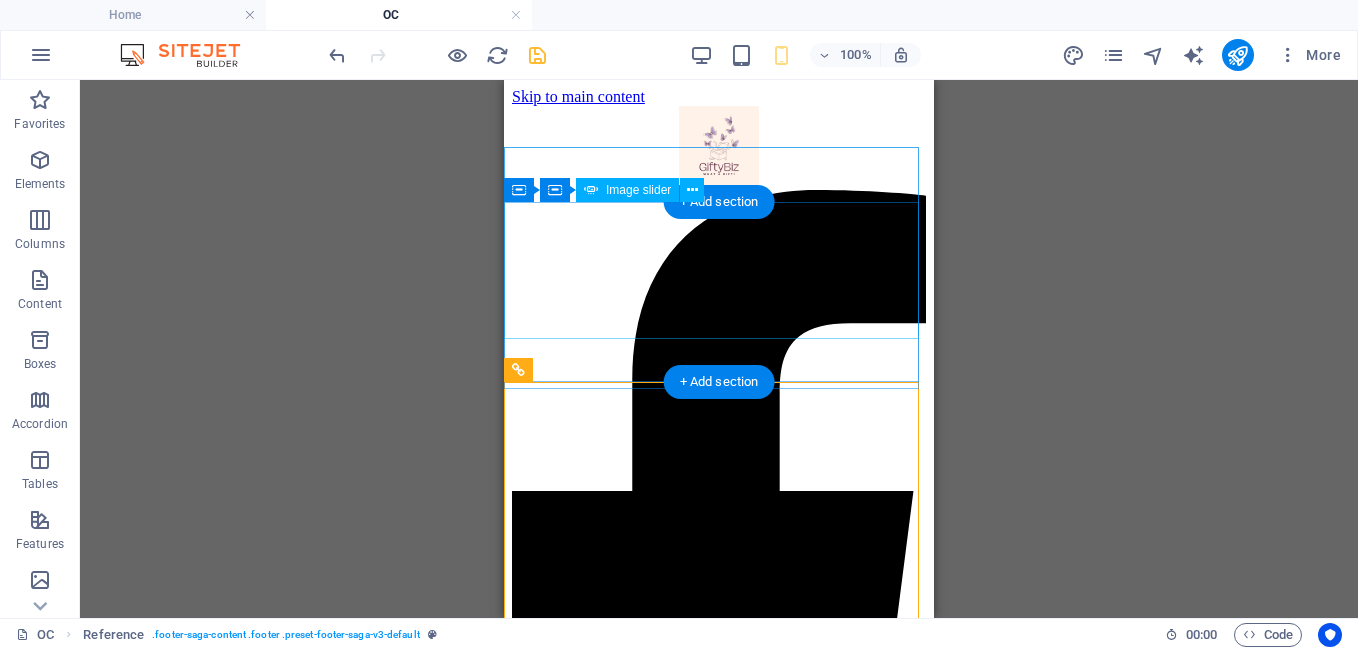click at bounding box center (-221, 3677) 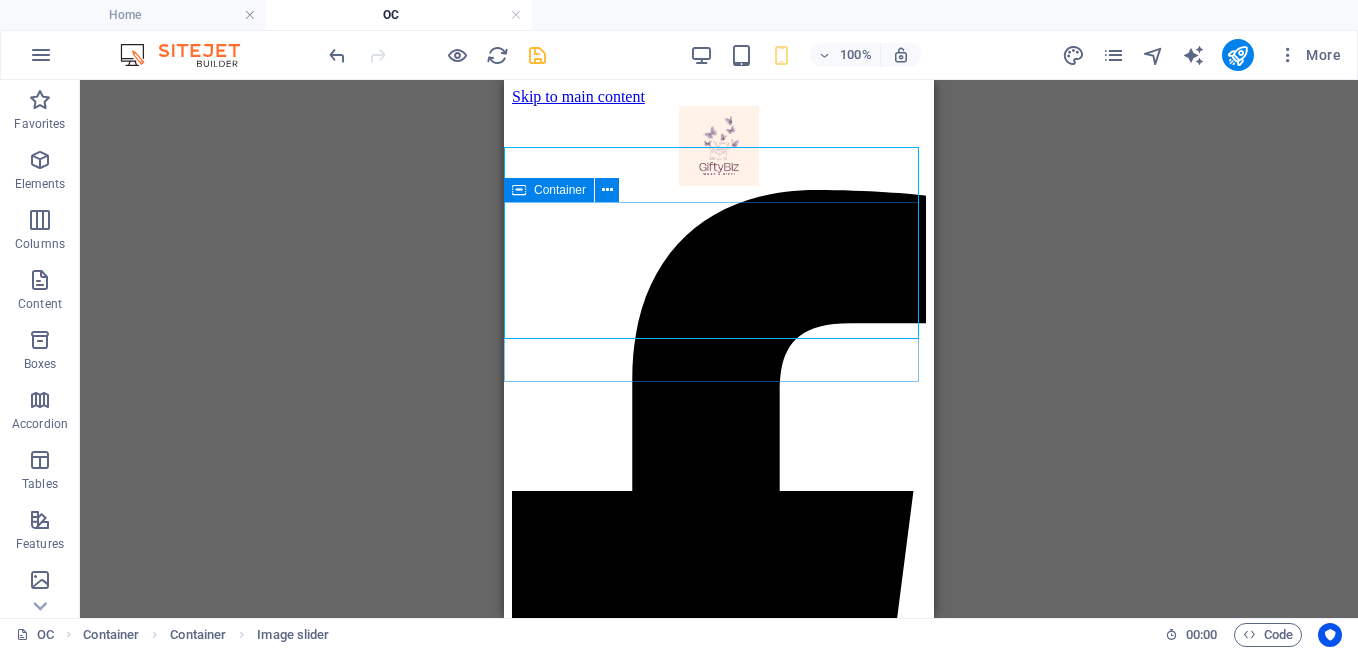 click at bounding box center (519, 190) 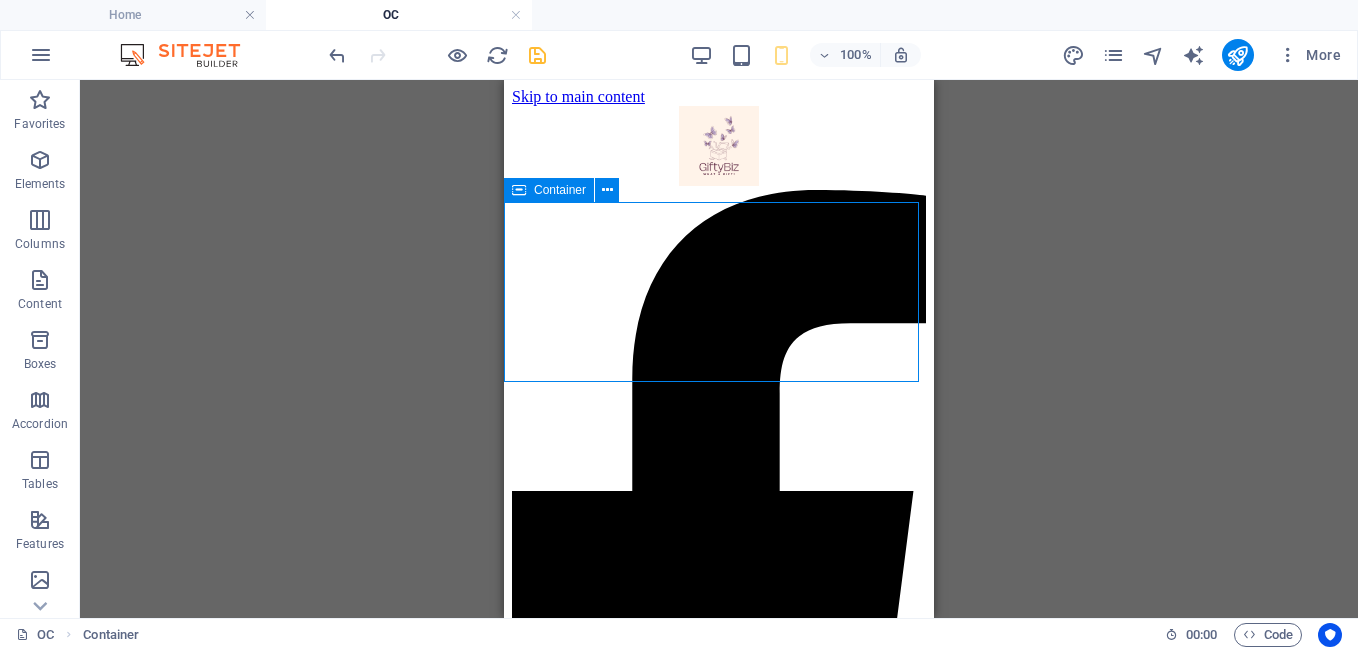 click at bounding box center [519, 190] 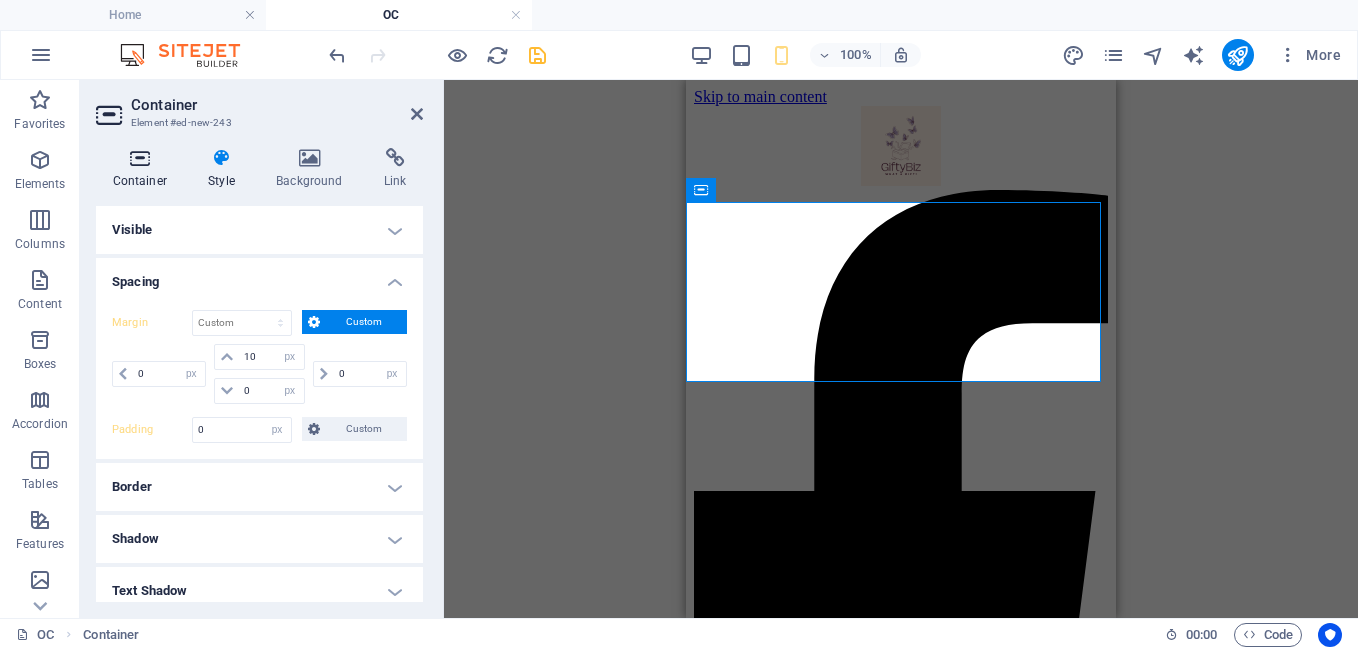 click on "Container" at bounding box center [144, 169] 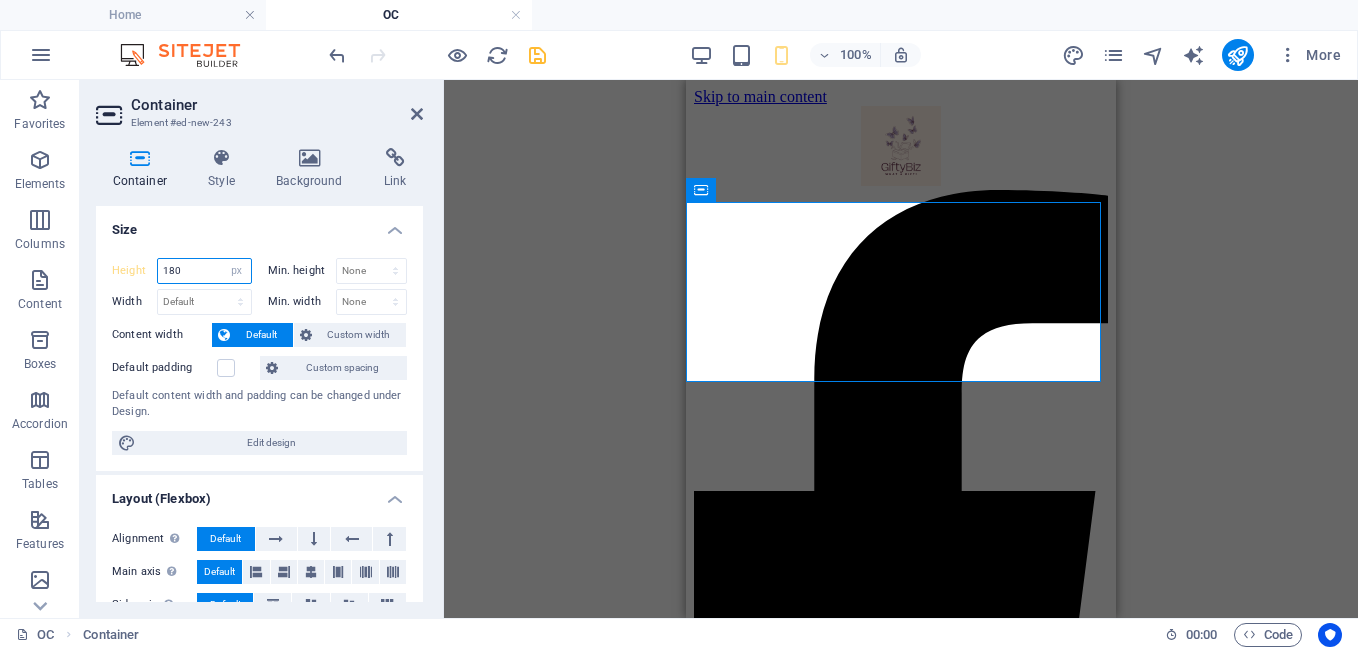click on "180" at bounding box center [204, 271] 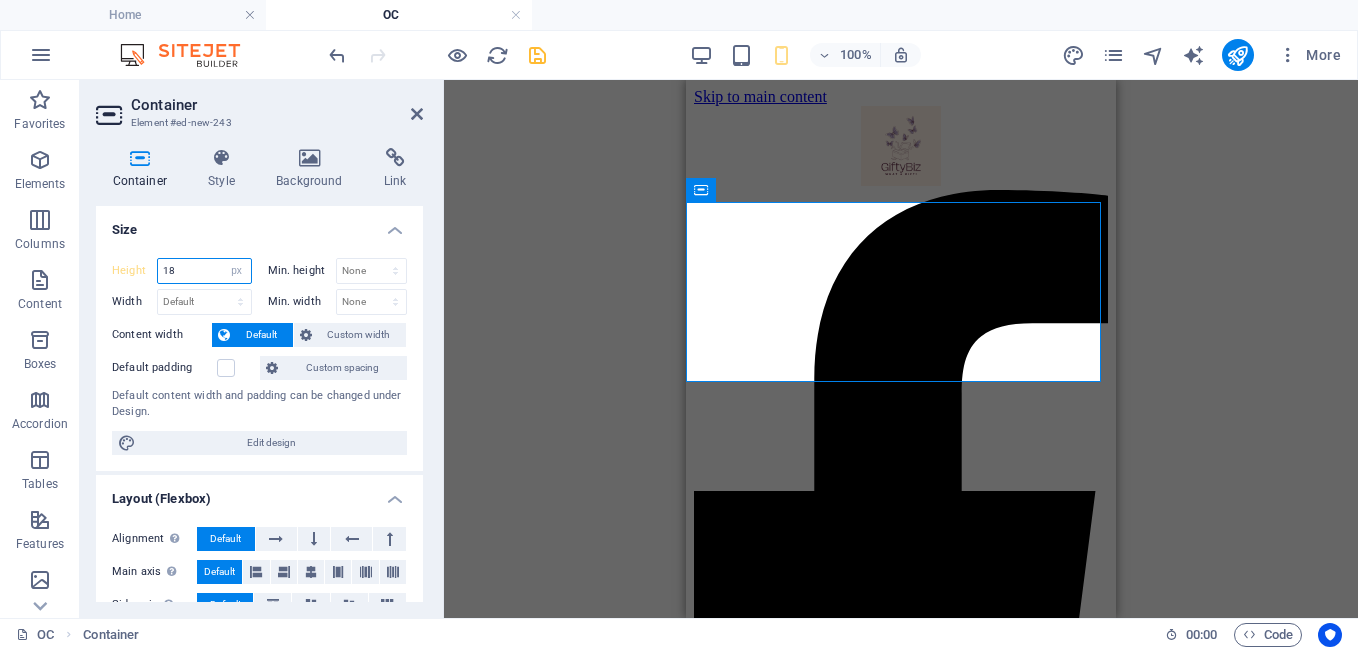 type on "1" 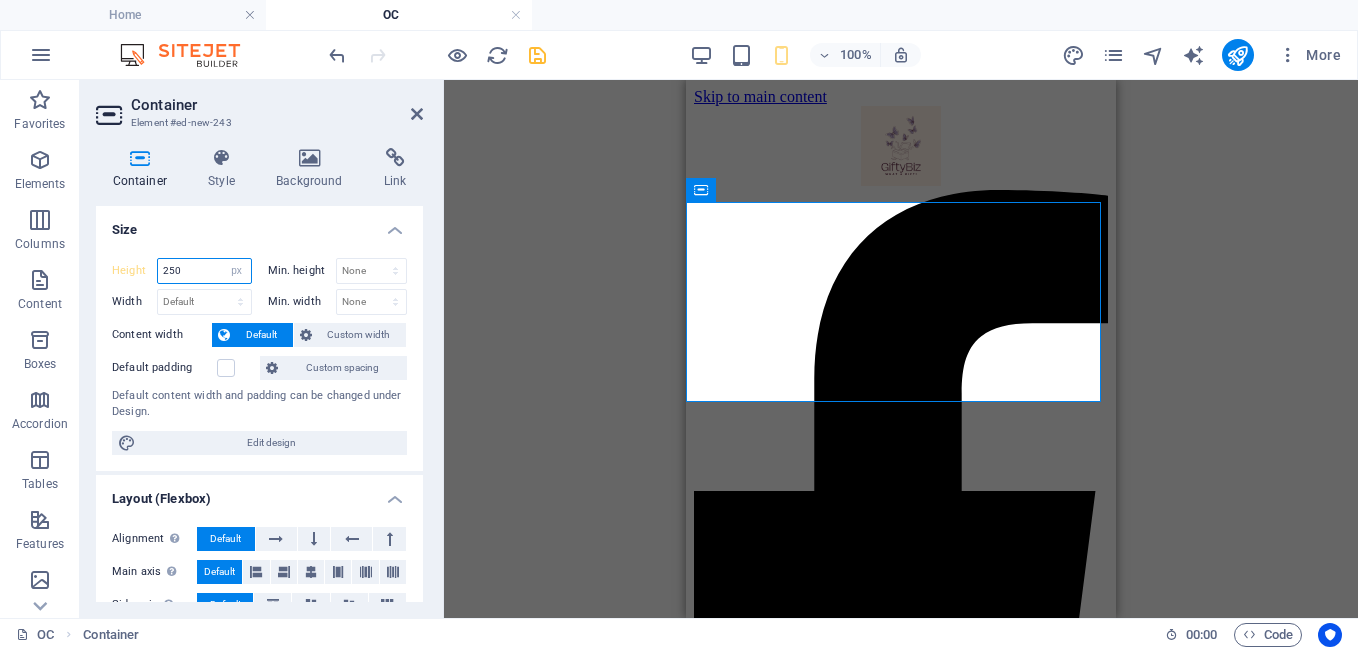 scroll, scrollTop: 0, scrollLeft: 0, axis: both 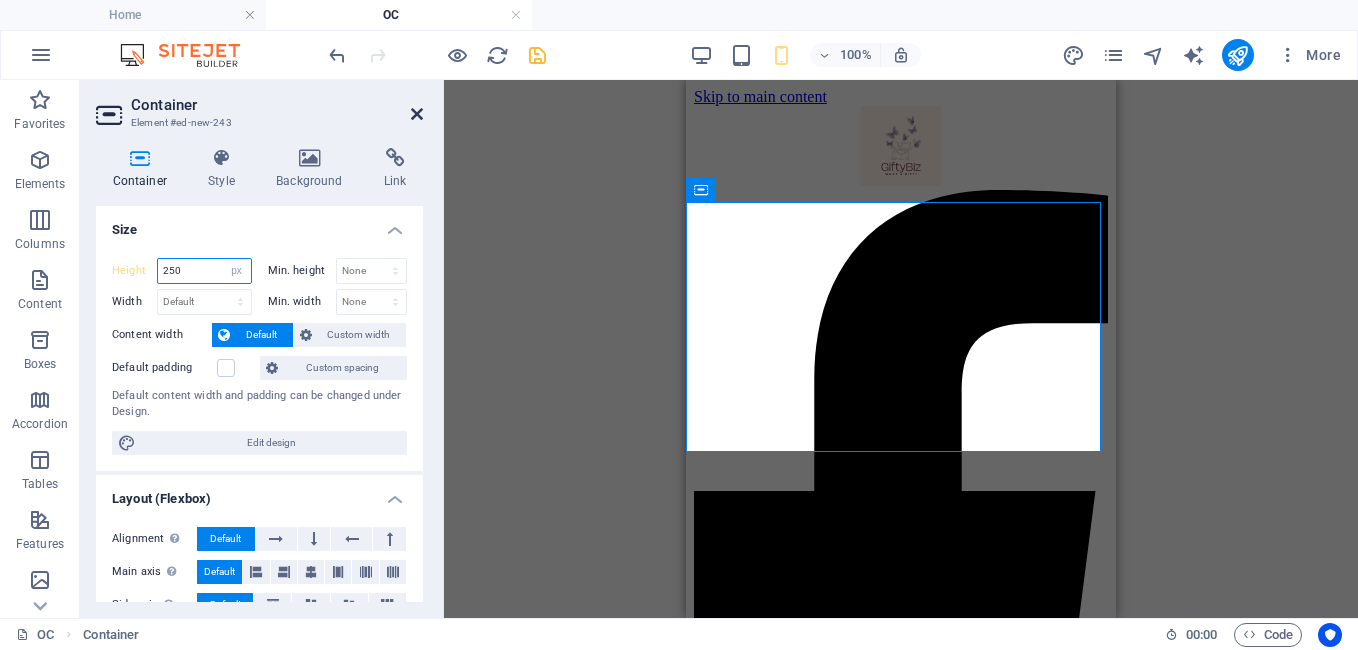type on "250" 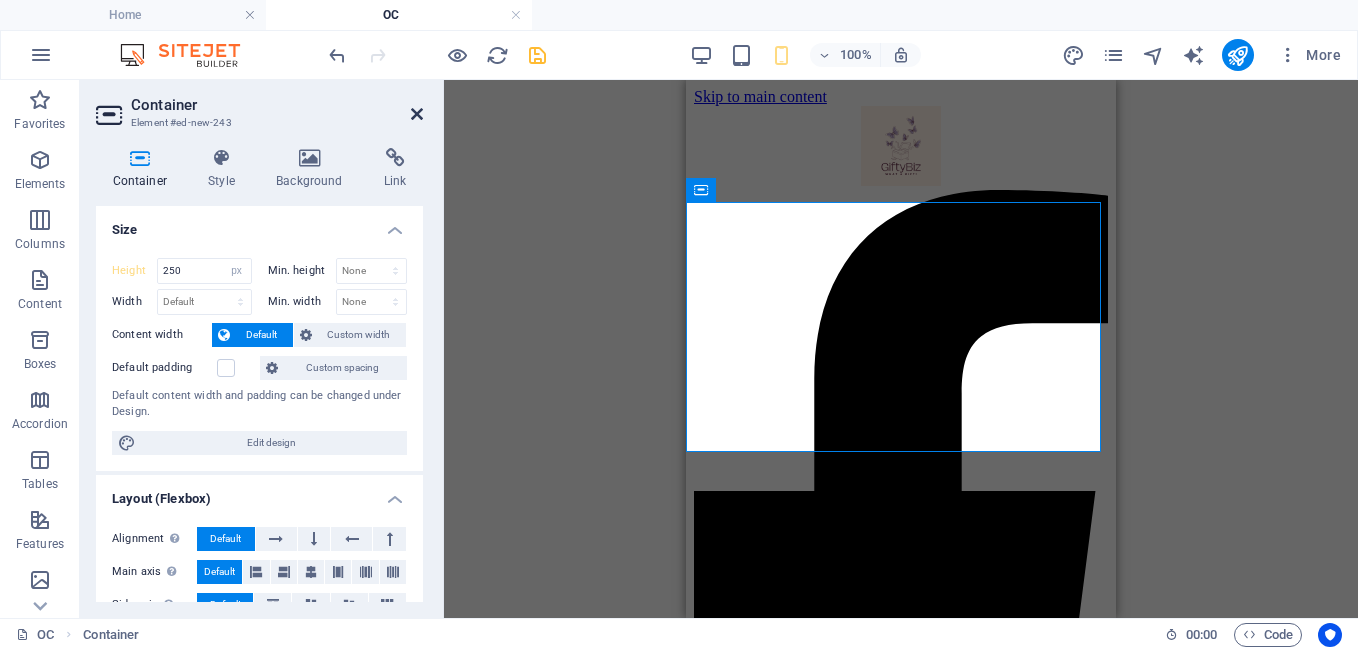 click at bounding box center (417, 114) 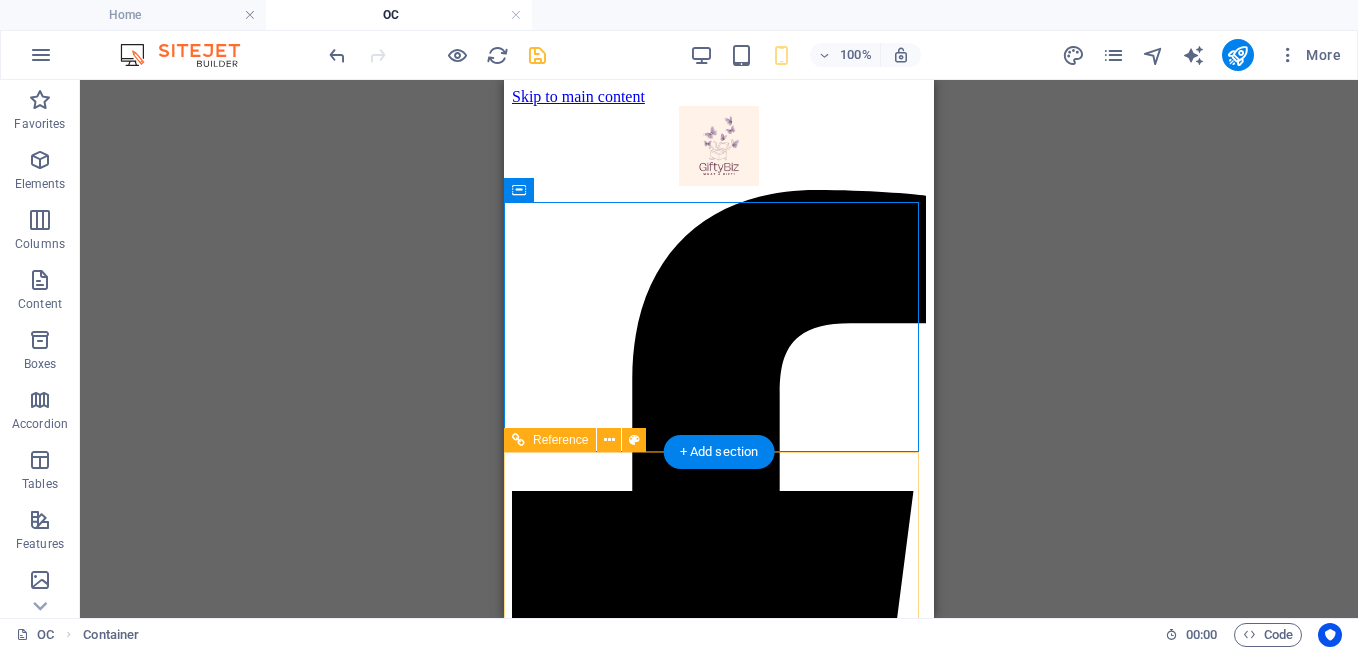 click at bounding box center [719, 2344] 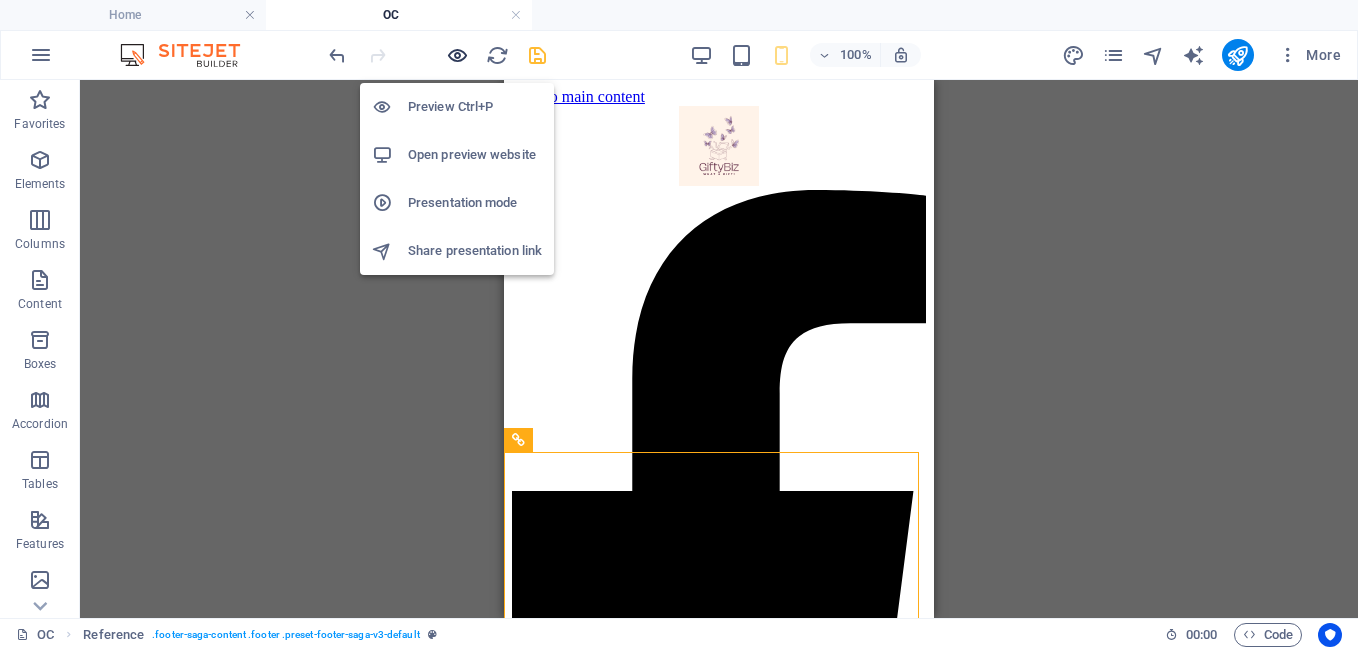 click at bounding box center (457, 55) 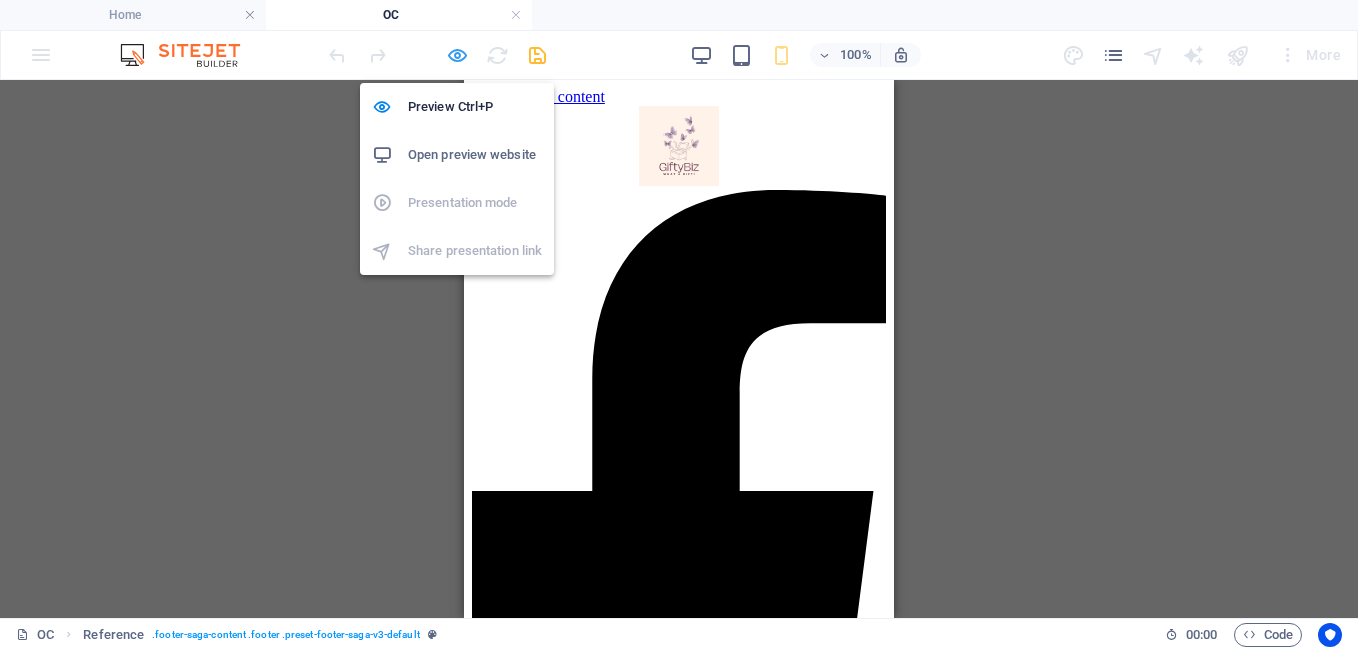 click at bounding box center [457, 55] 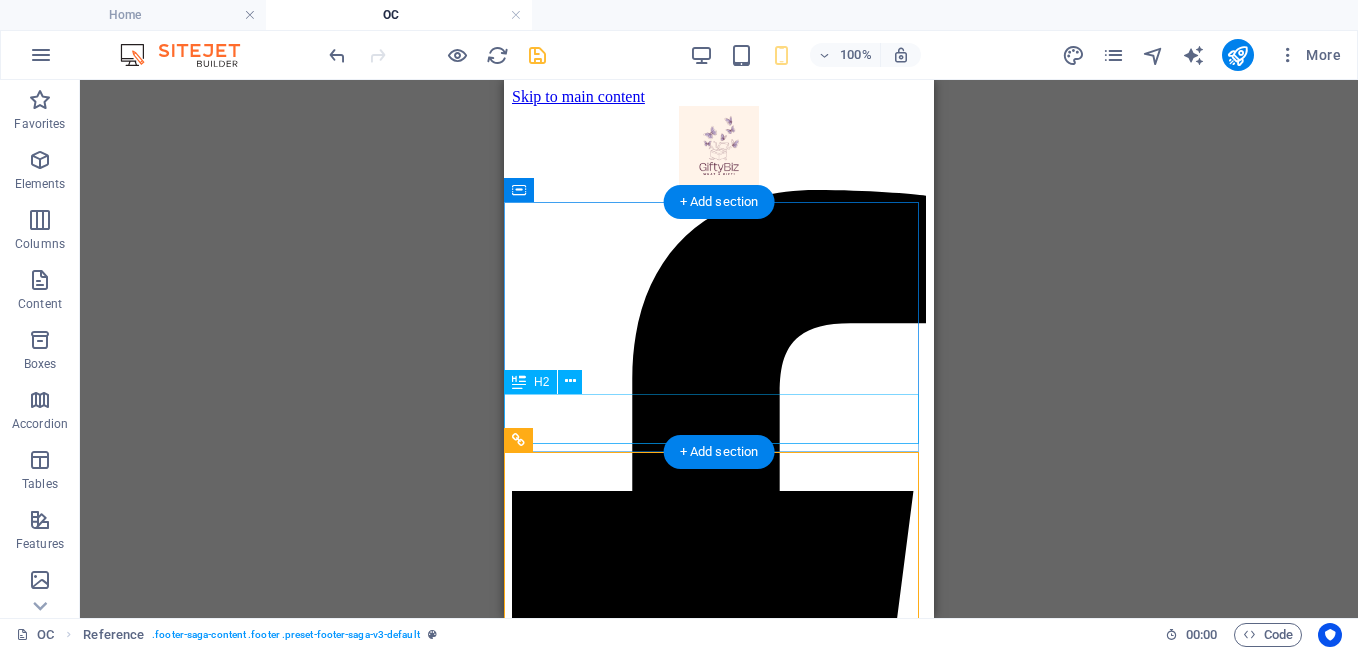 click on "New headline" at bounding box center [719, 4446] 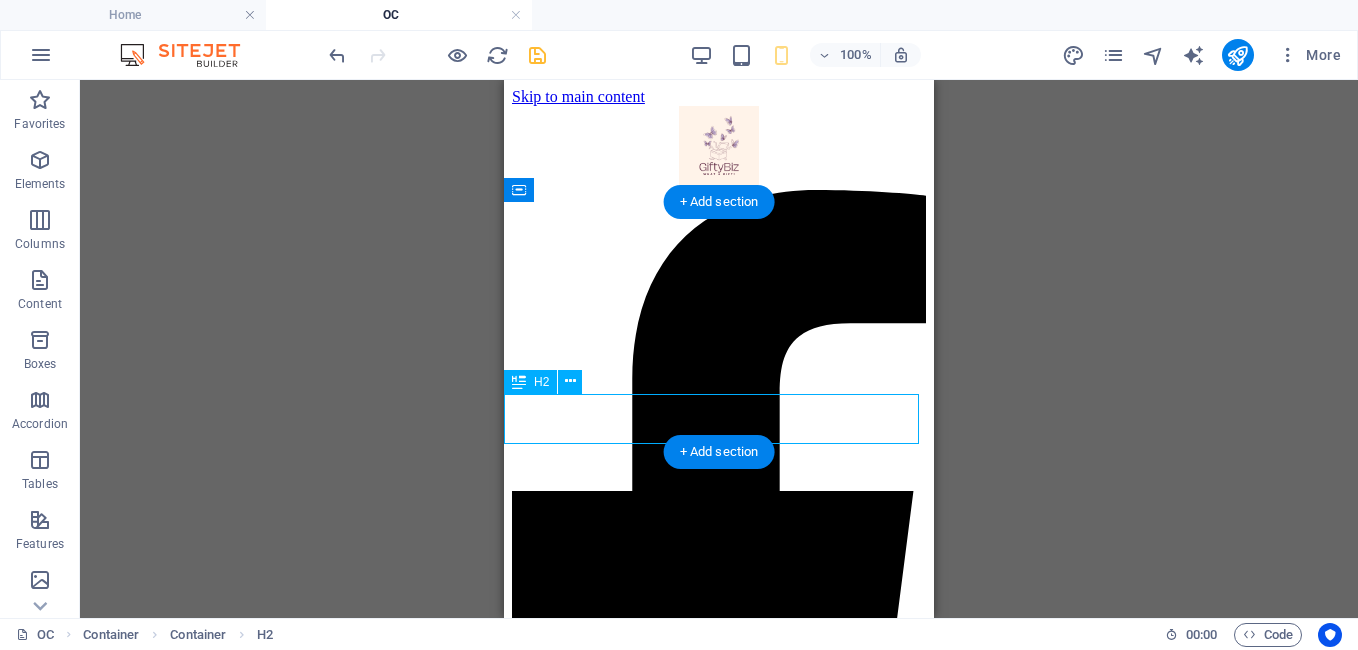click on "New headline" at bounding box center [719, 4446] 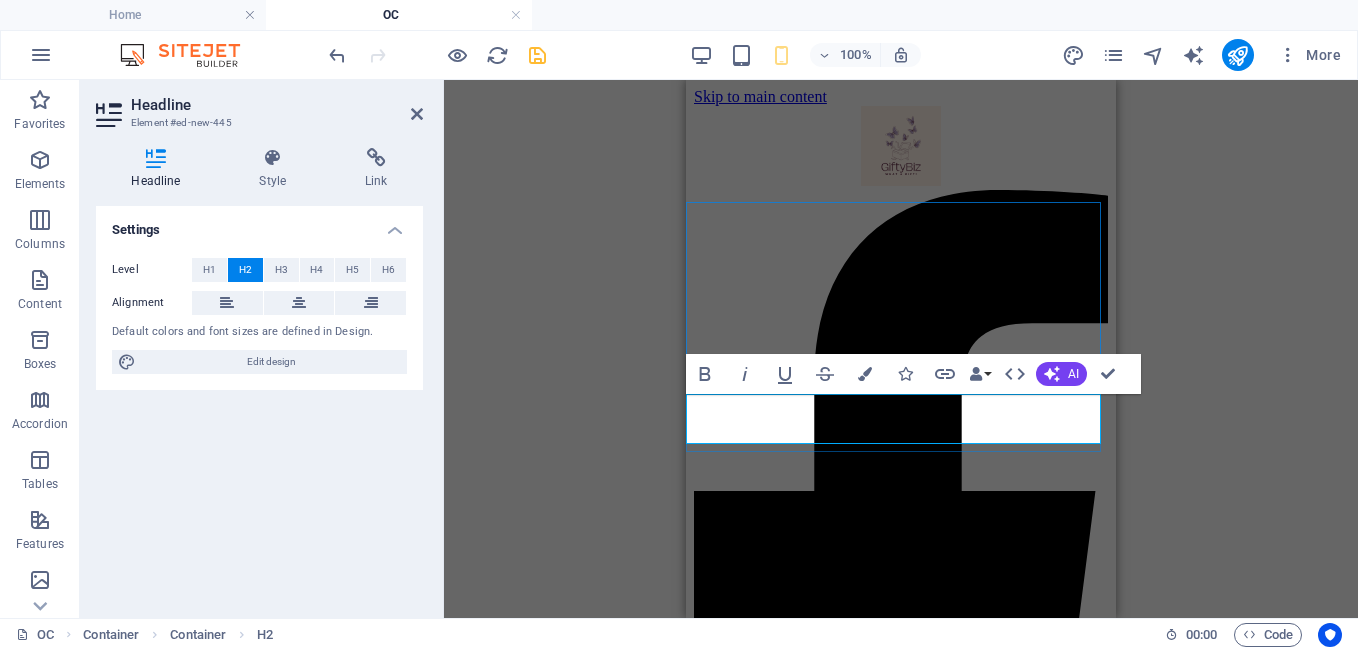 type 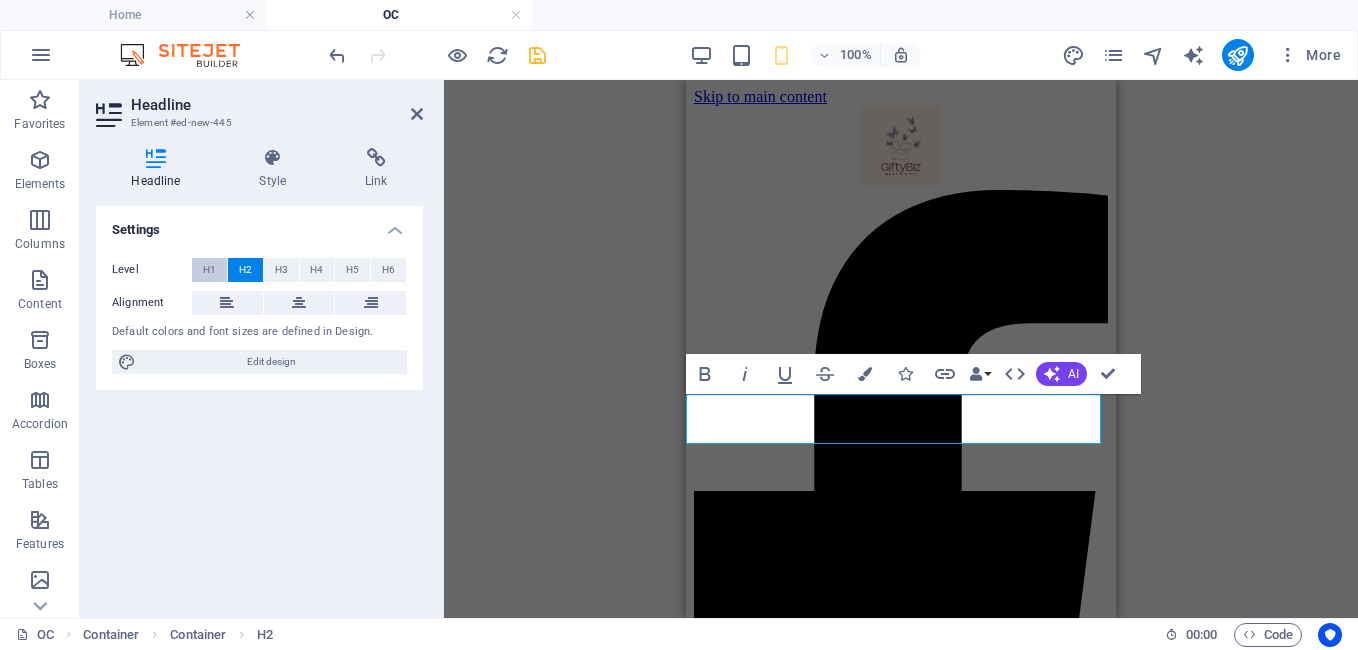 click on "H1" at bounding box center (209, 270) 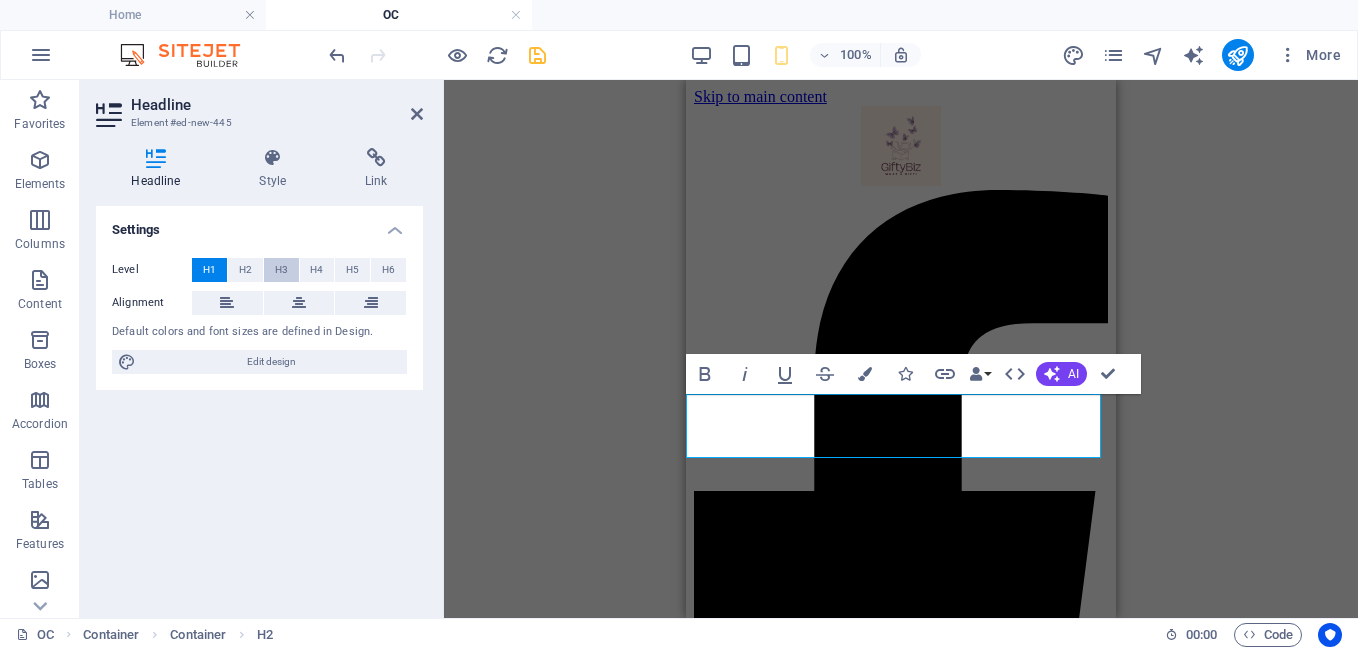 click on "H3" at bounding box center (281, 270) 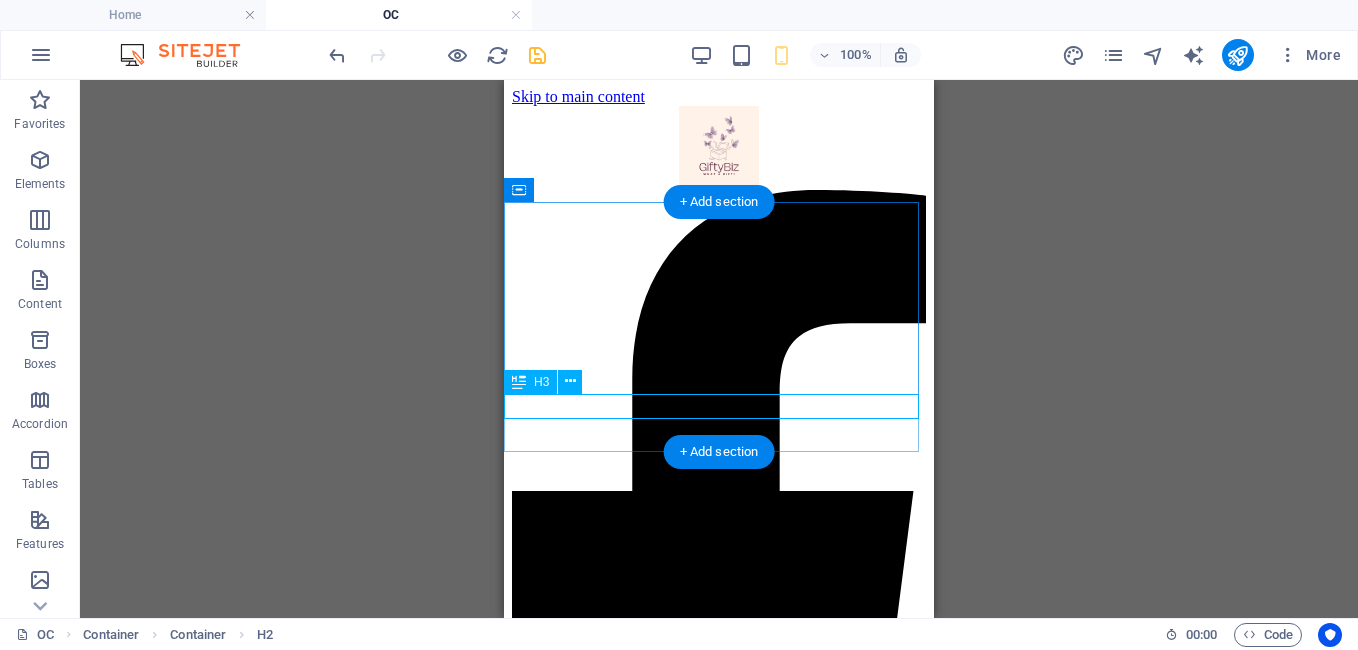 click on "Scented Candles" at bounding box center [719, 4443] 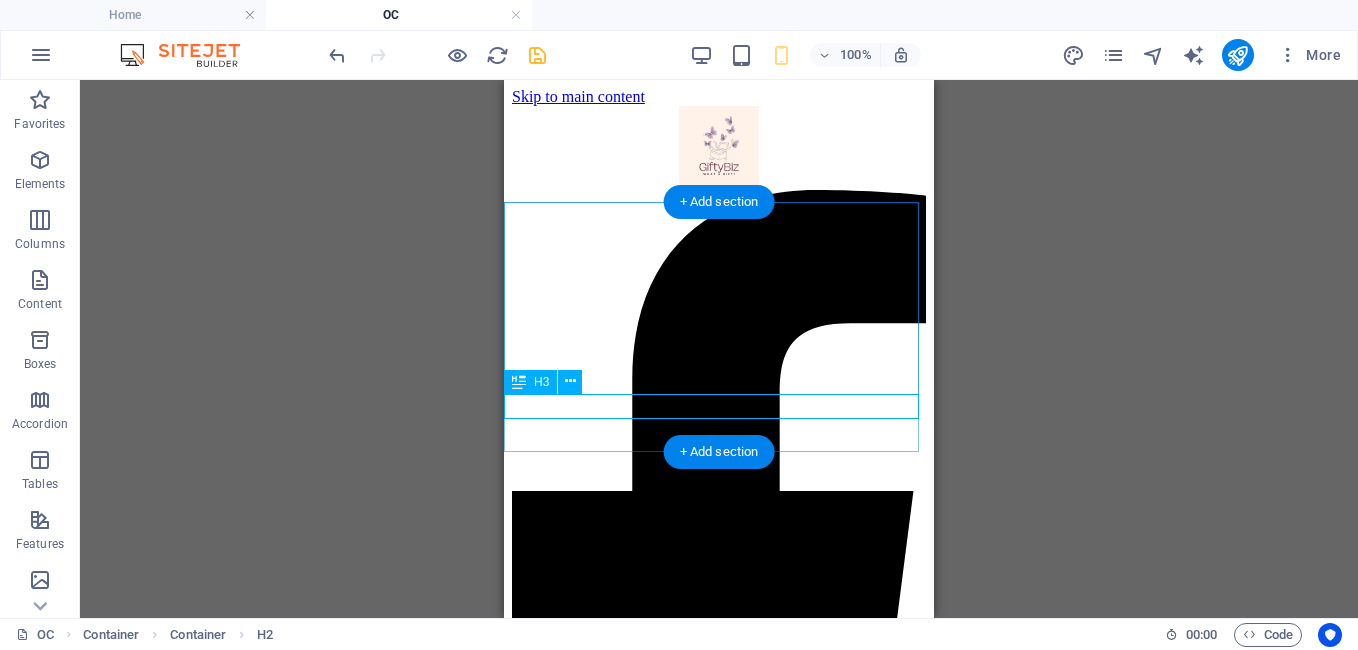 click on "Scented Candles" at bounding box center [719, 4443] 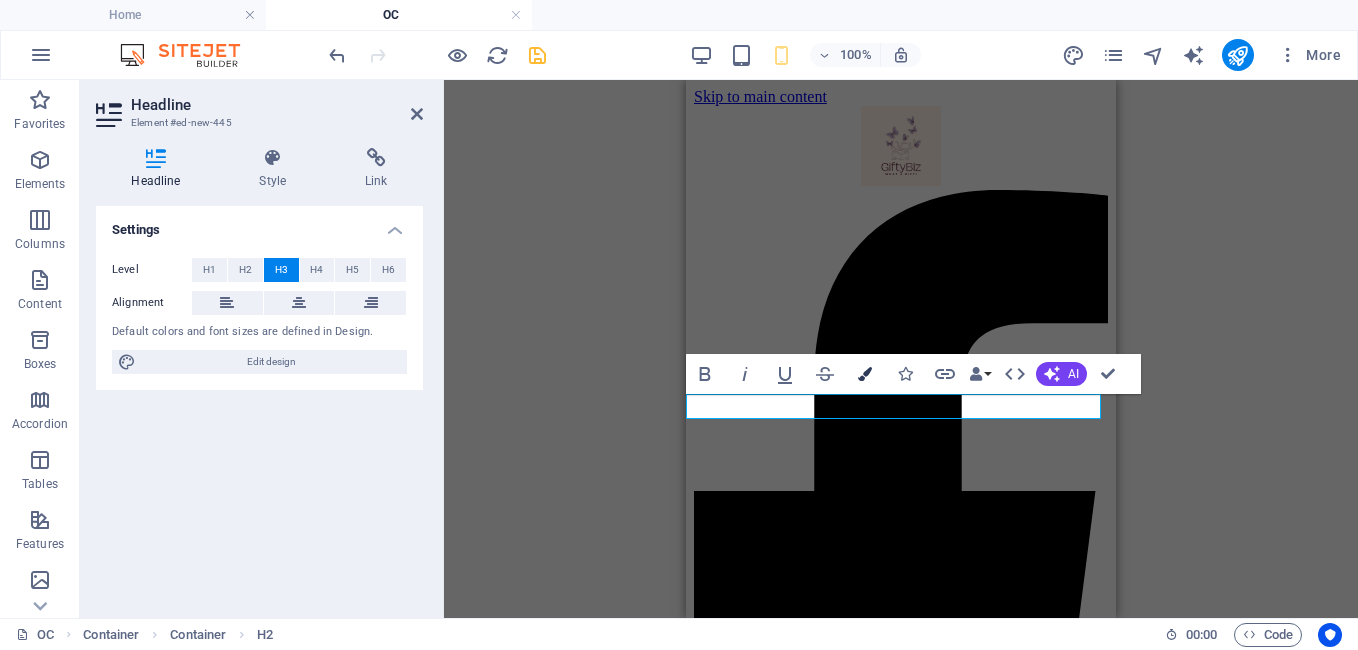 click at bounding box center (865, 374) 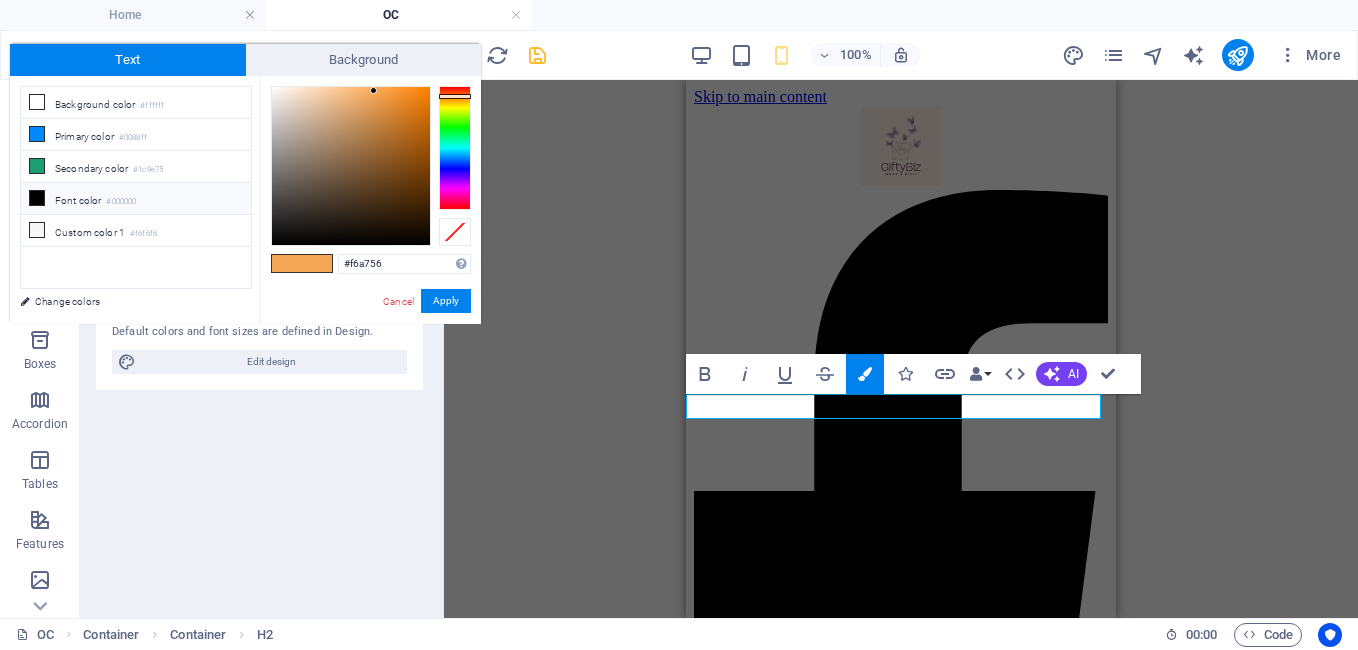 click on "Font color
#000000" at bounding box center [136, 199] 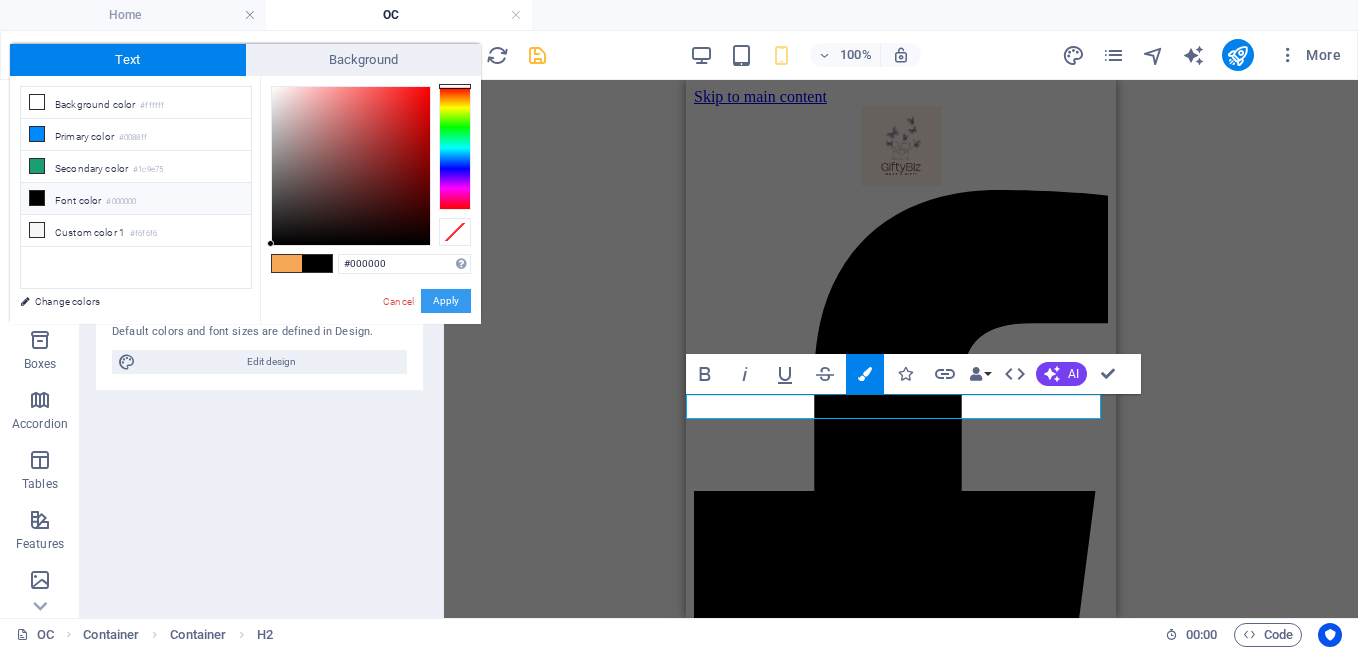 click on "Apply" at bounding box center [446, 301] 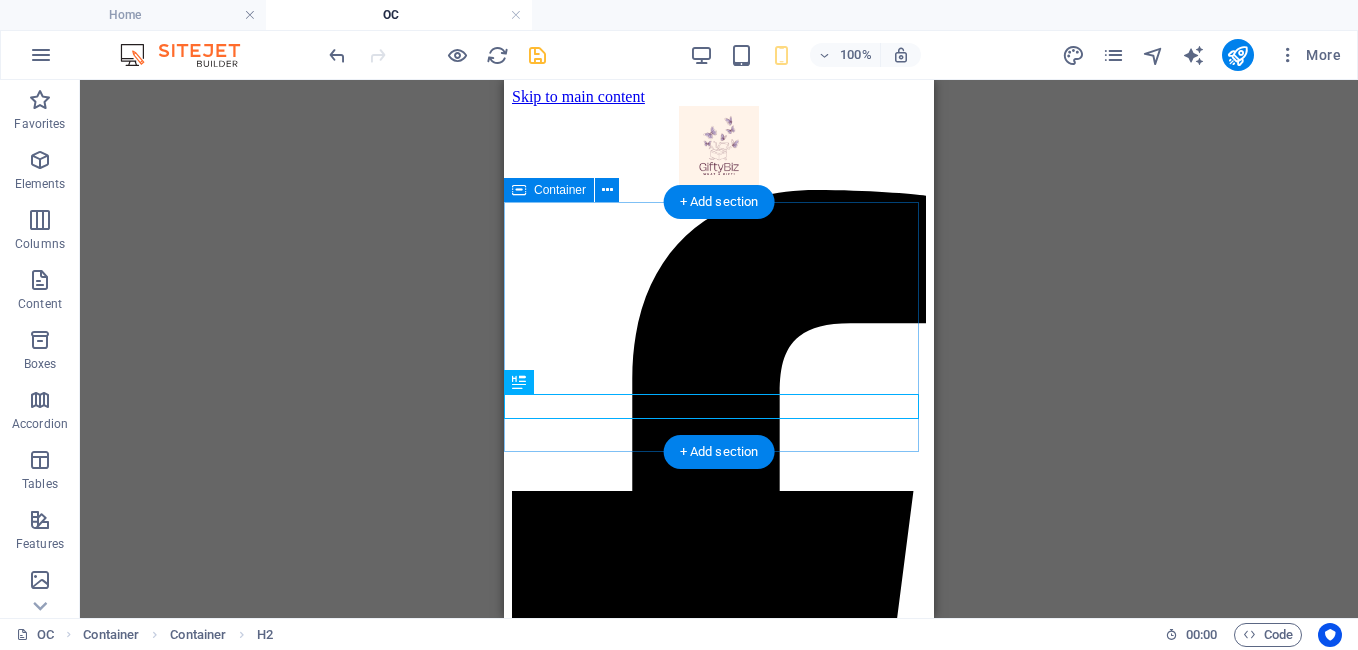 click on "Scented Candles" at bounding box center (719, 2117) 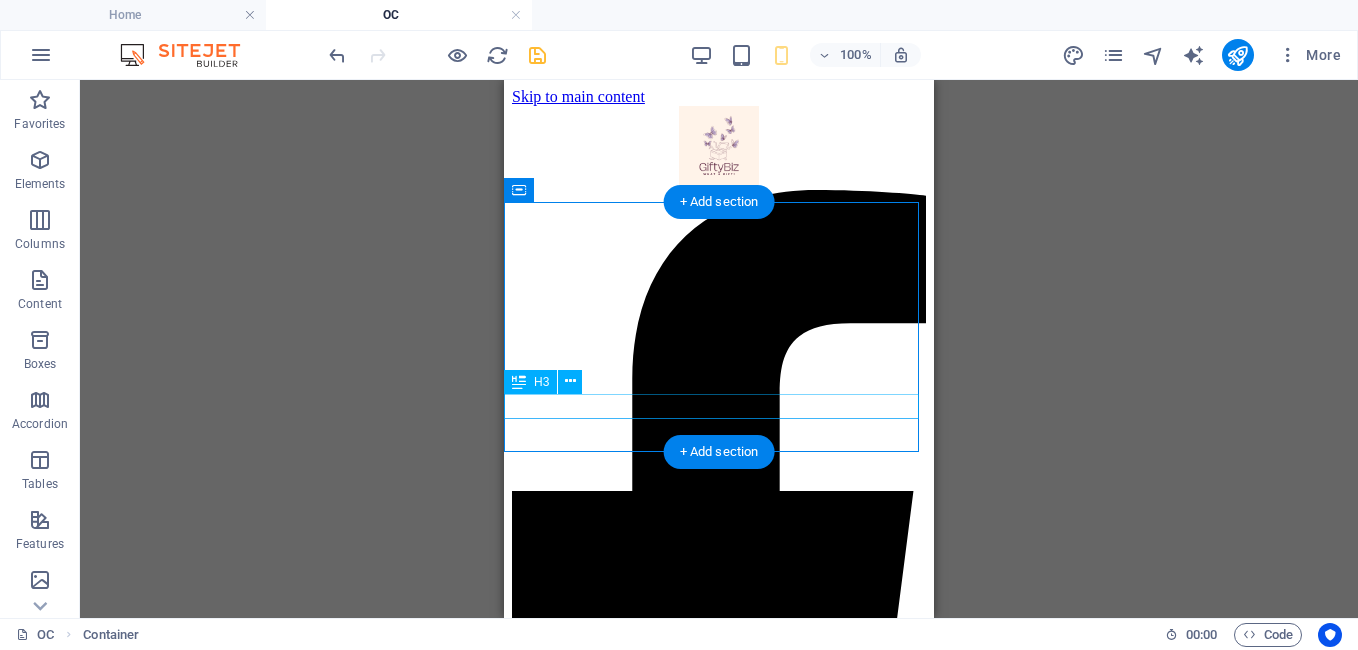 click on "Scented Candles" at bounding box center (719, 4443) 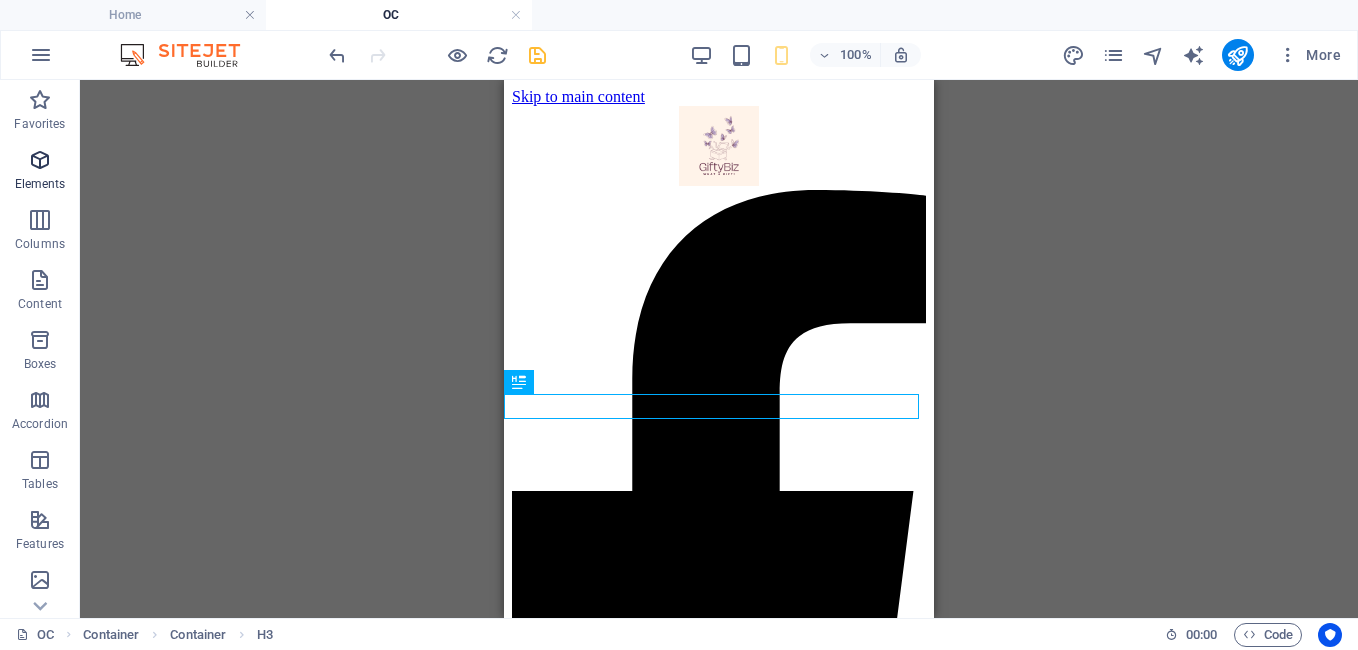 click on "Elements" at bounding box center [40, 172] 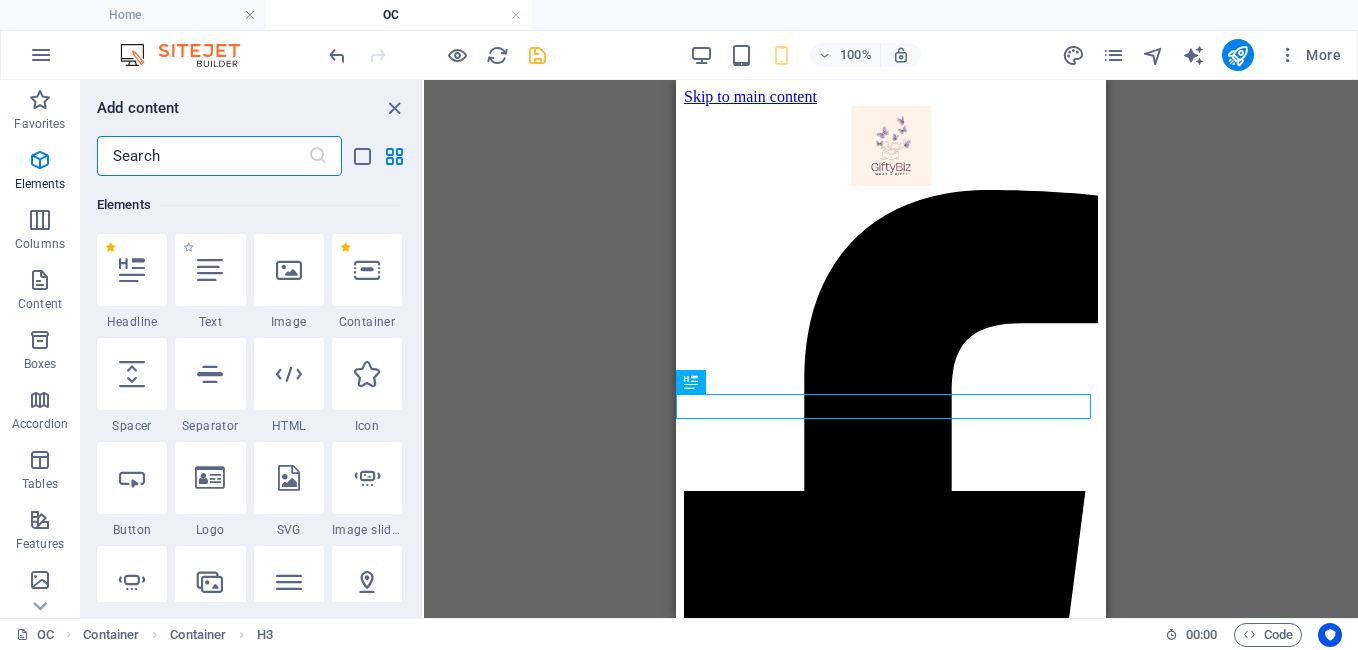 scroll, scrollTop: 213, scrollLeft: 0, axis: vertical 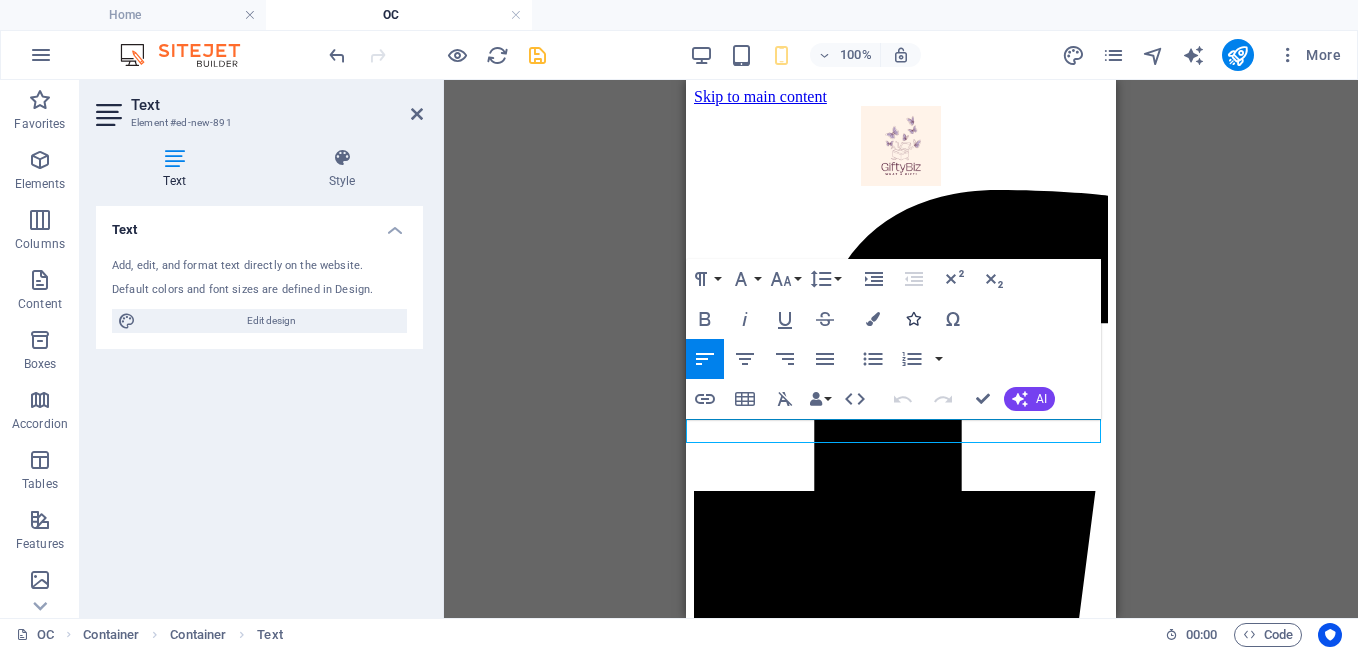 click at bounding box center (913, 319) 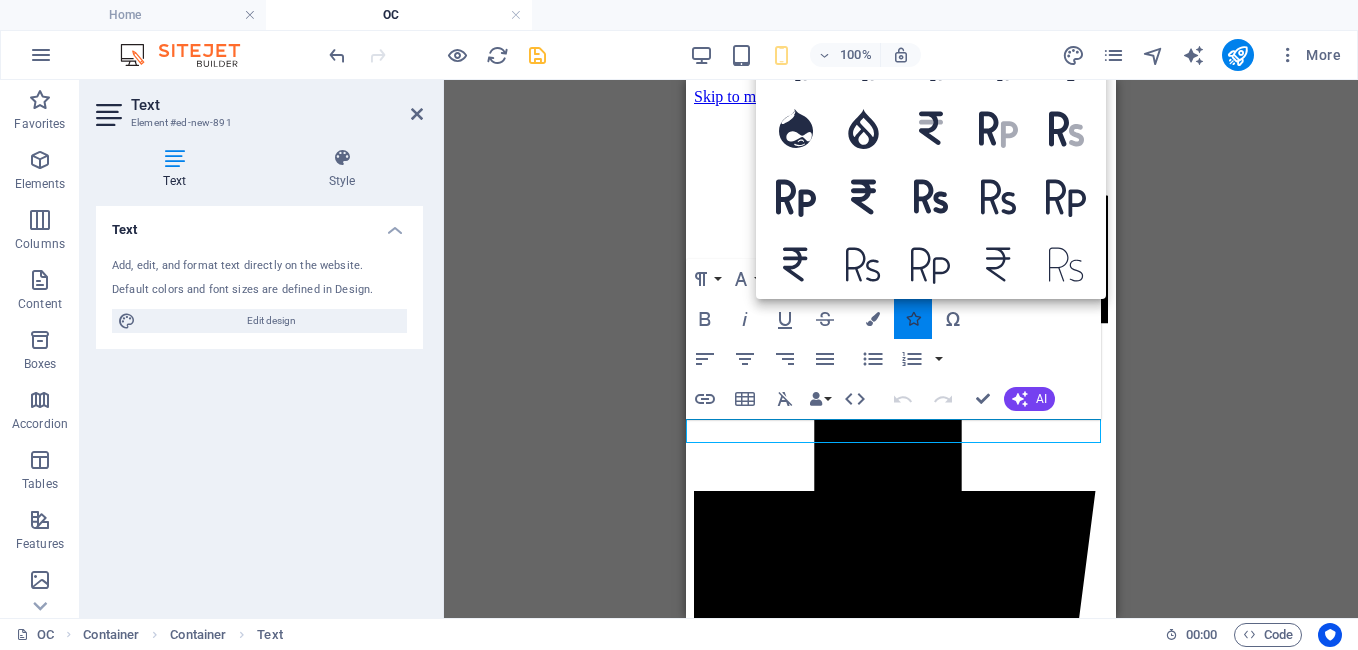 type on "rupee" 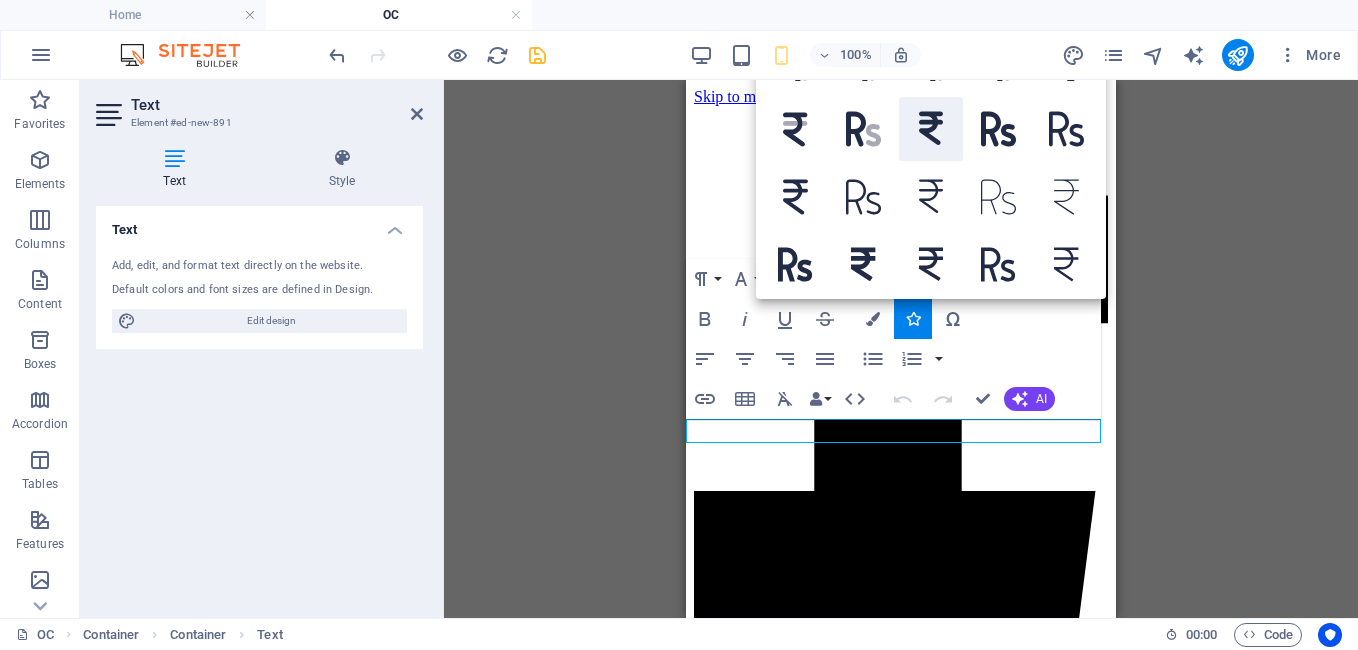 click 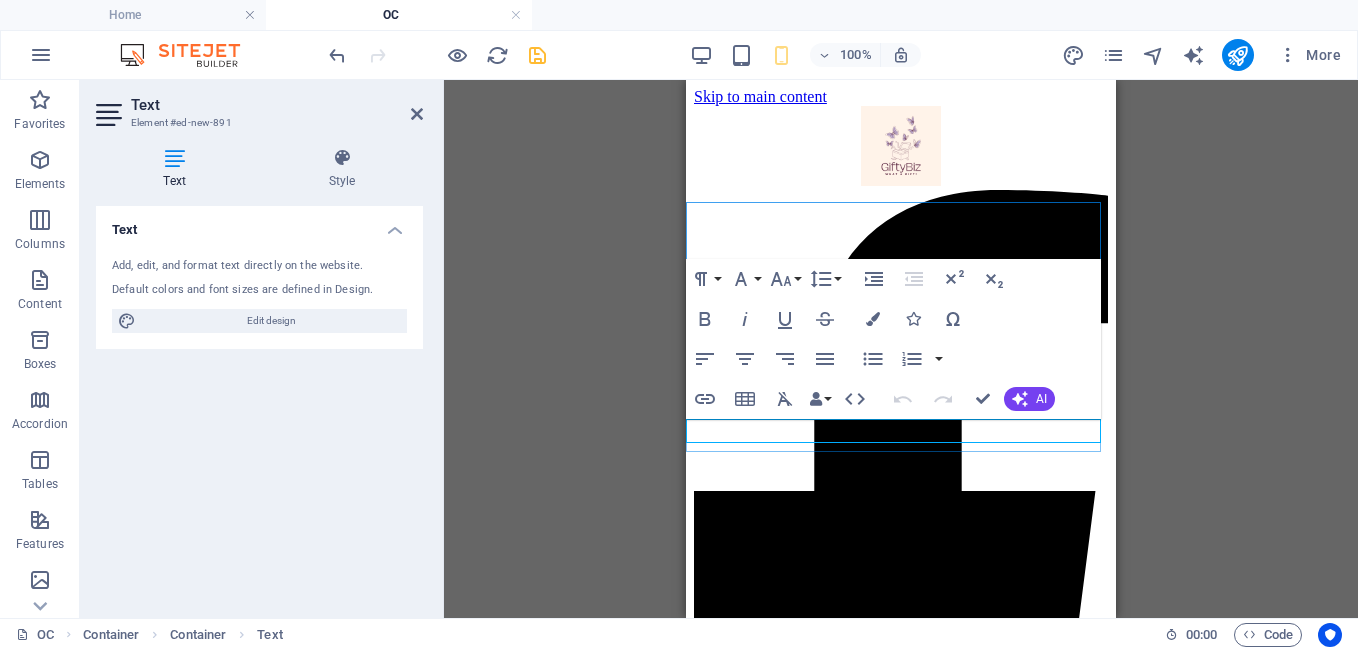 click at bounding box center (901, 4823) 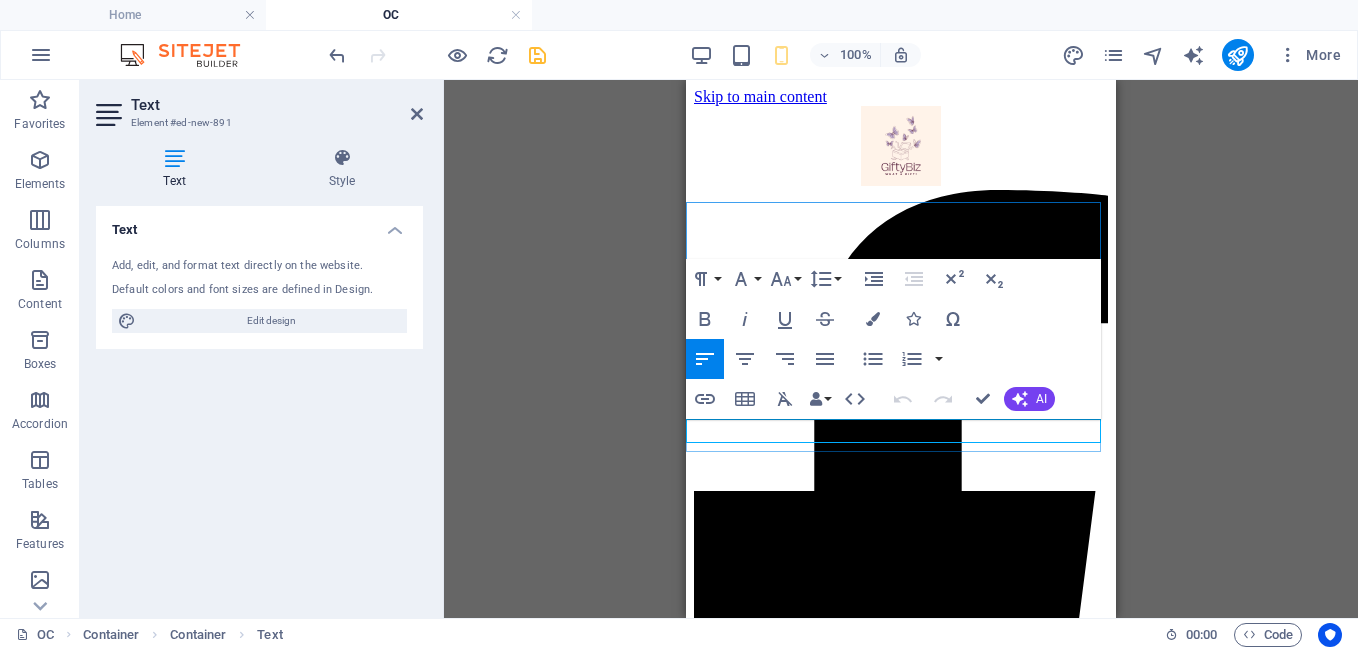 type 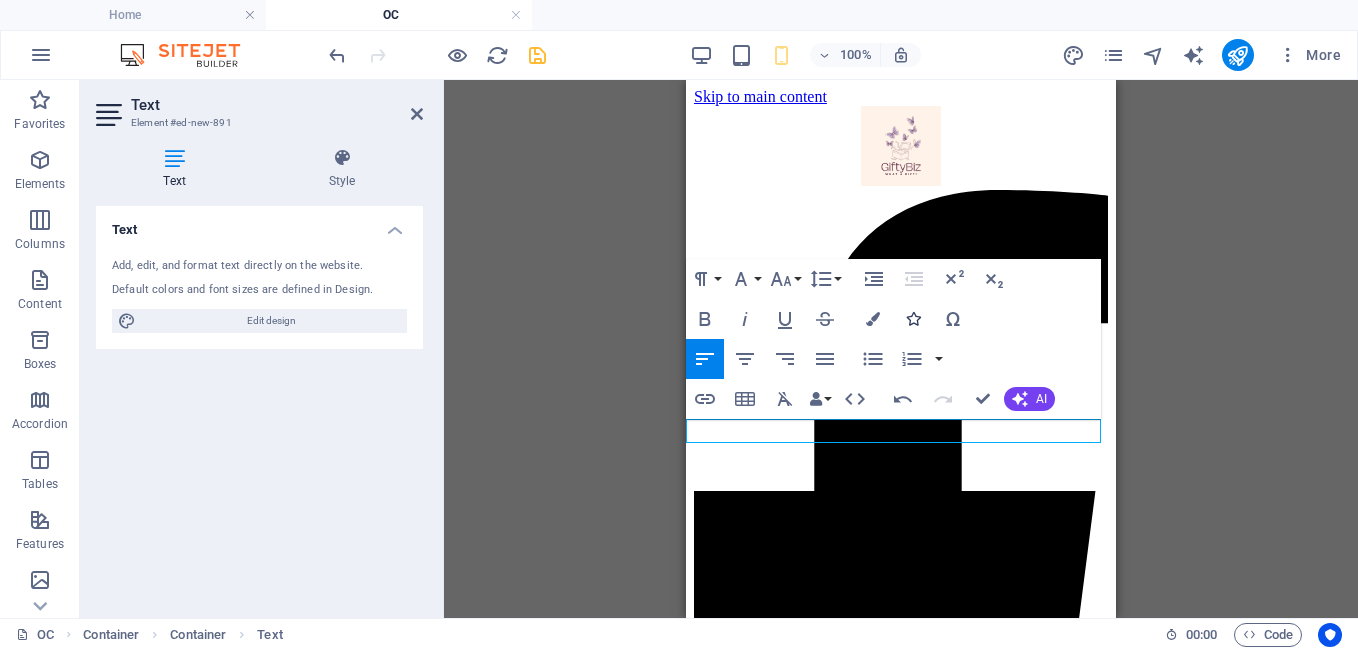 click at bounding box center [913, 319] 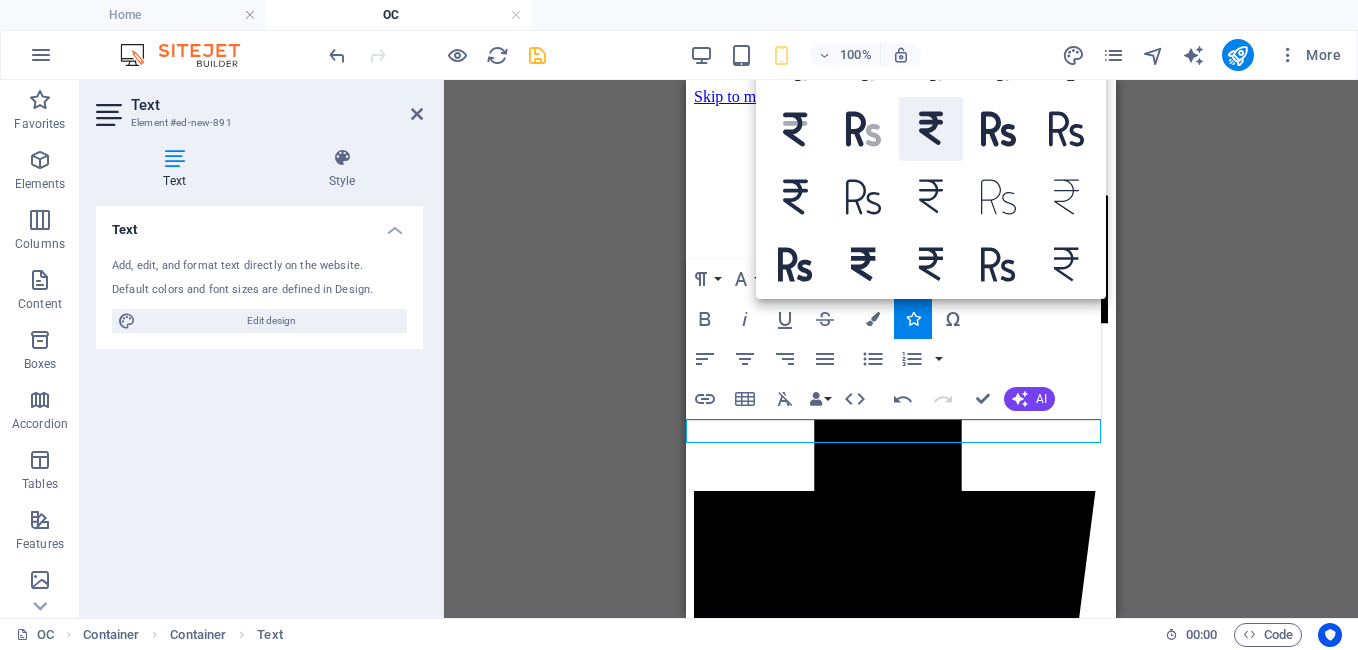 click at bounding box center [931, 129] 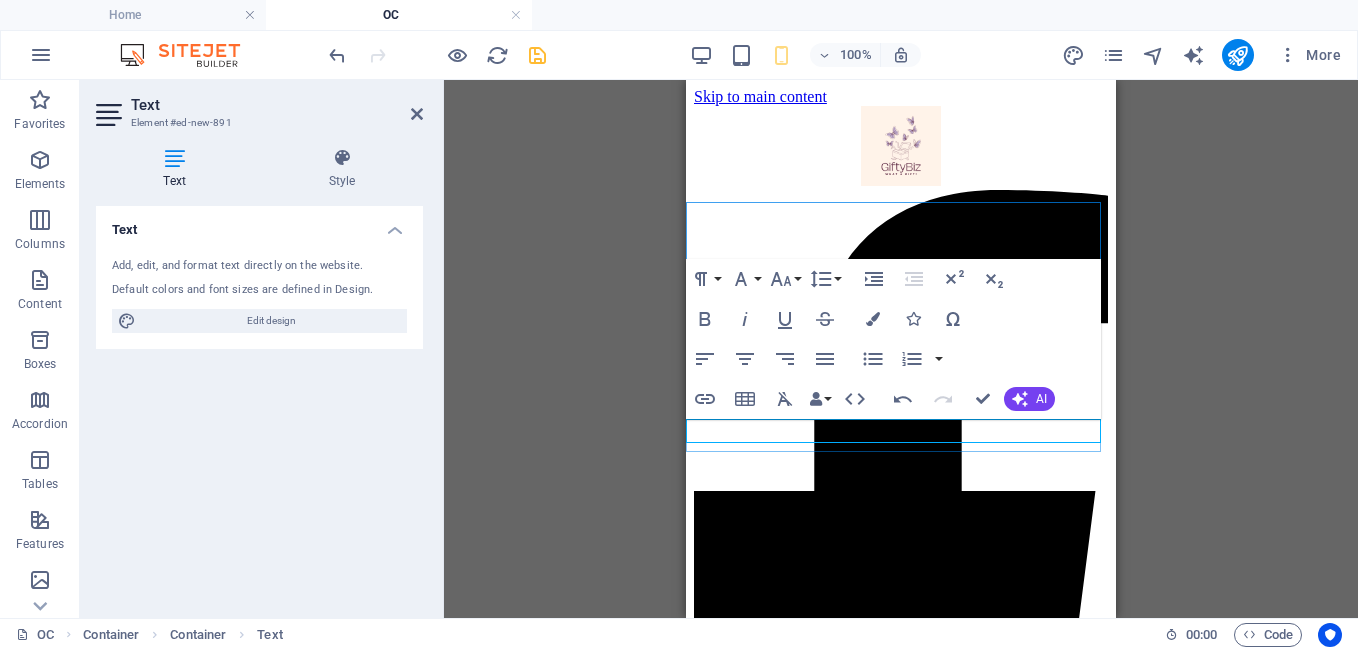 click on "200" at bounding box center [901, 5156] 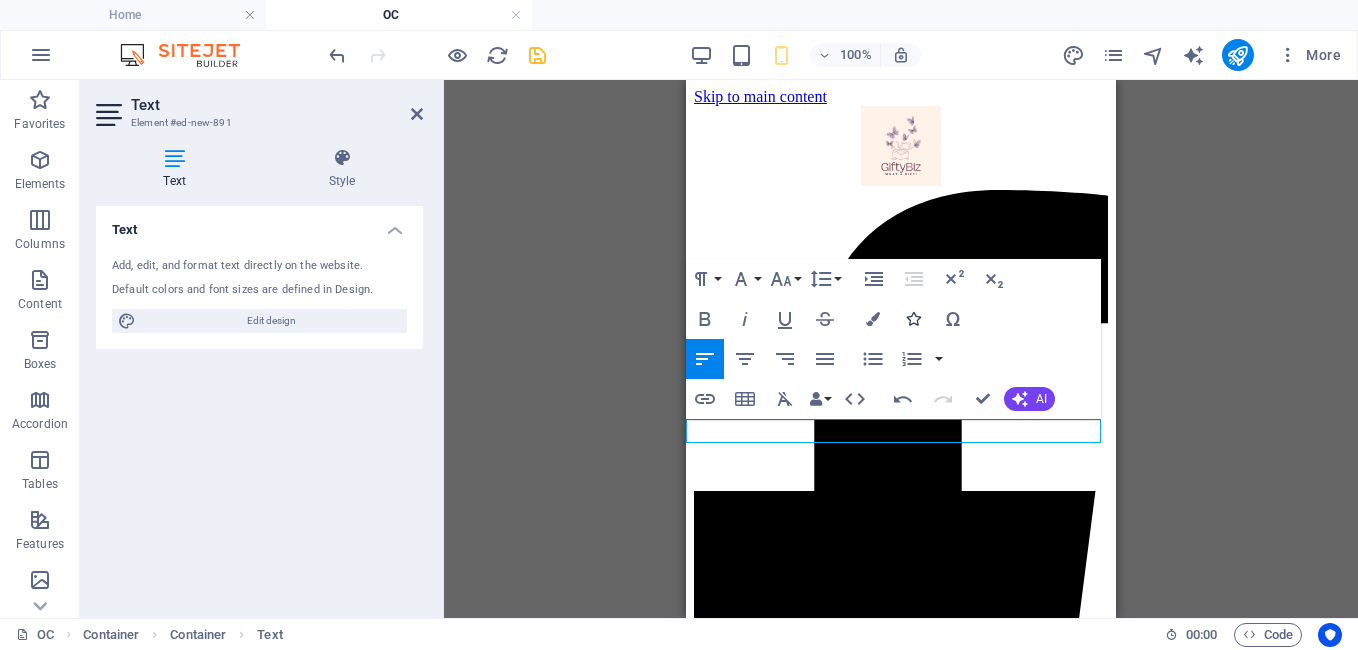 click at bounding box center [913, 319] 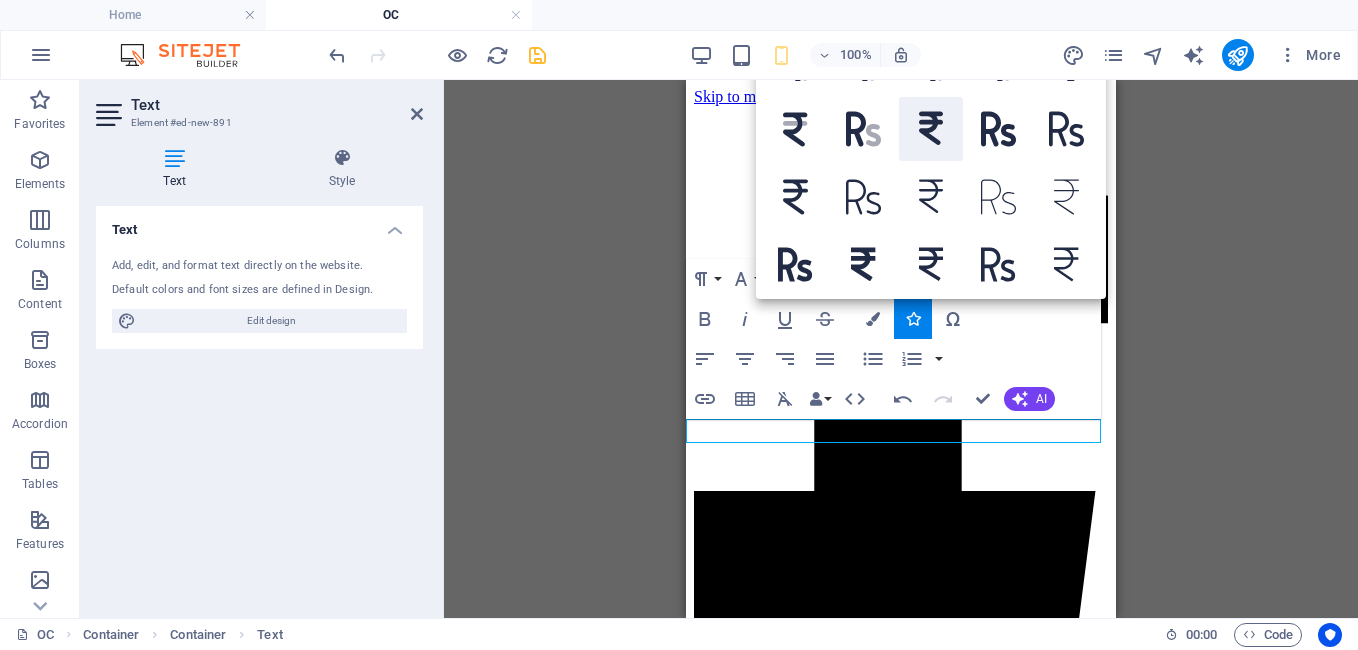 click 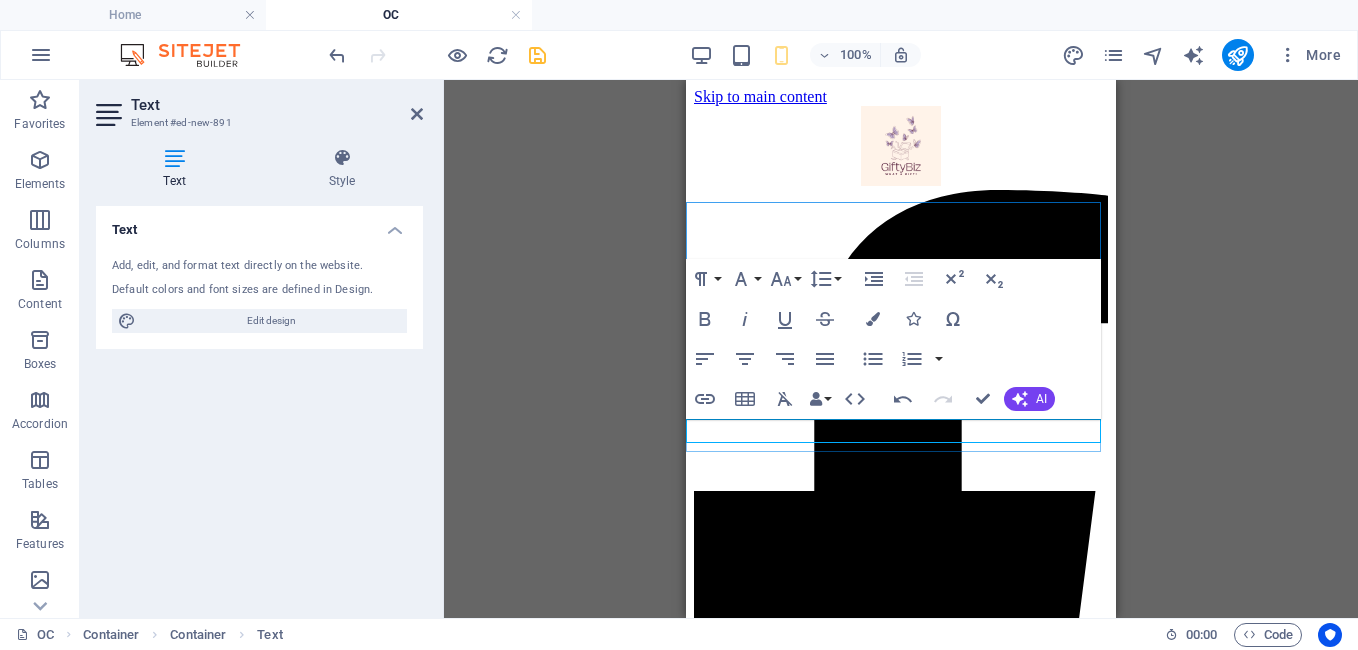 drag, startPoint x: 795, startPoint y: 430, endPoint x: 752, endPoint y: 430, distance: 43 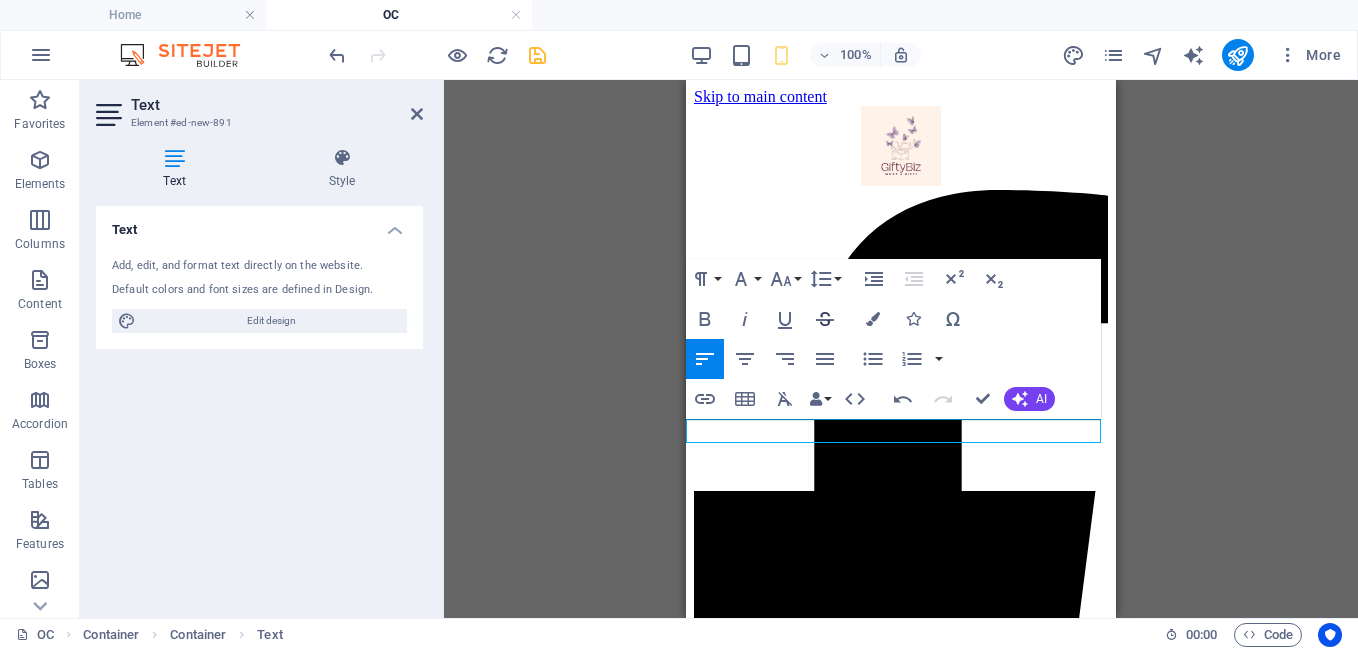 click 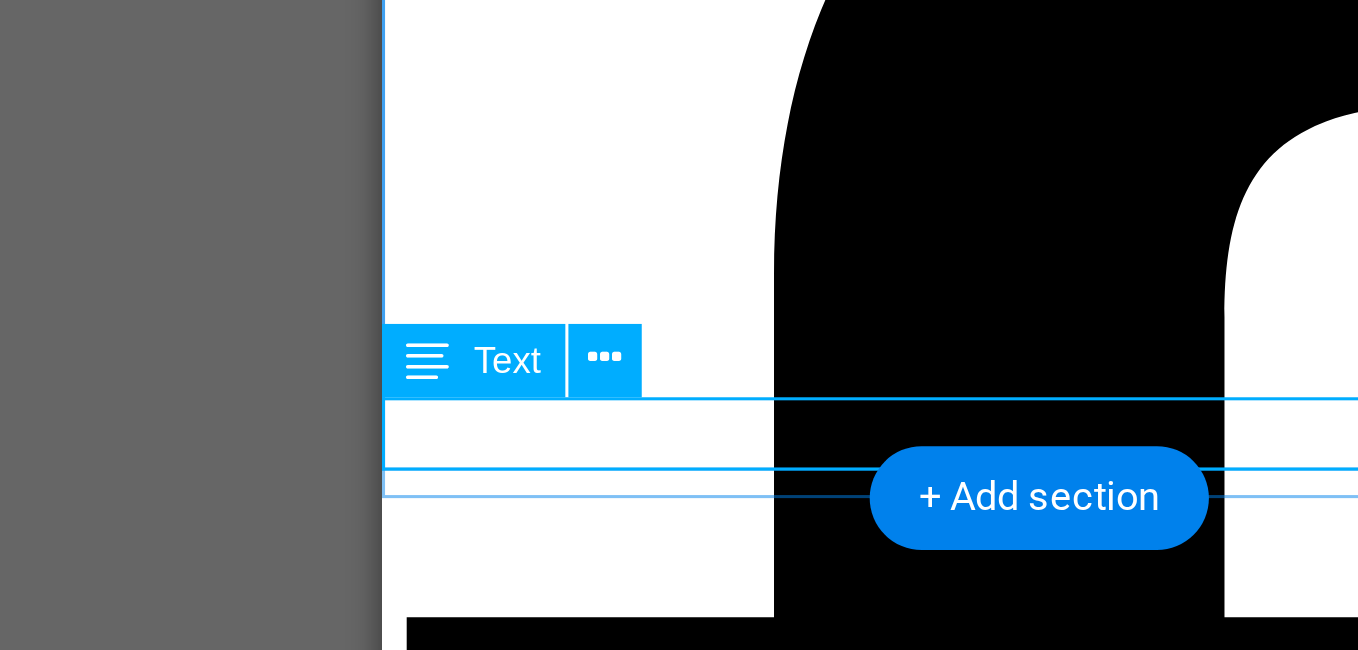 click 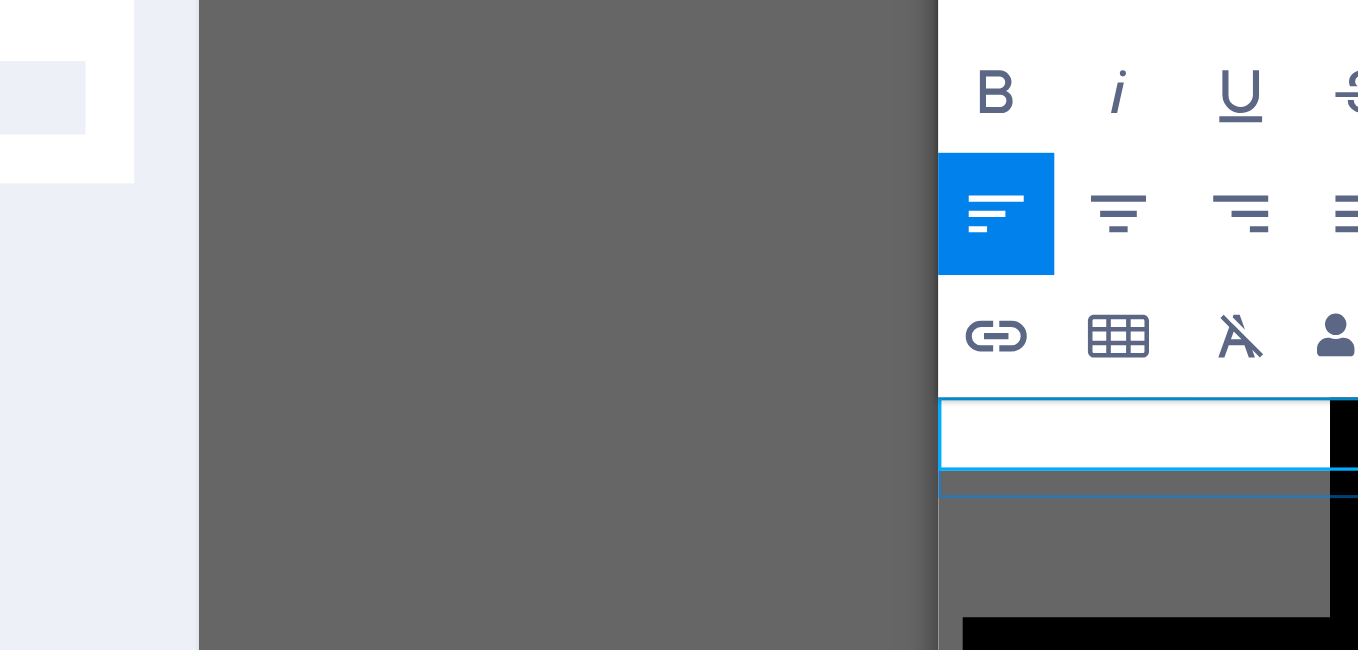 click 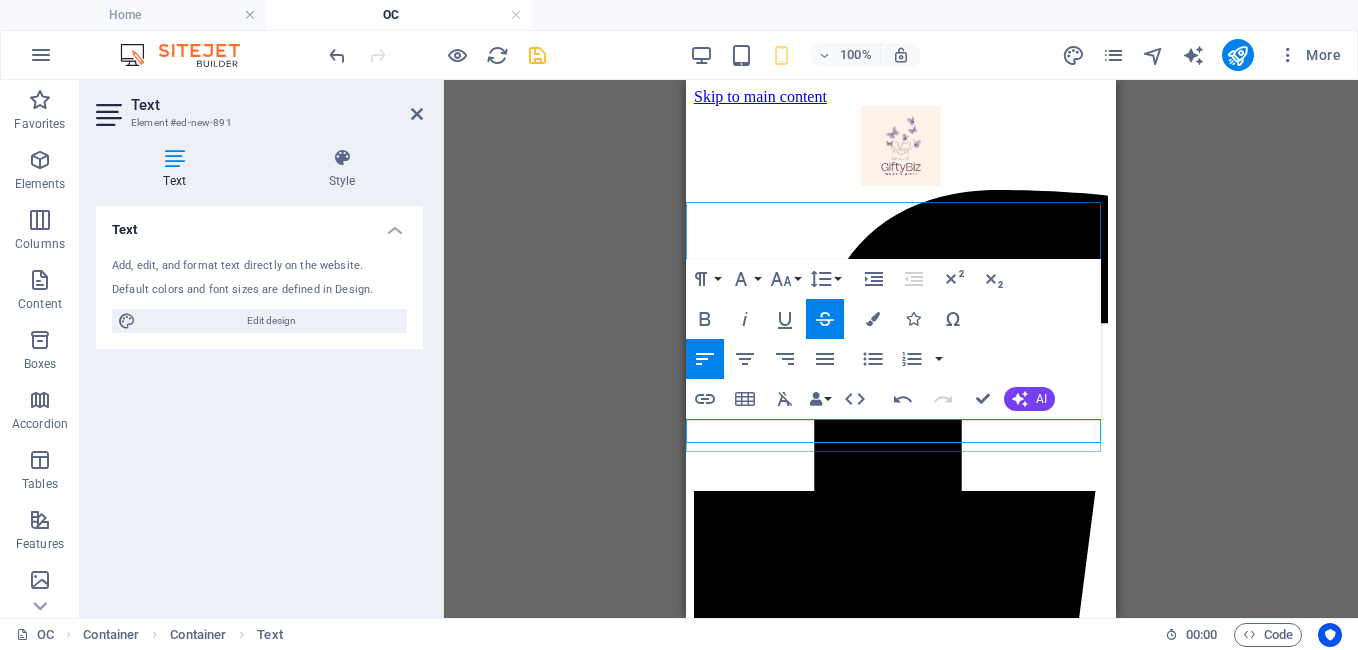 click 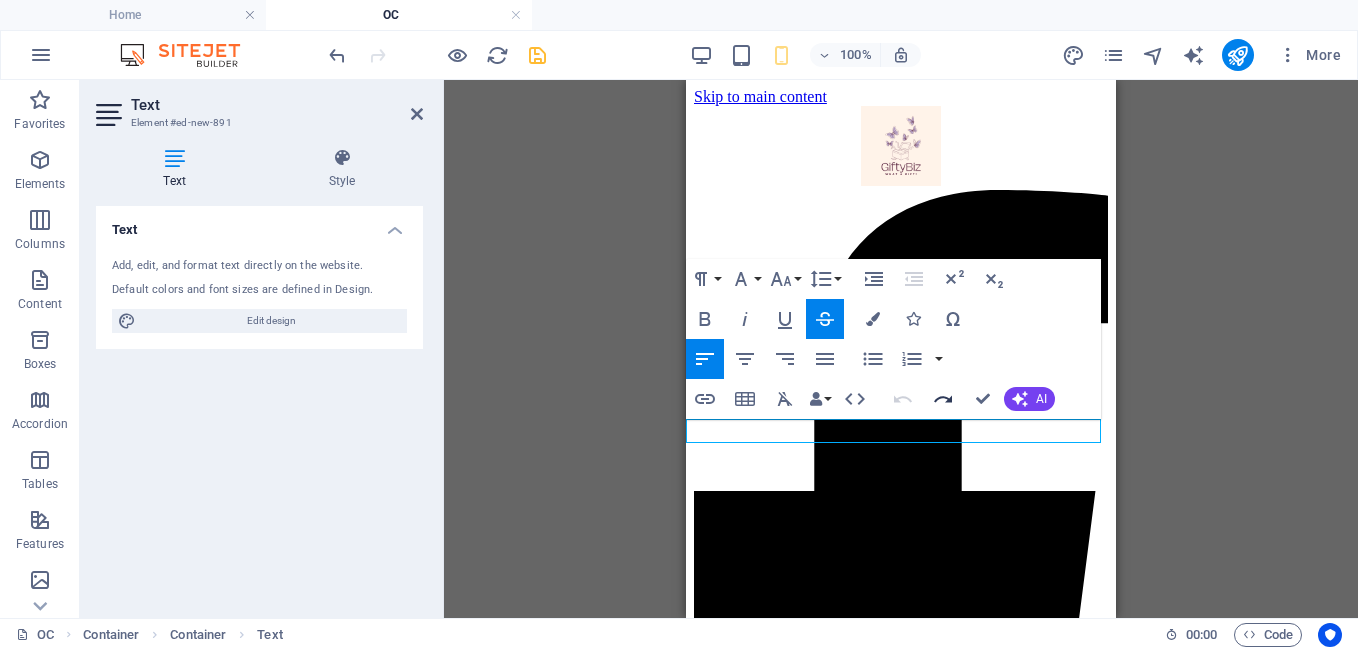 click 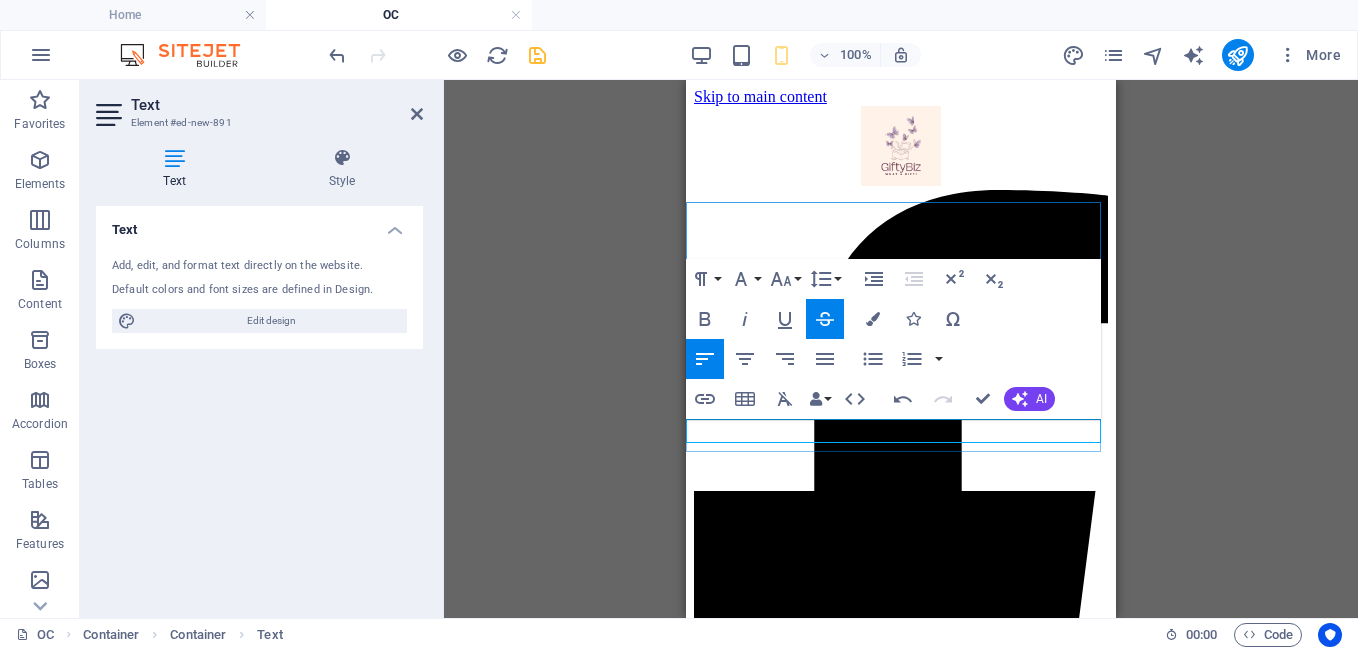click on "200 350" at bounding box center [901, 5172] 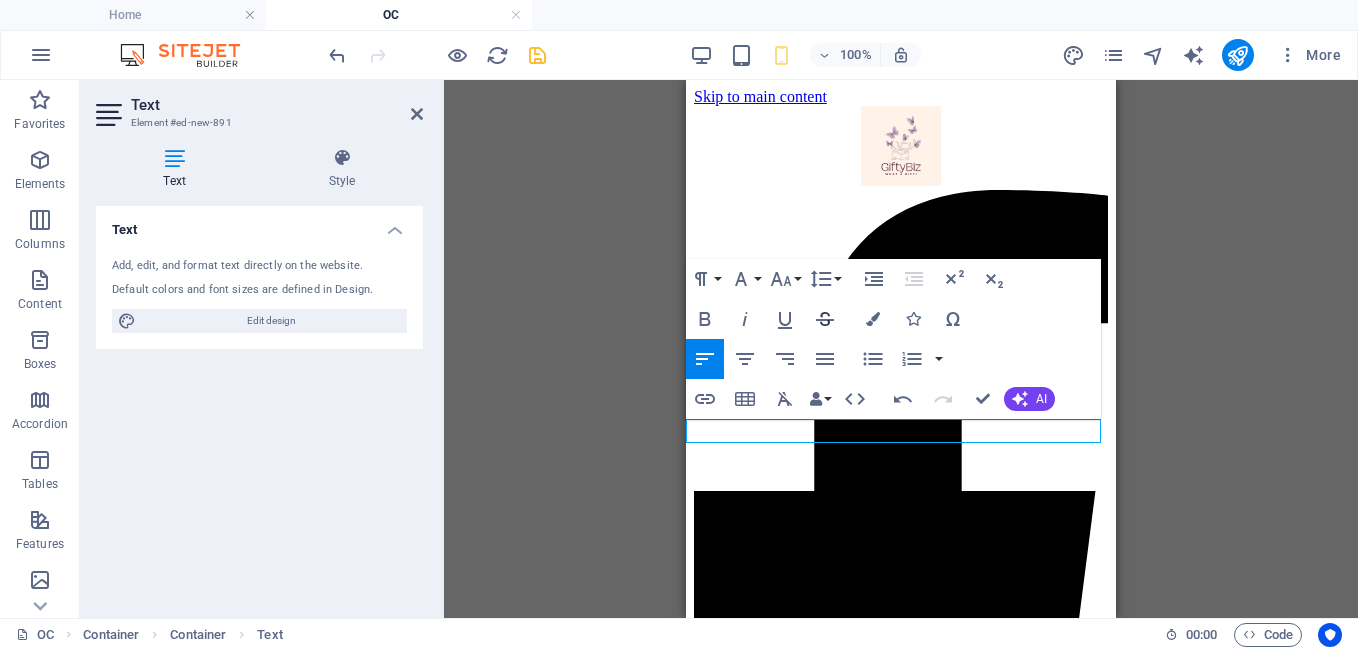 click 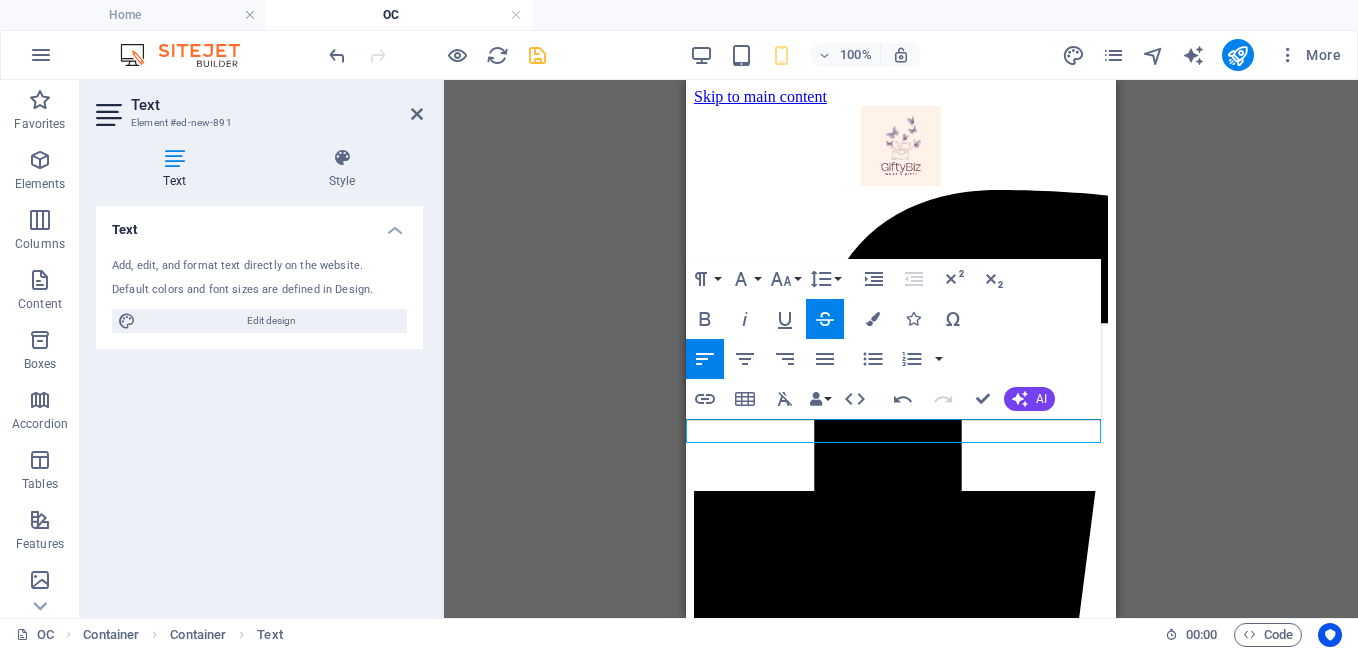 click 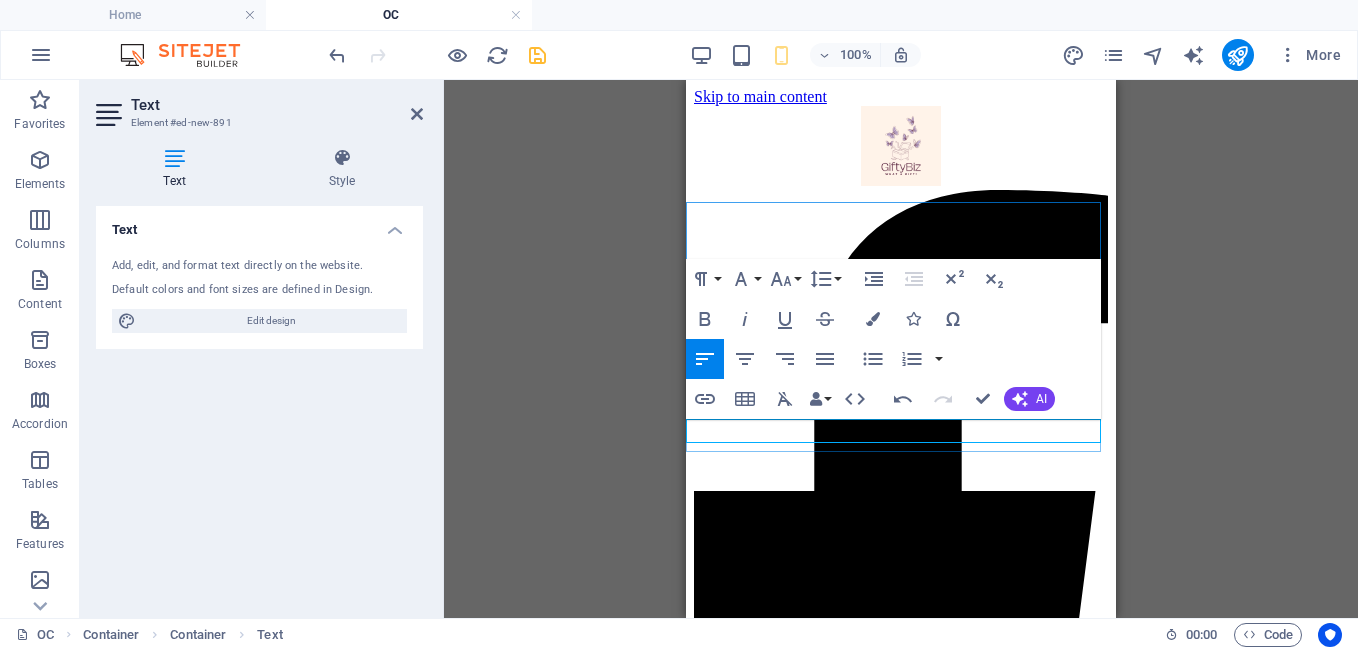 click on "200 350" at bounding box center [901, 5172] 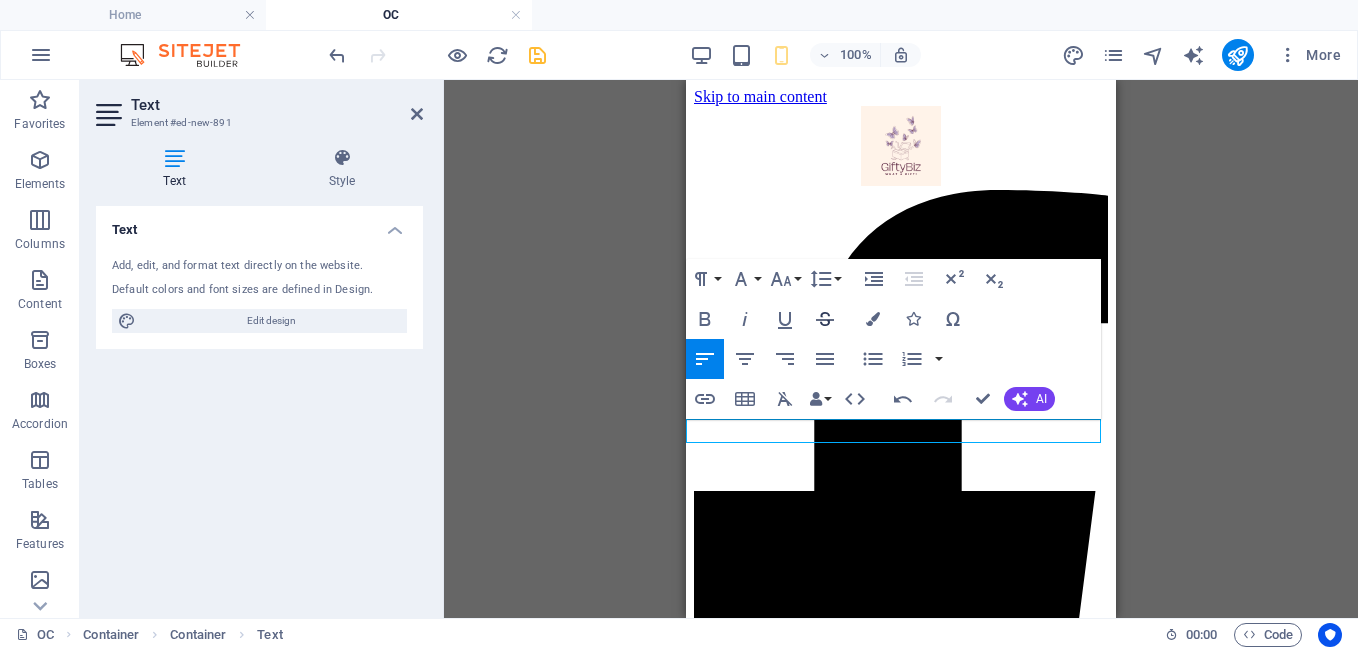 click 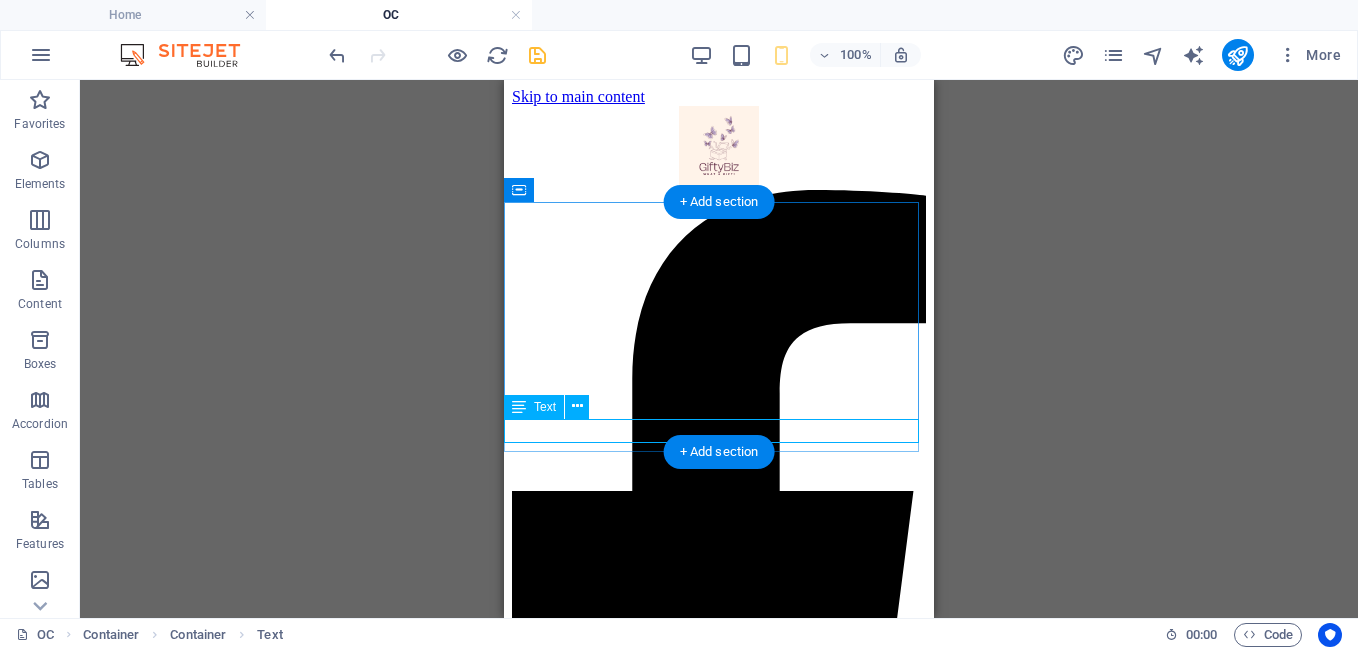 click on "200 350" at bounding box center (719, 5172) 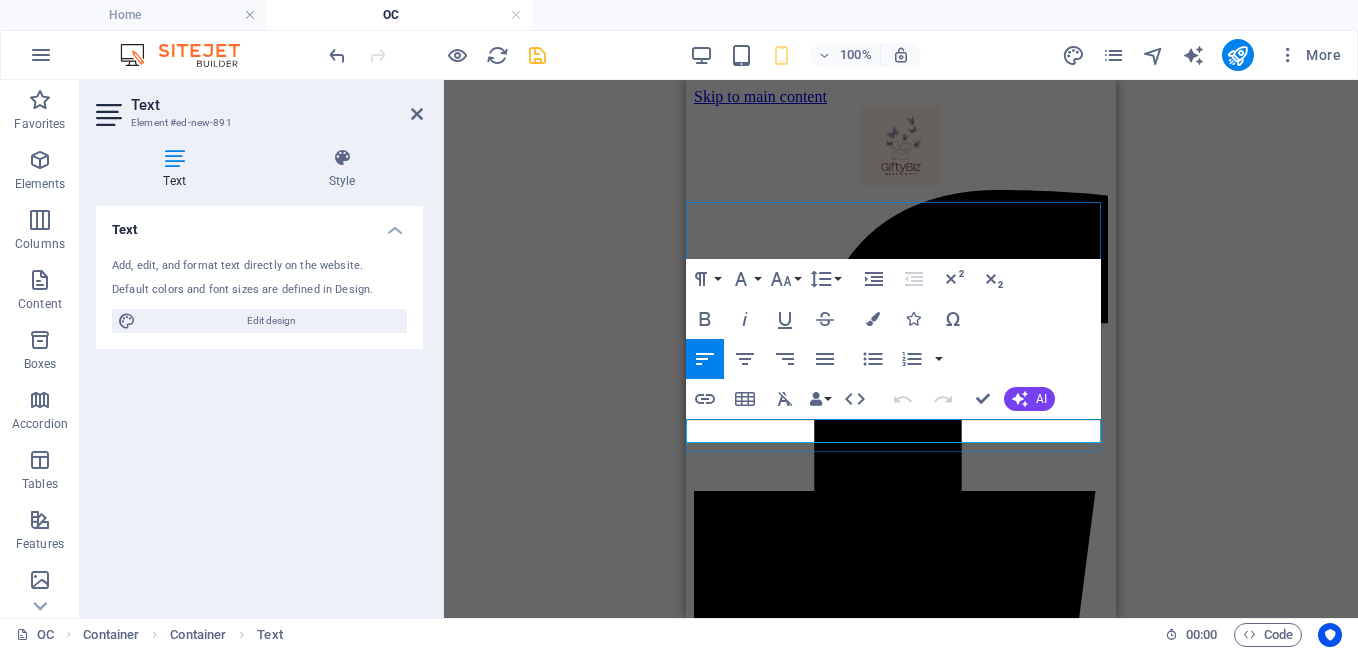 click on "Scented Candles 200 350" at bounding box center (901, 2117) 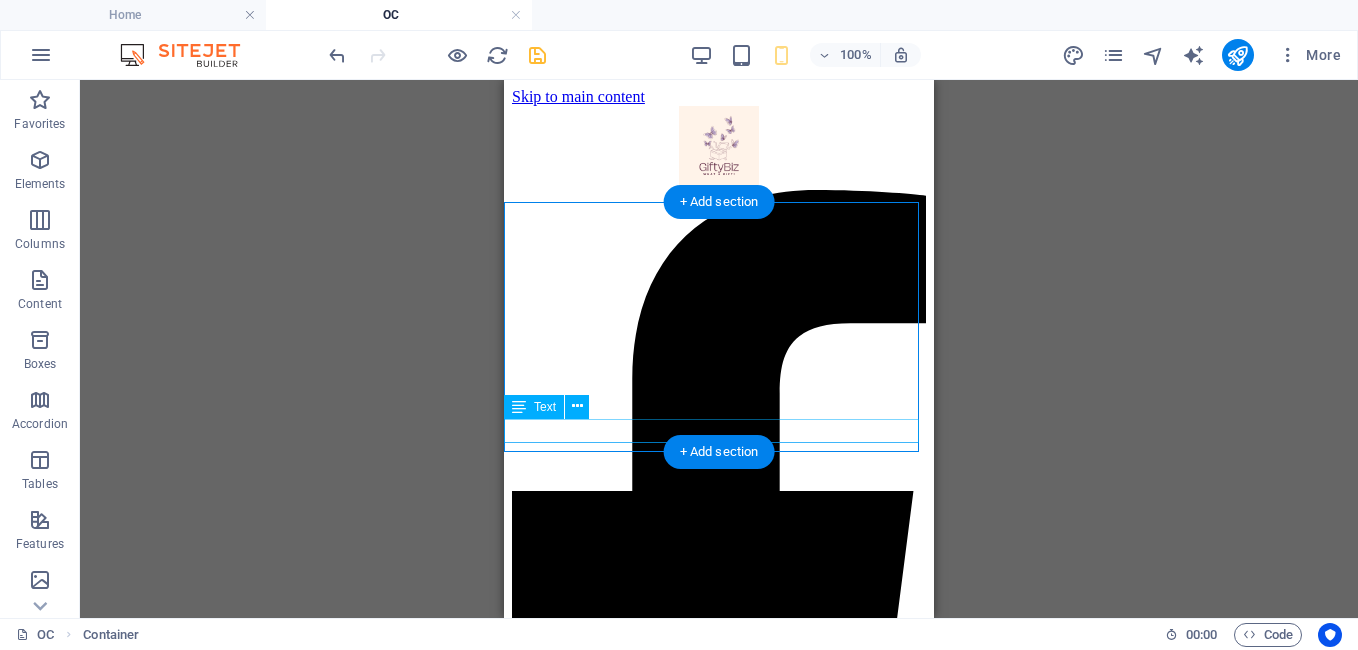 click on "200 350" at bounding box center (719, 5172) 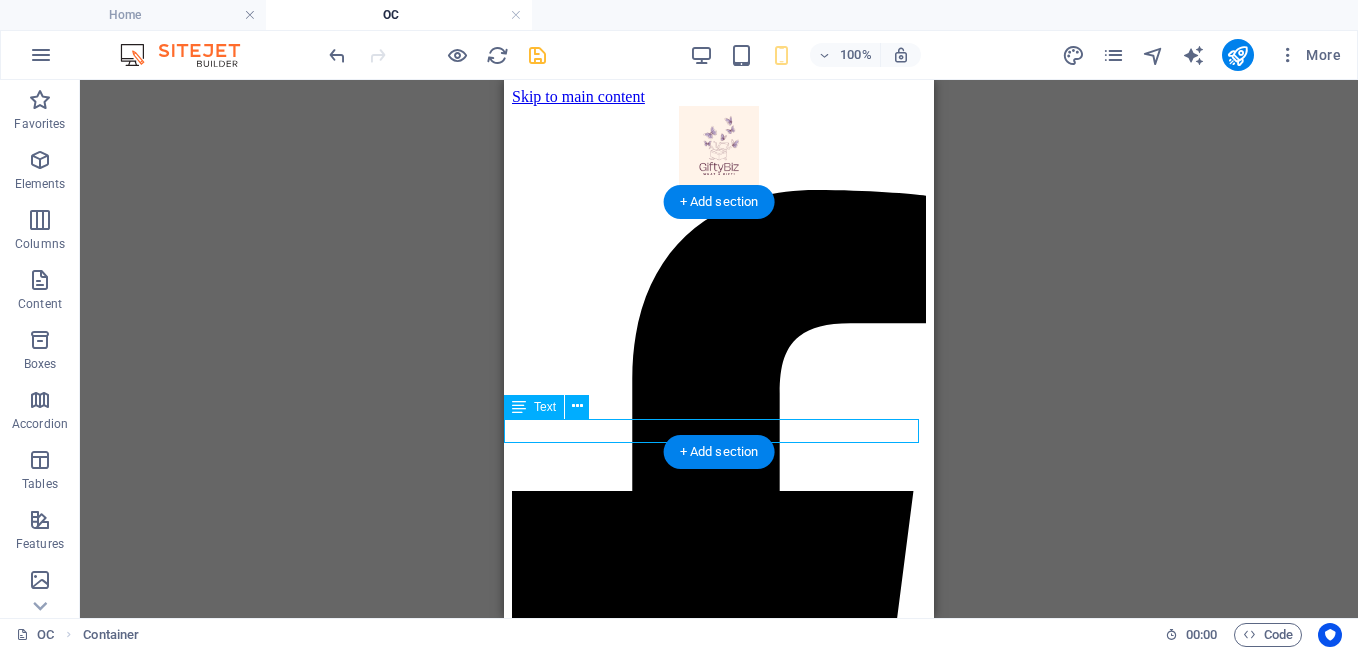 click on "200 350" at bounding box center [719, 5172] 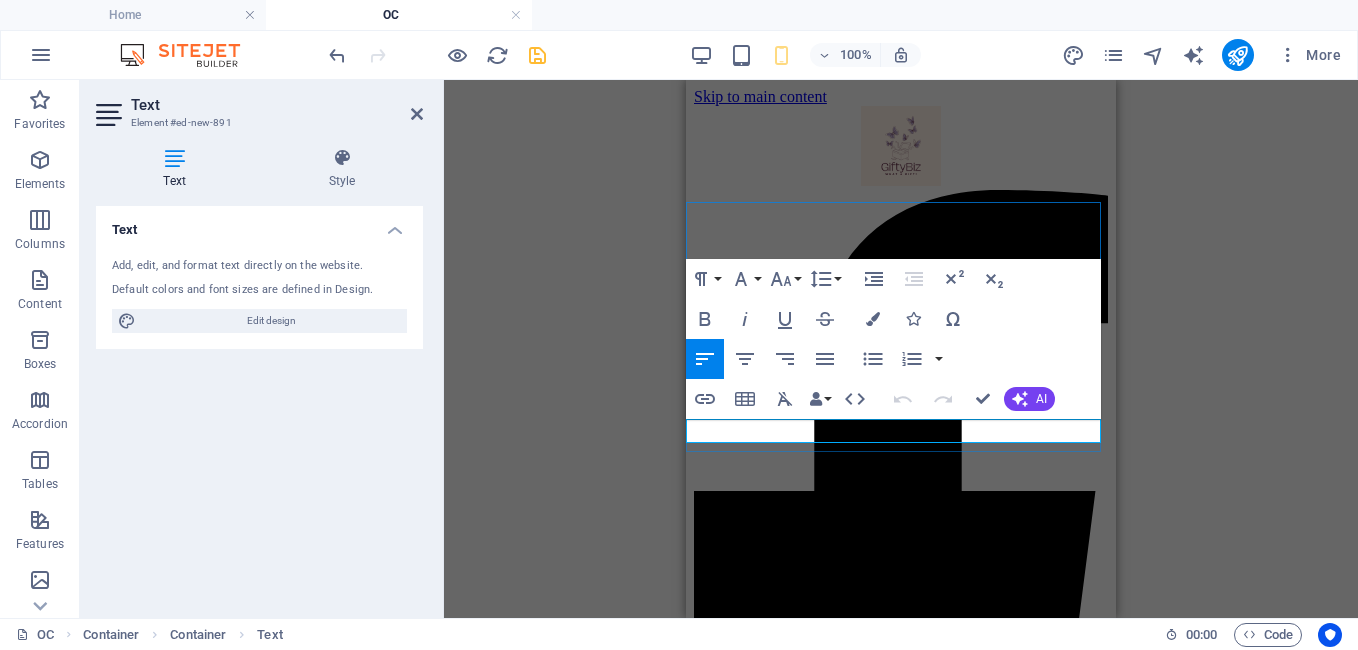 click on "200 350" at bounding box center [901, 5172] 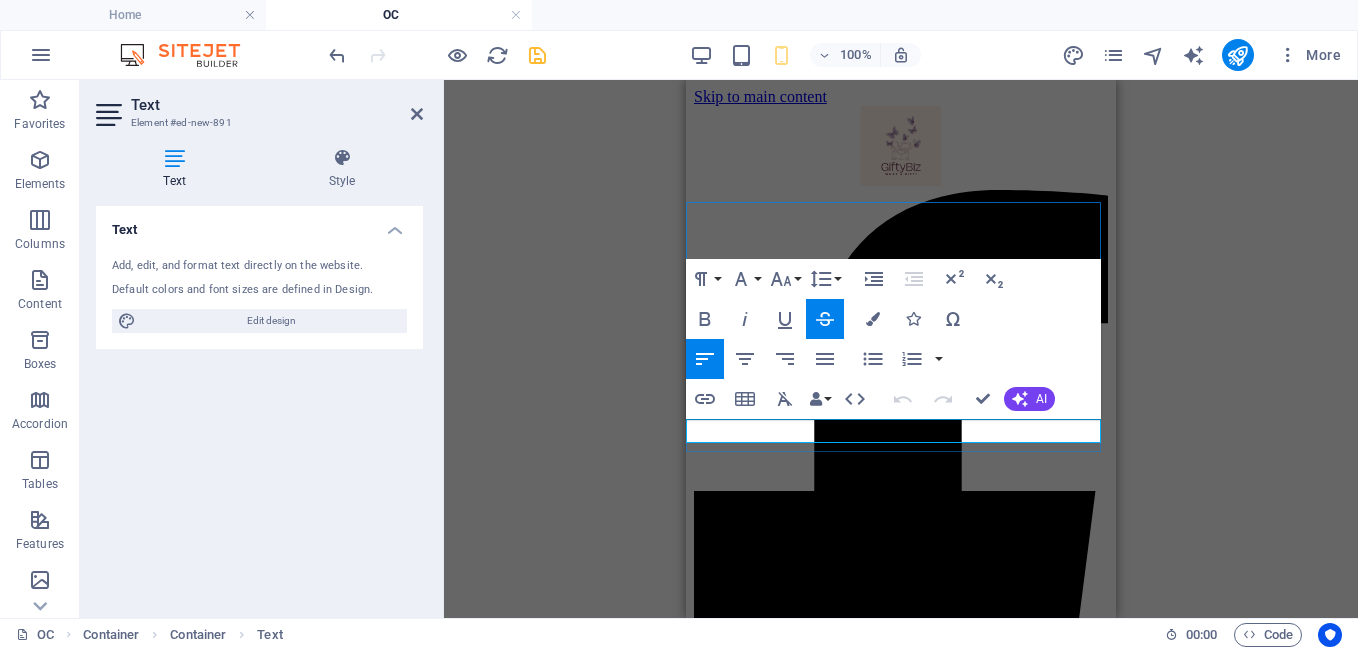 type 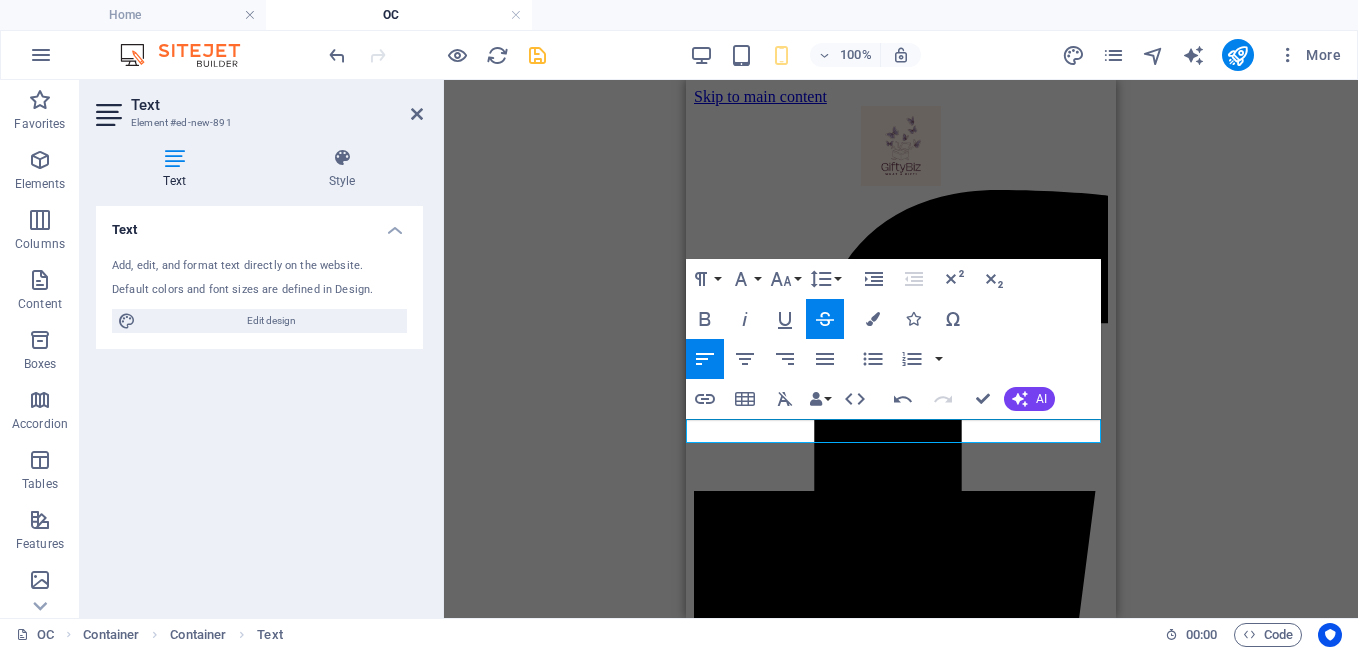click 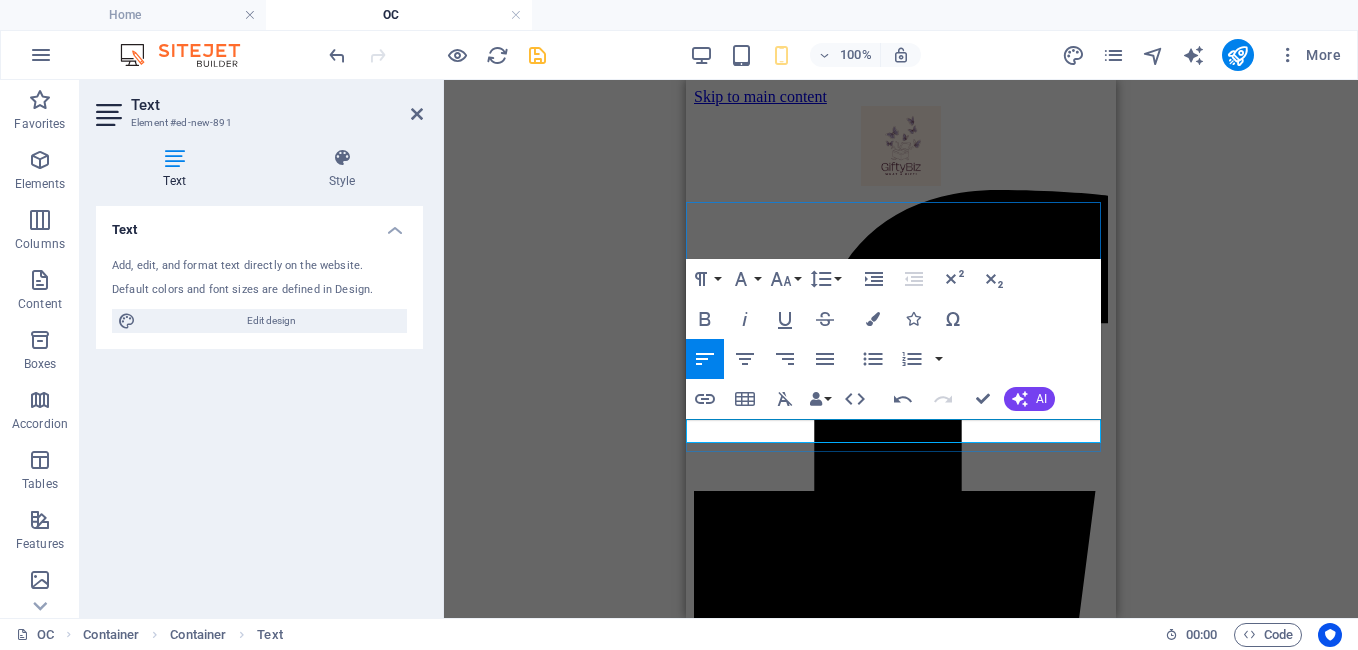drag, startPoint x: 822, startPoint y: 429, endPoint x: 875, endPoint y: 428, distance: 53.009434 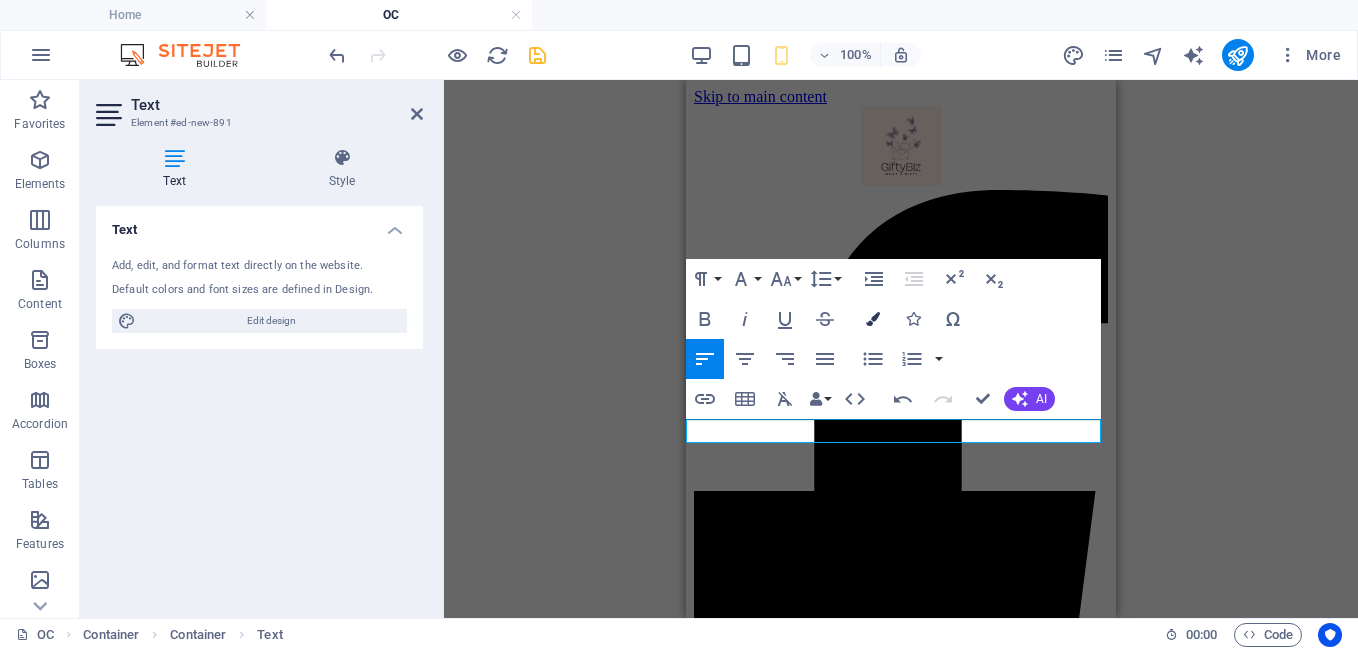 click at bounding box center (873, 319) 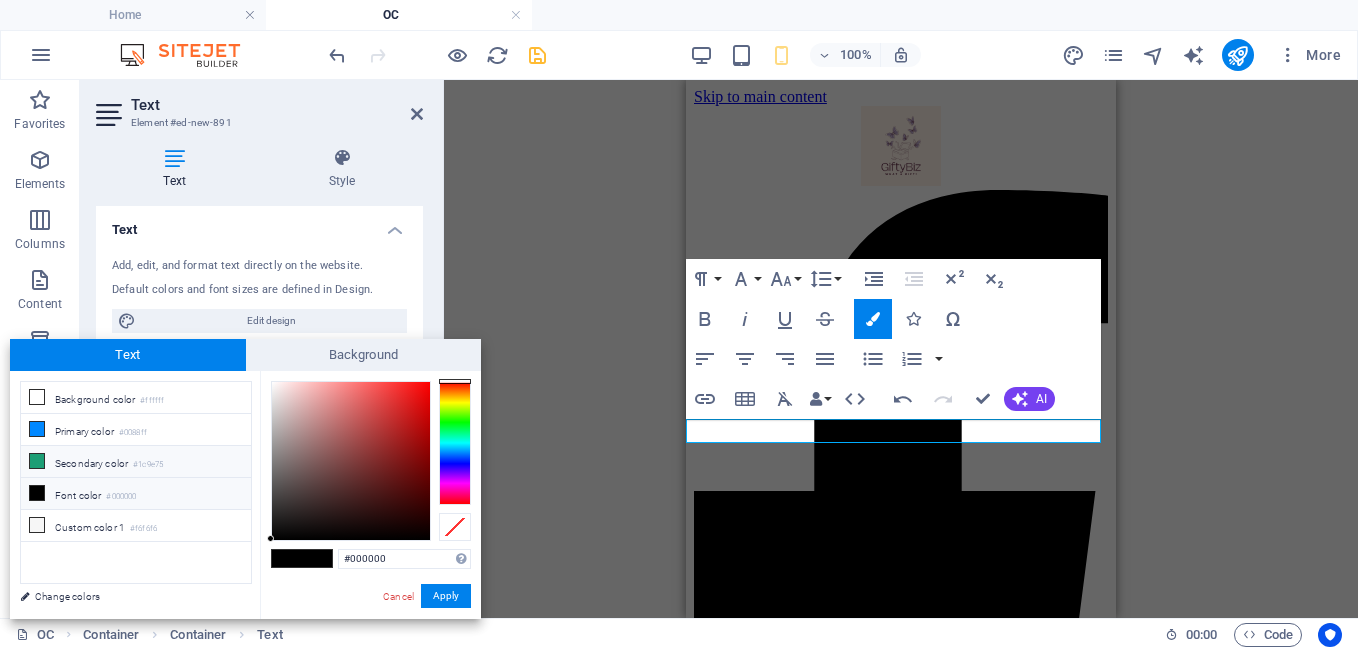 click on "Secondary color
#1c9e75" at bounding box center (136, 462) 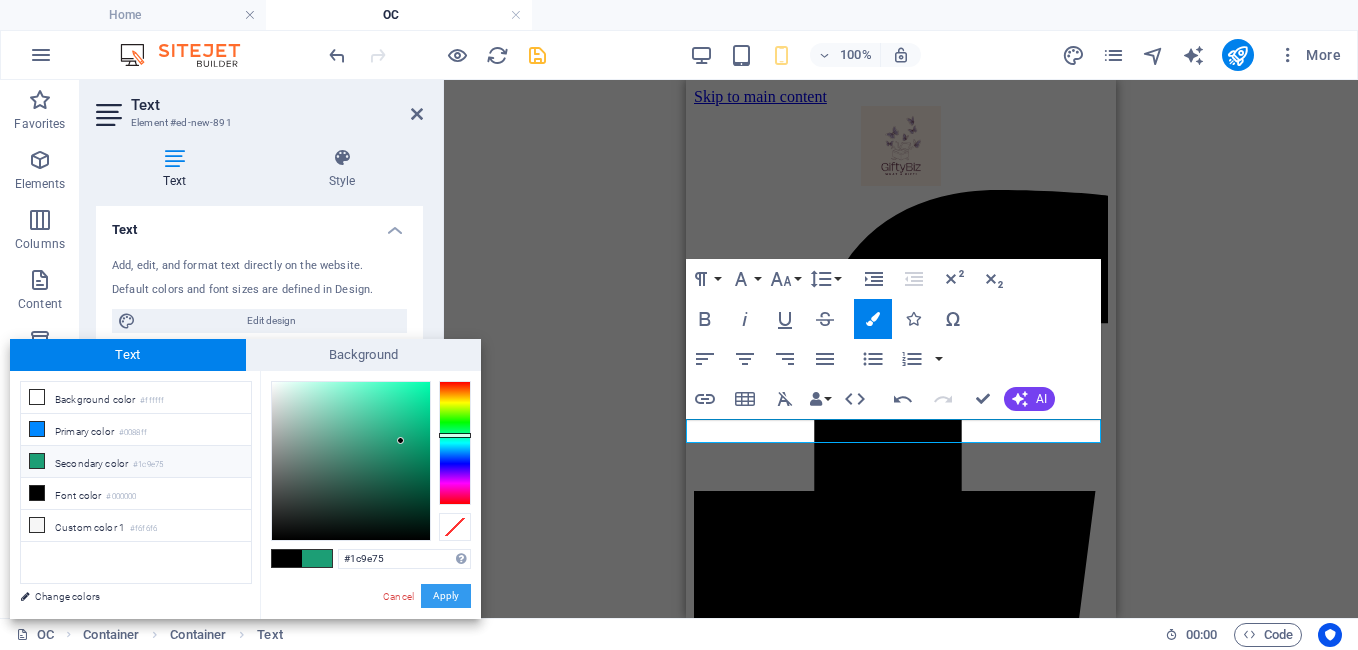 click on "Apply" at bounding box center [446, 596] 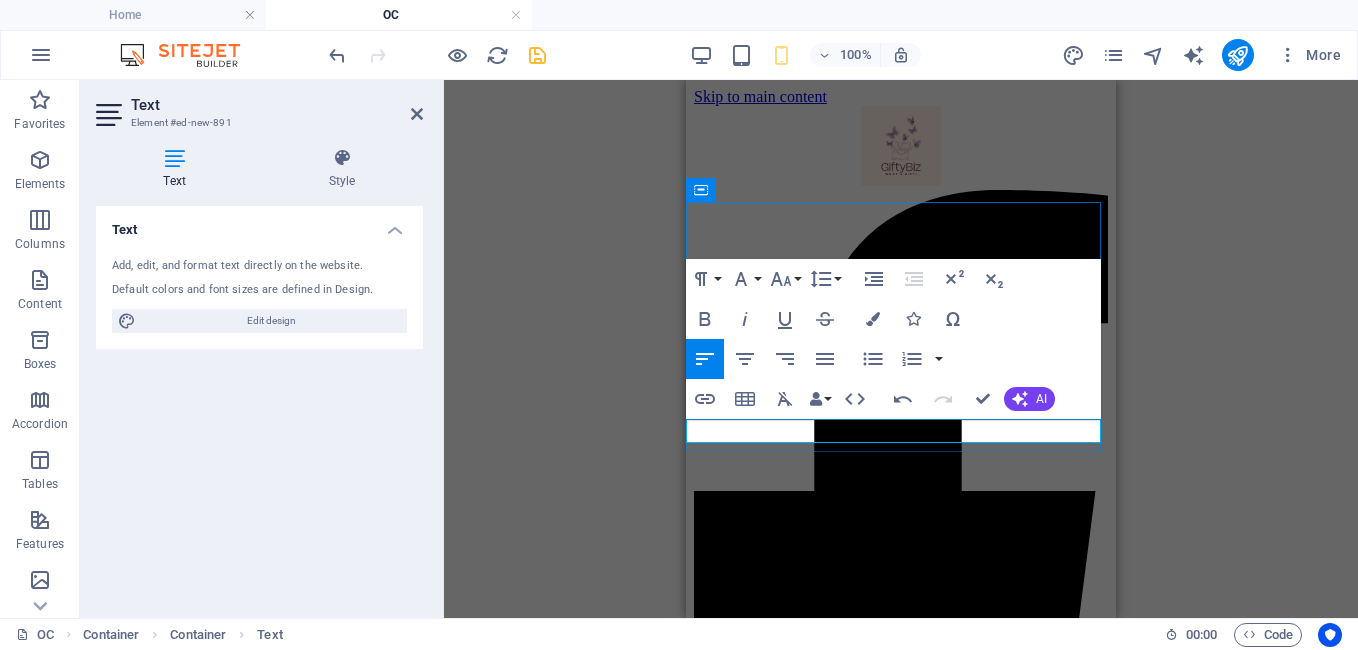 click on "200 350 15% off" at bounding box center (901, 5172) 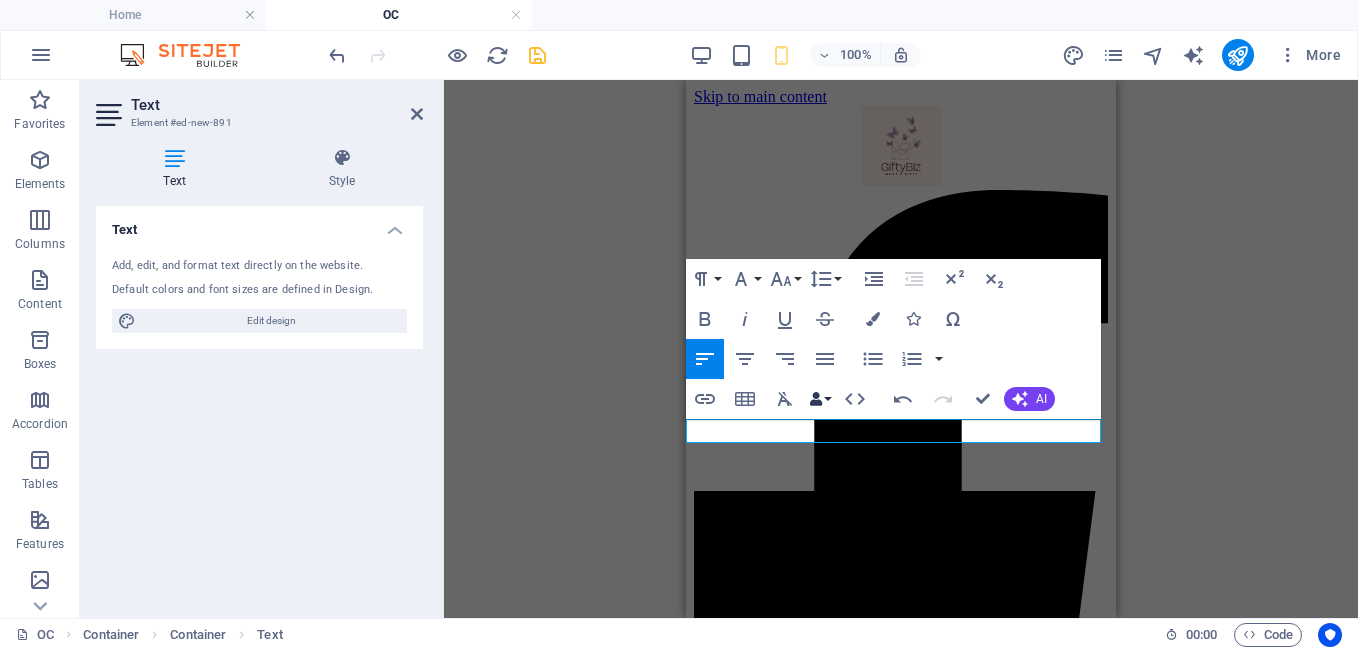 click at bounding box center (816, 399) 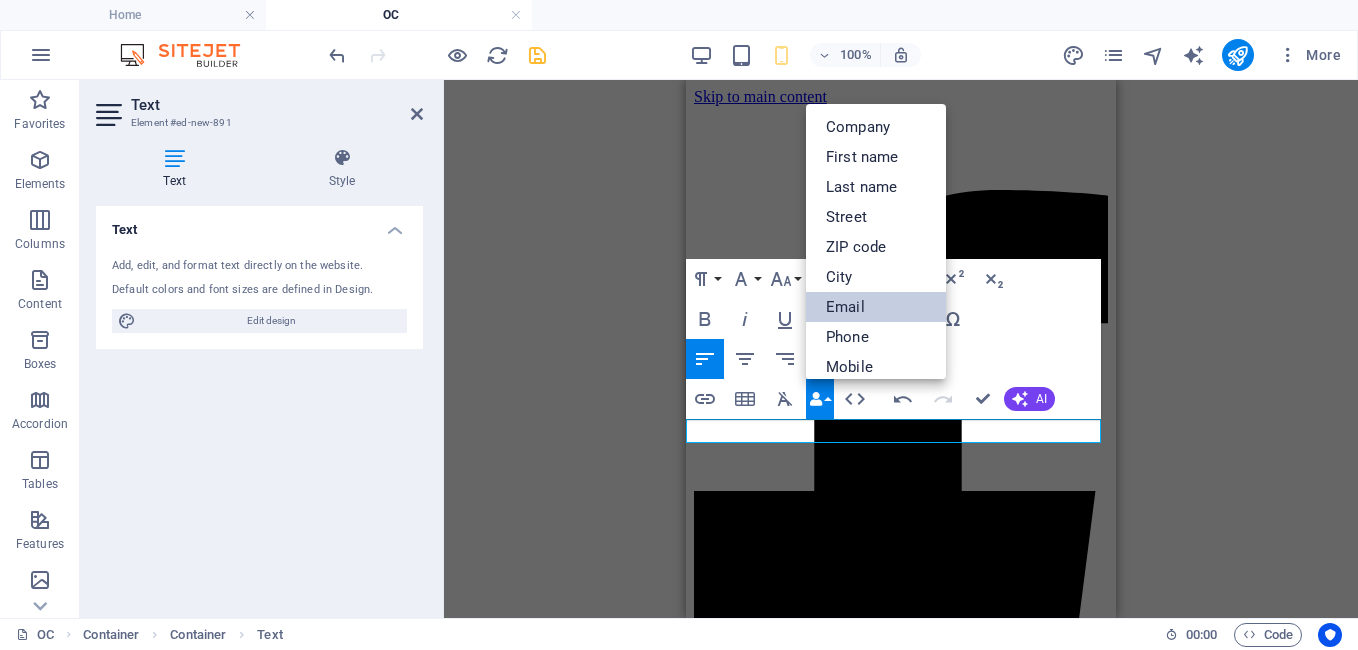 click on "Email" at bounding box center (876, 307) 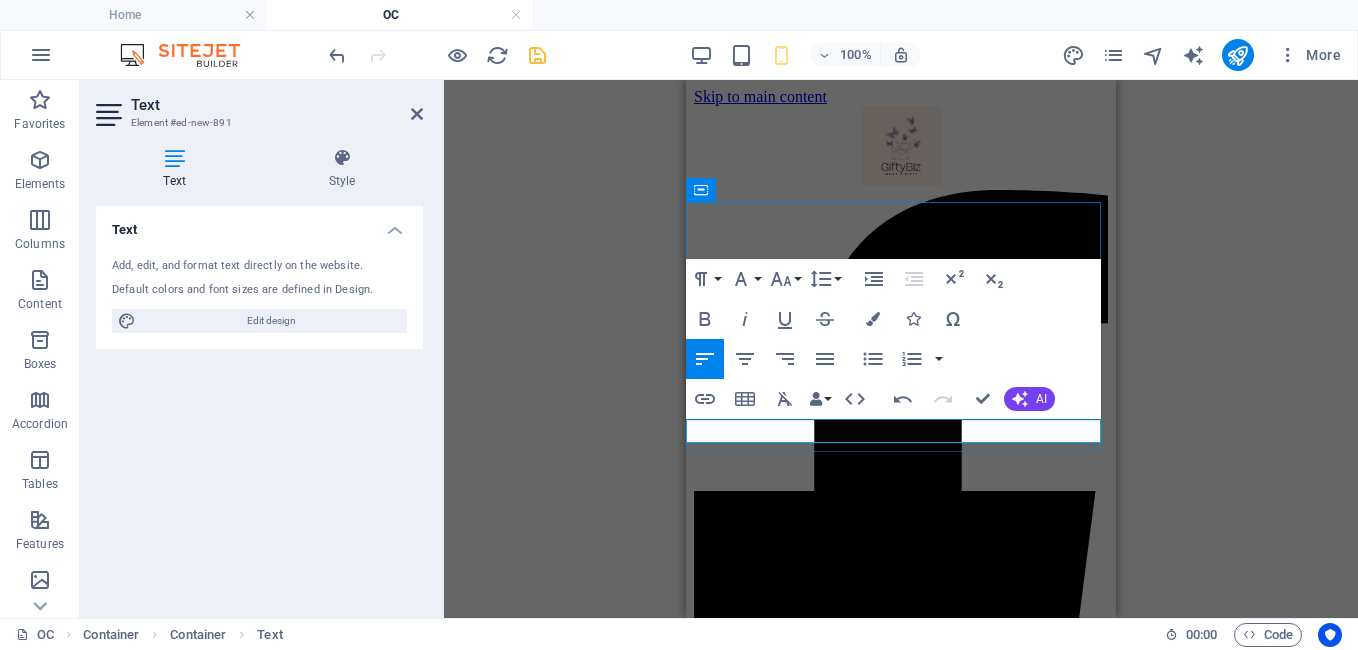 click on "15% off [EMAIL]" at bounding box center [833, 5862] 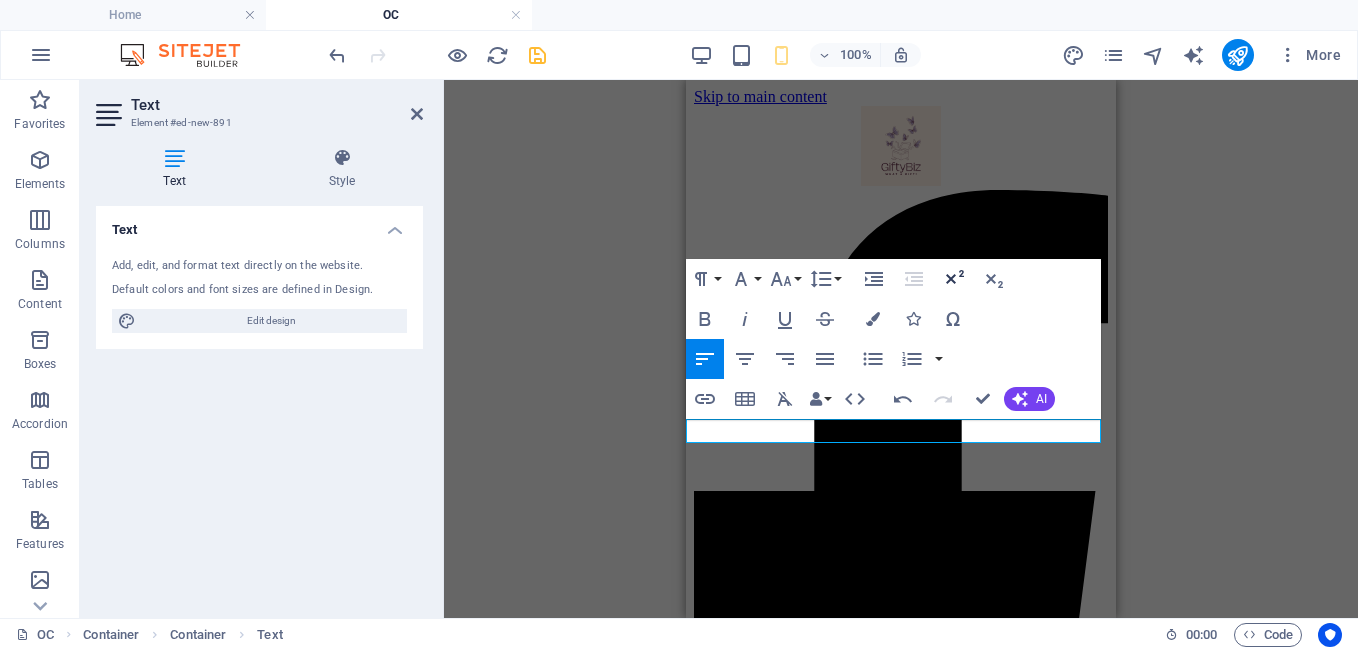click 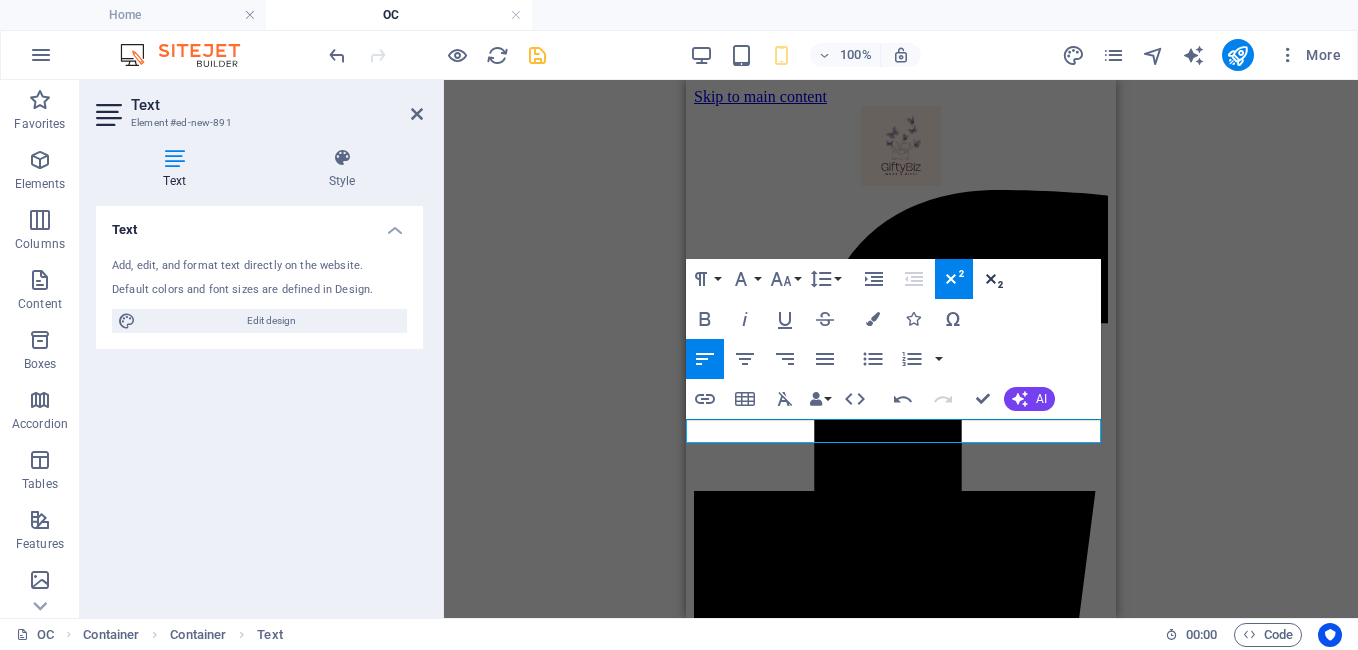 click 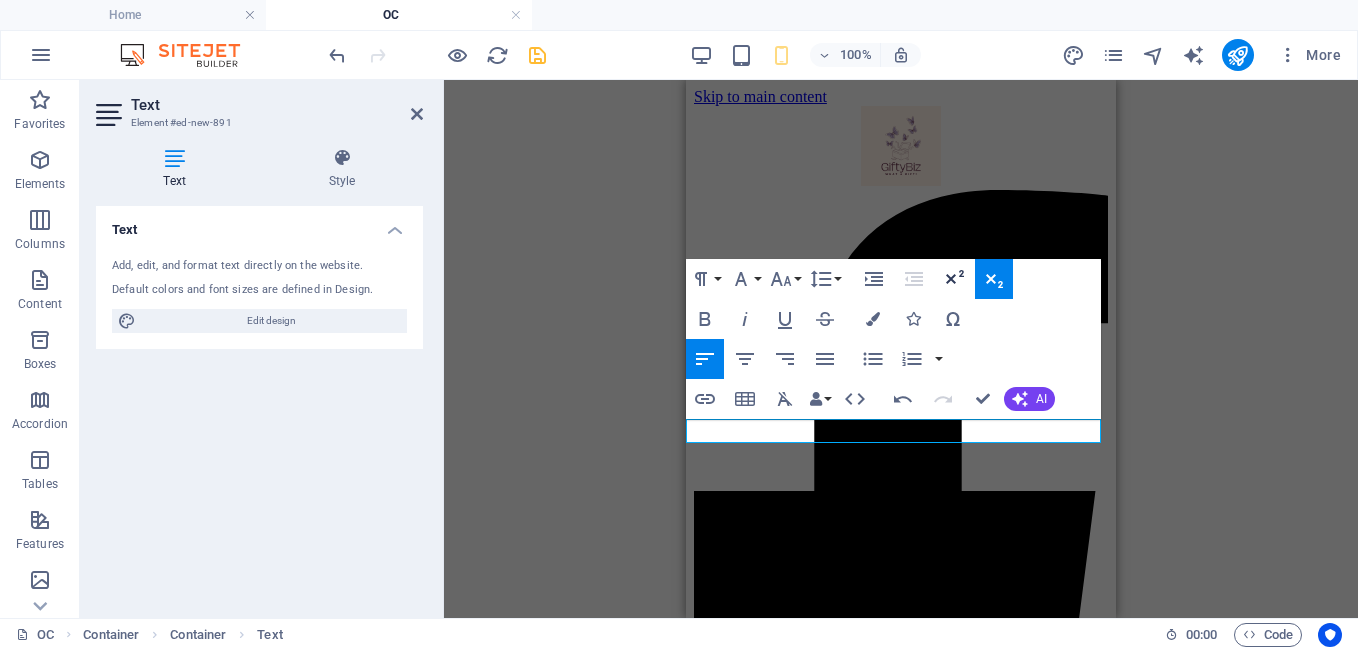 click 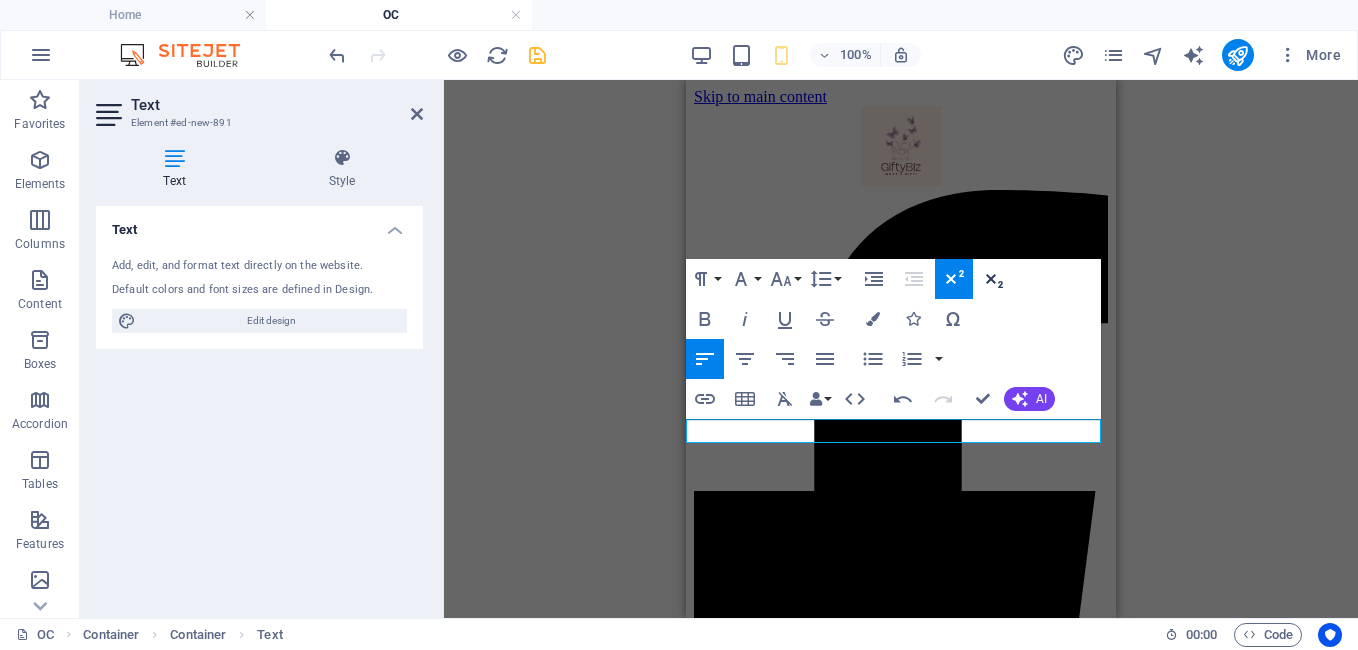 click 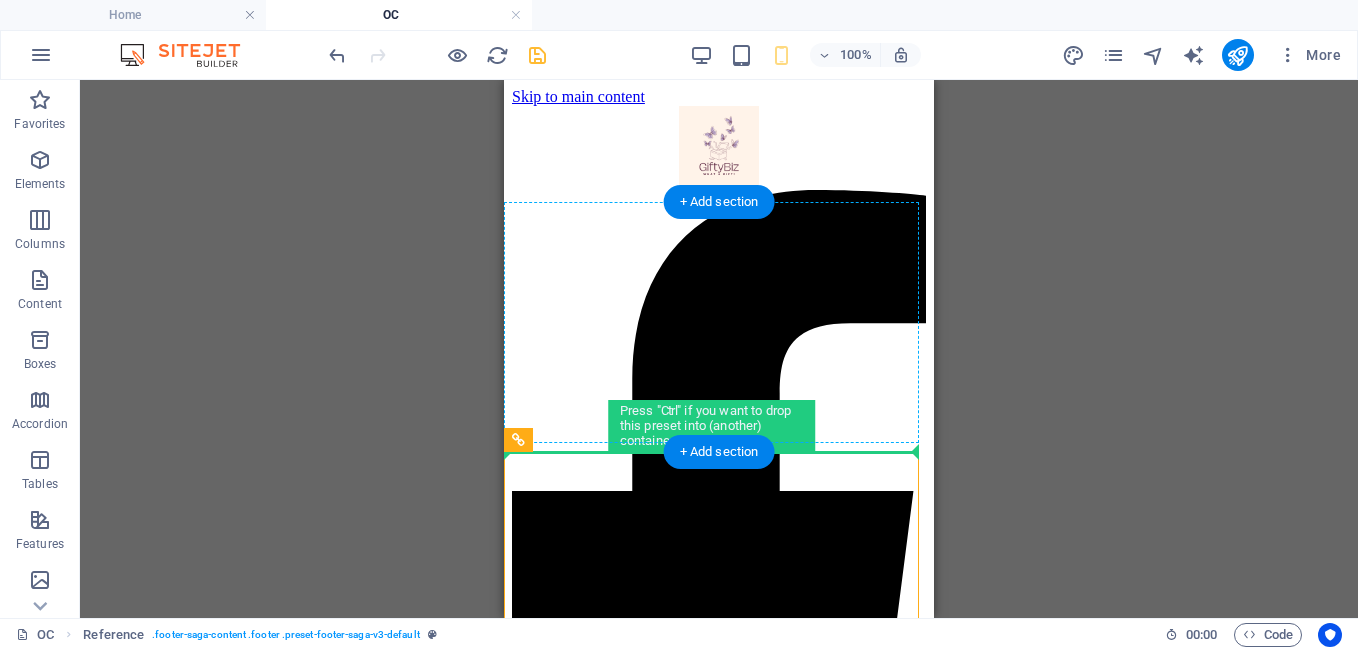 drag, startPoint x: 770, startPoint y: 485, endPoint x: 864, endPoint y: 429, distance: 109.41663 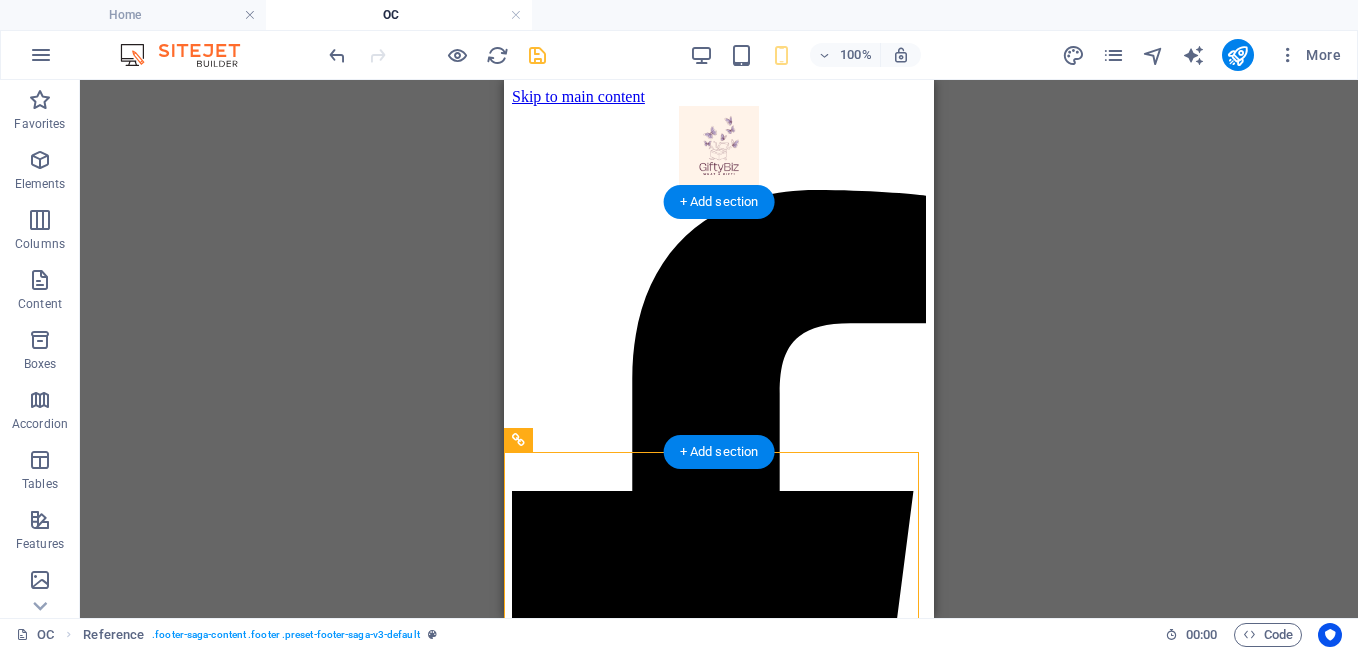 click on "200 350 15% off" at bounding box center (719, 5172) 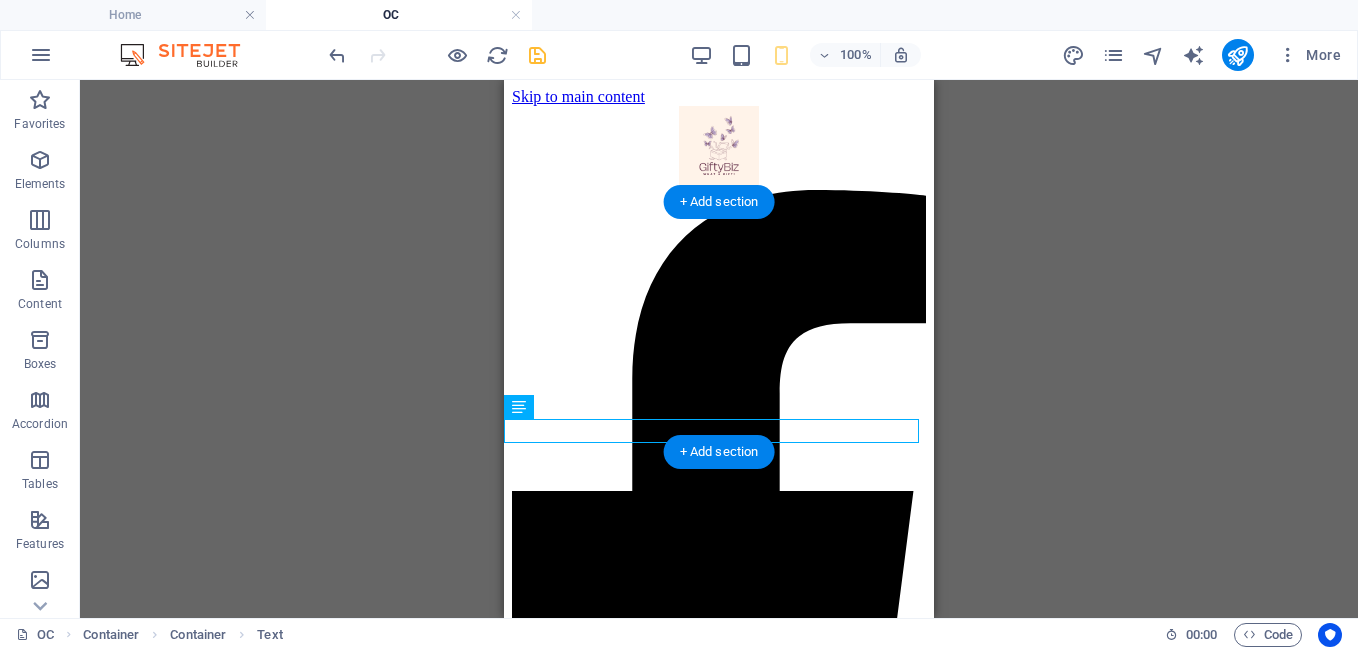 click on "200 350 15% off" at bounding box center [719, 5172] 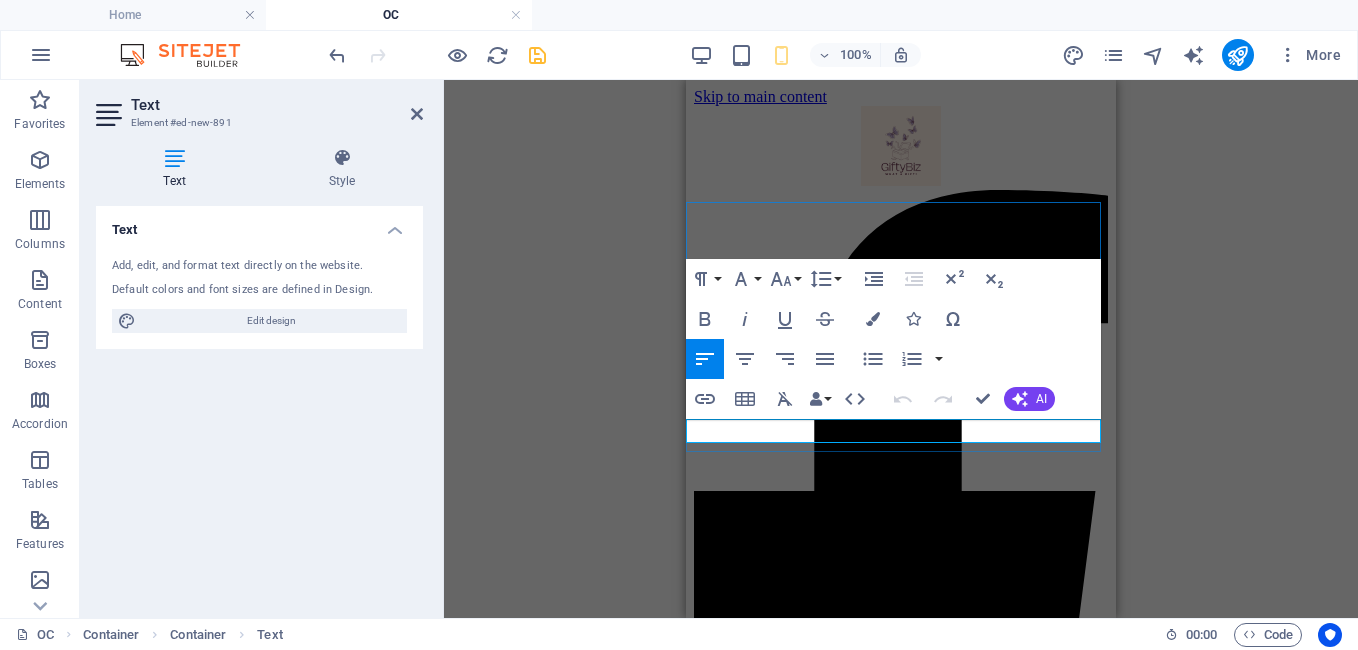 click on "200 350 15% off" at bounding box center [901, 5172] 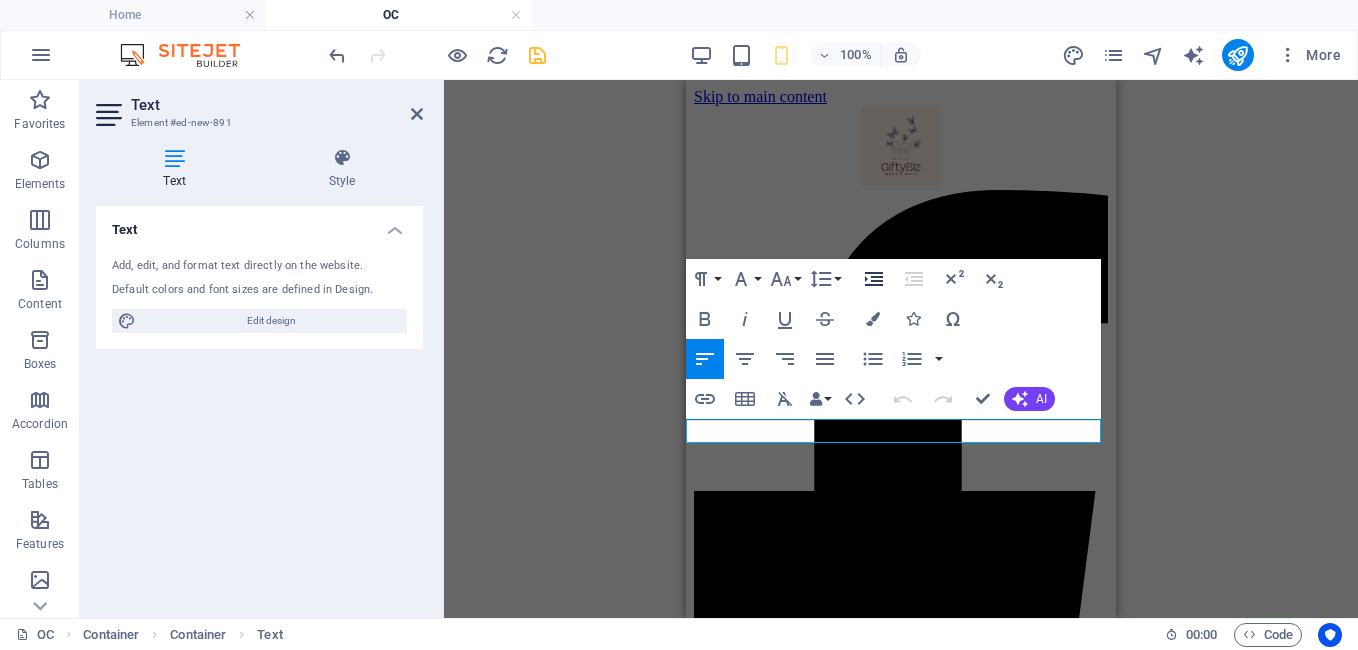 click 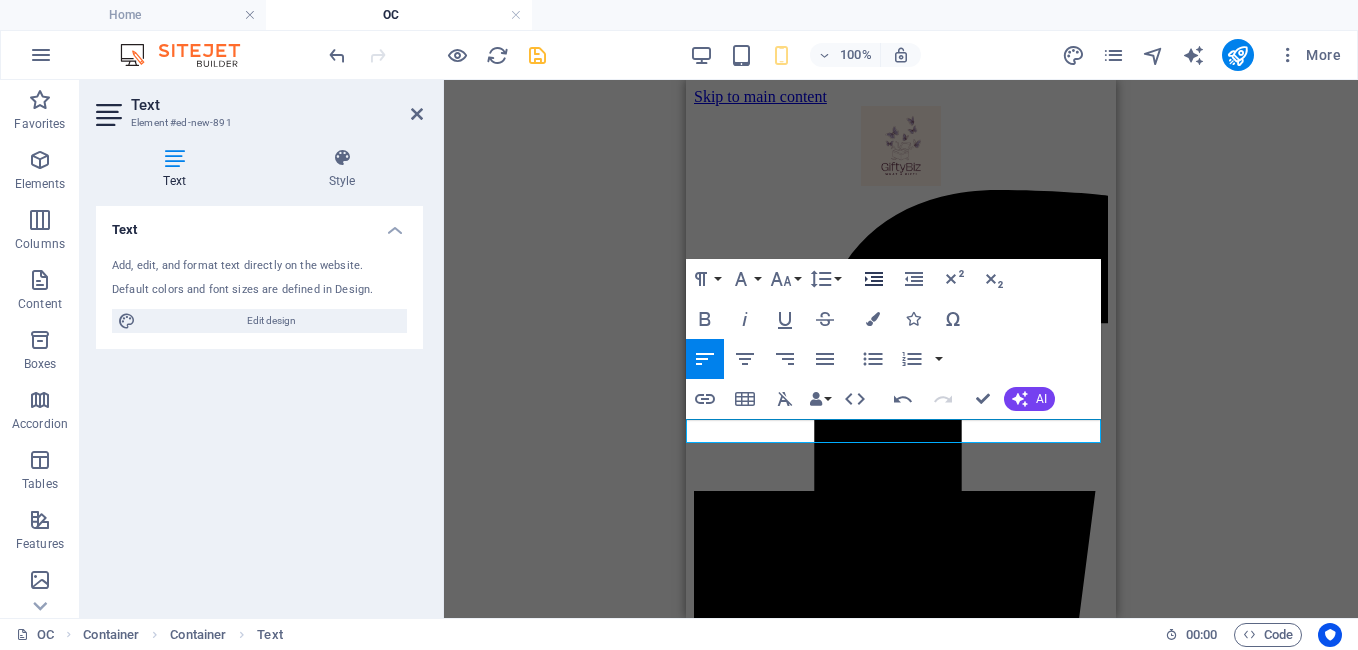 click 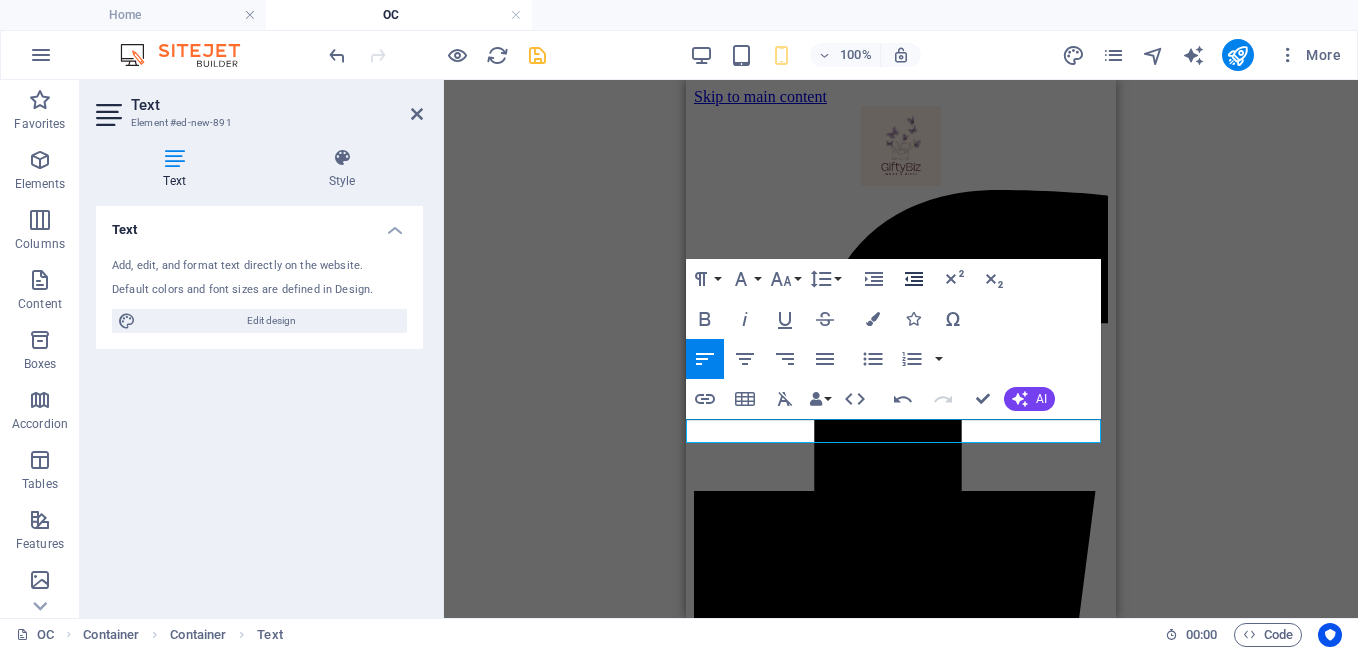click 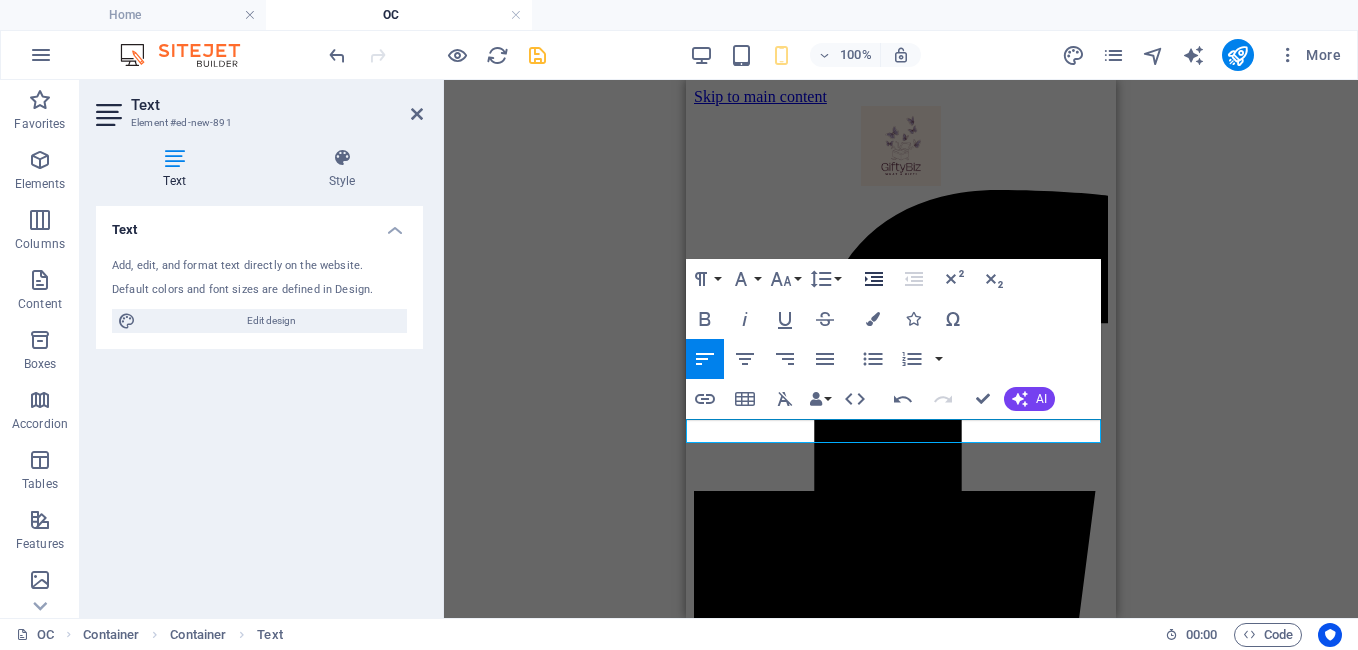 click 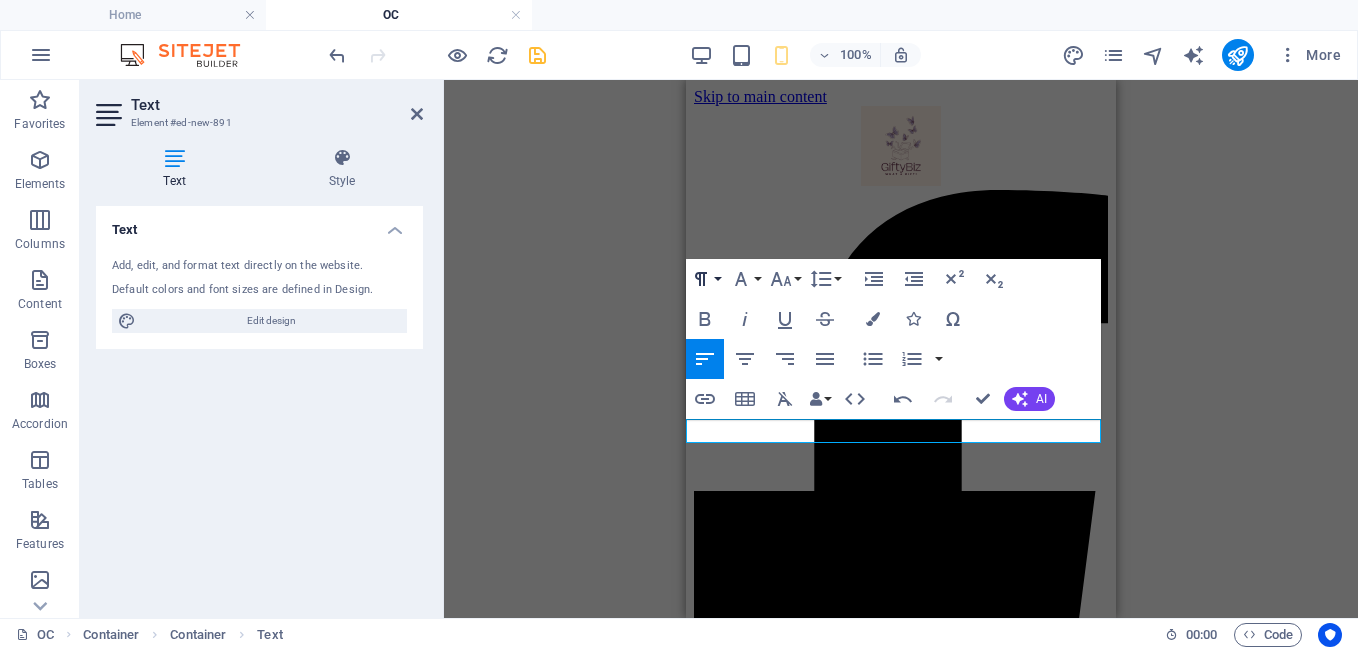 click on "Paragraph Format" at bounding box center (705, 279) 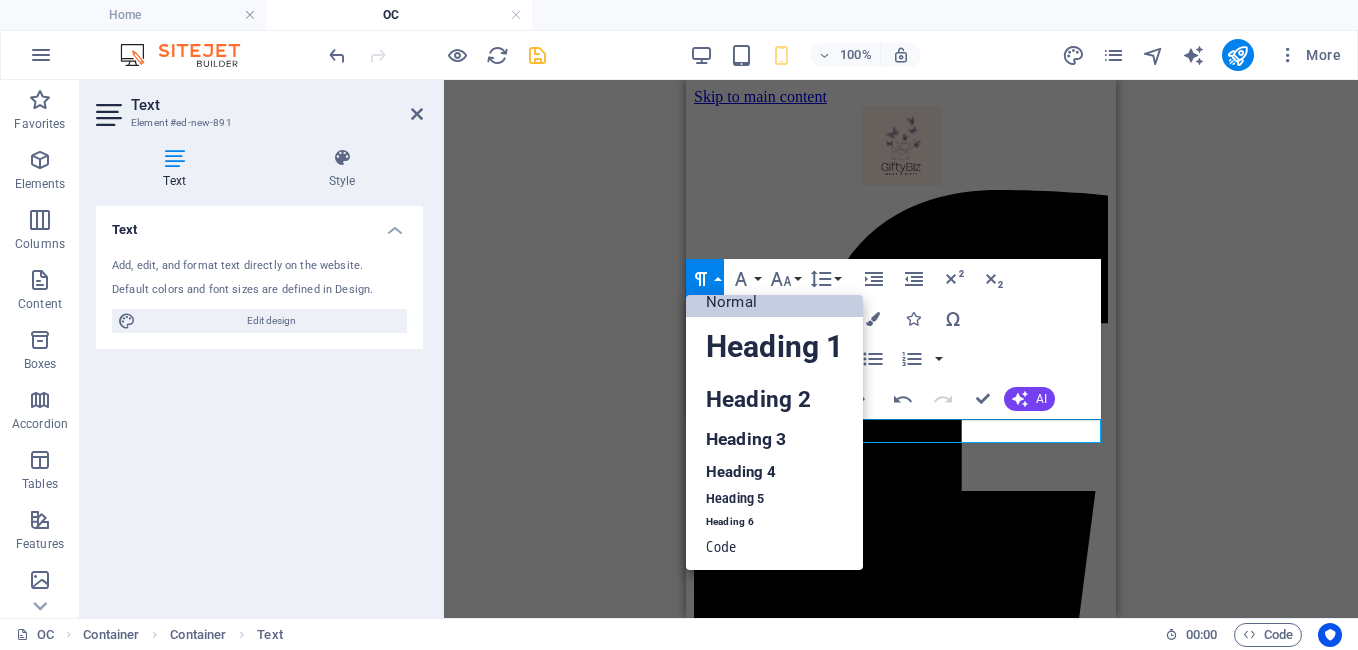 scroll, scrollTop: 16, scrollLeft: 0, axis: vertical 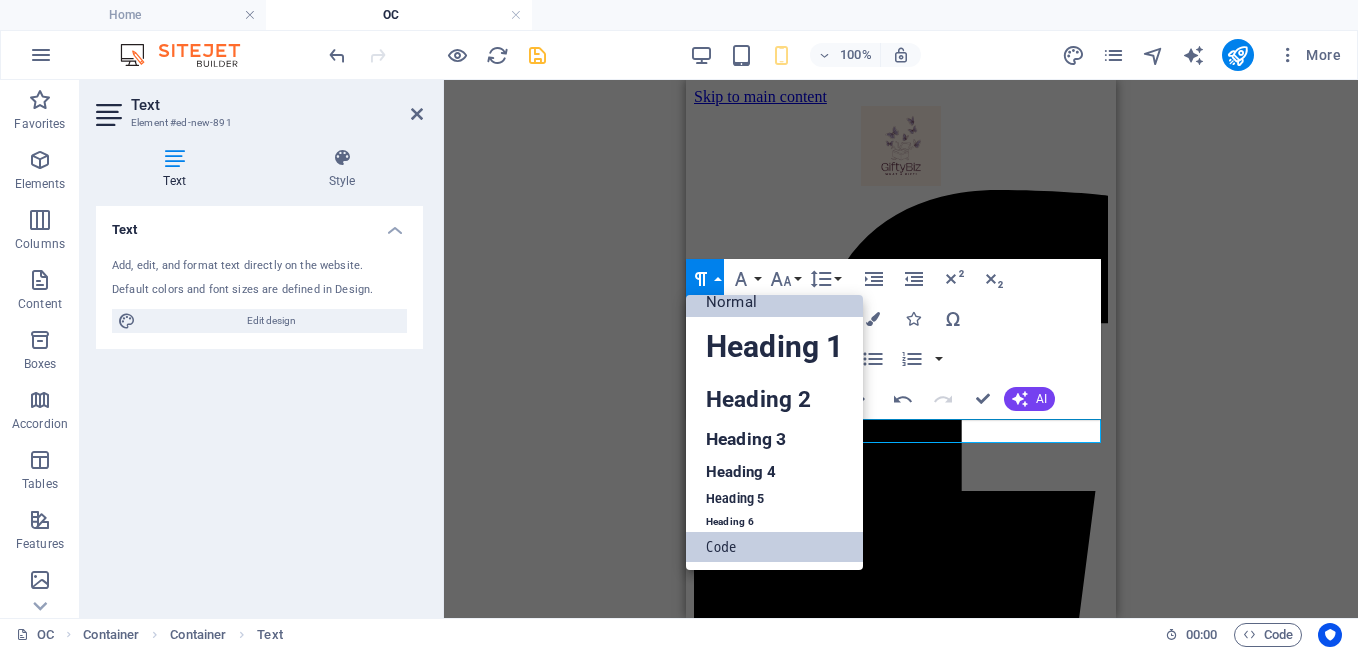 click on "Code" at bounding box center (774, 547) 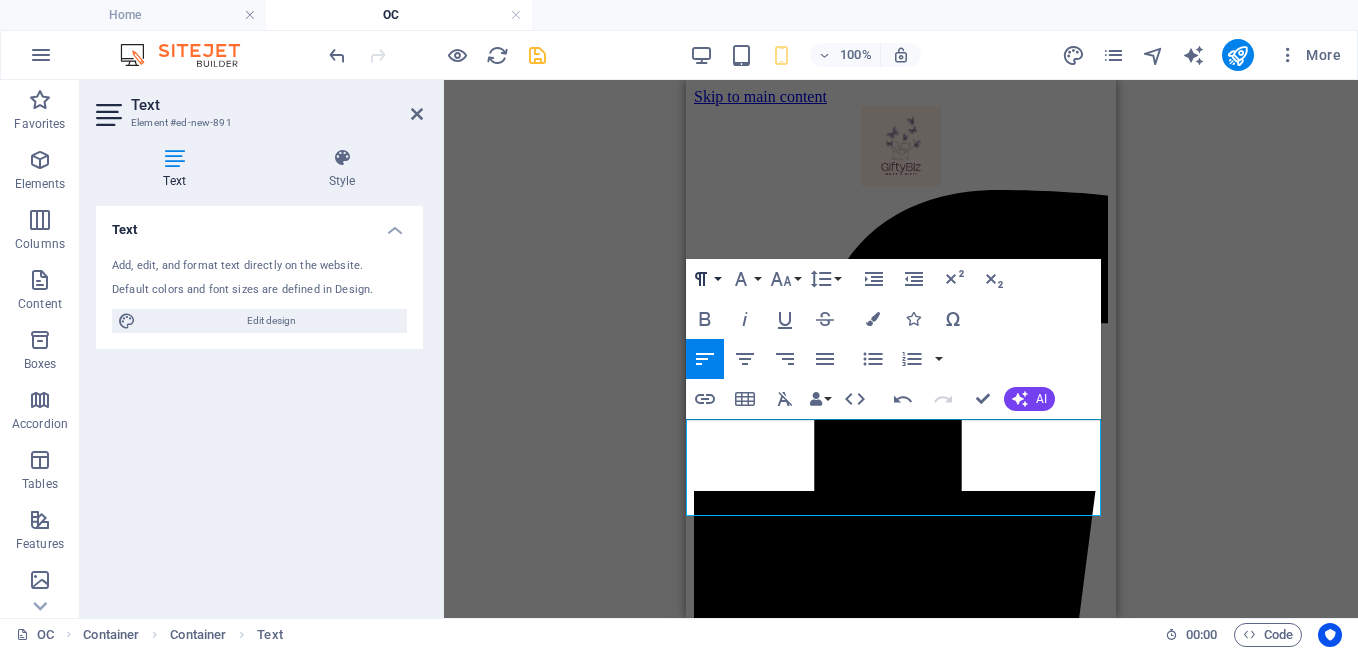 click on "Paragraph Format" at bounding box center (705, 279) 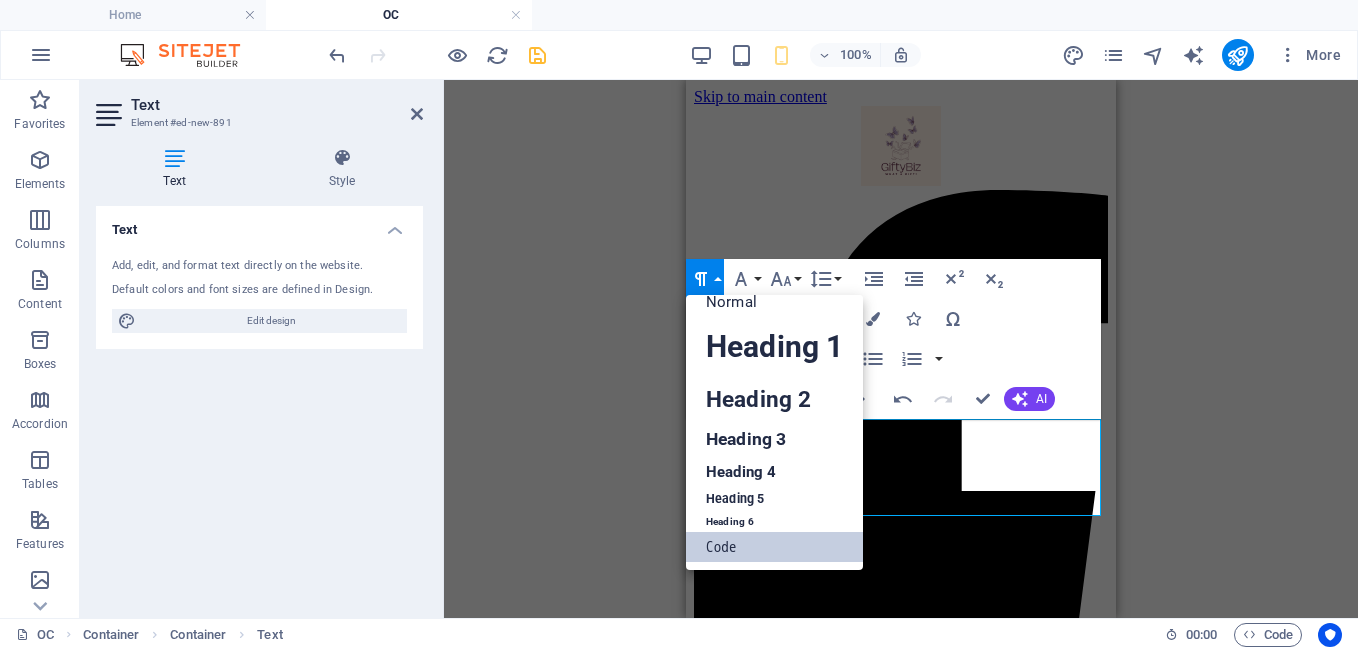 scroll, scrollTop: 16, scrollLeft: 0, axis: vertical 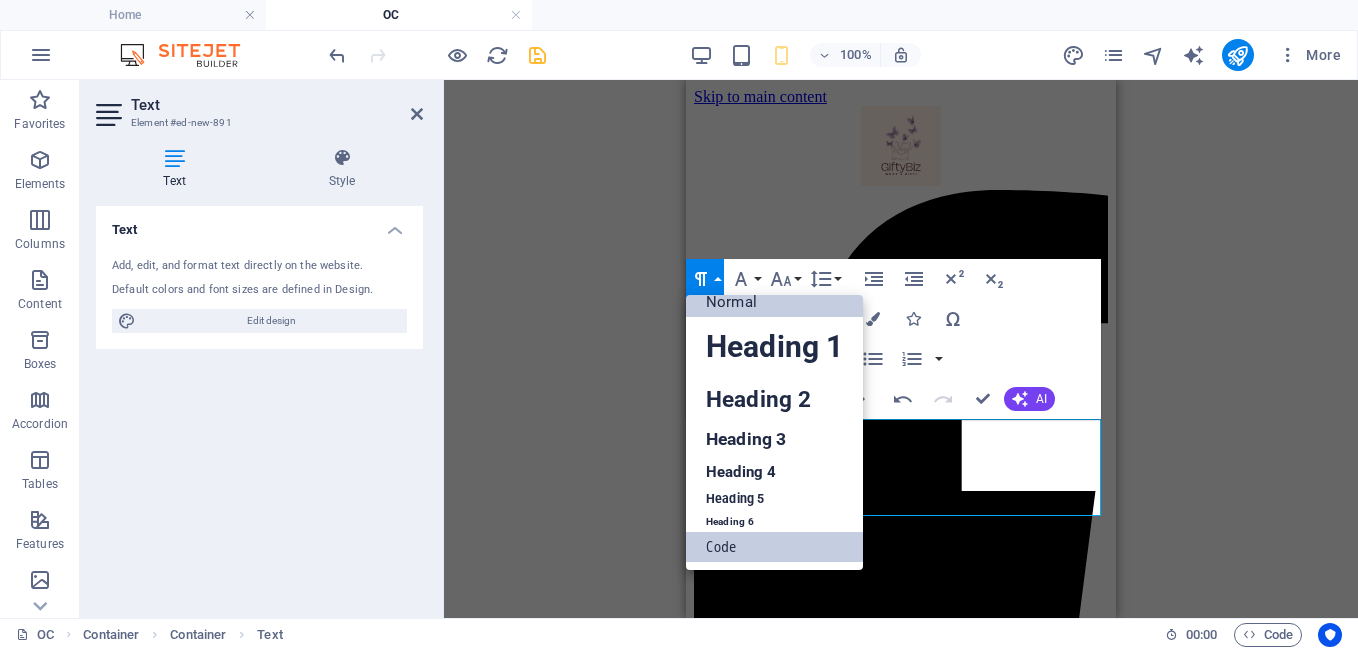 click on "Normal" at bounding box center [774, 302] 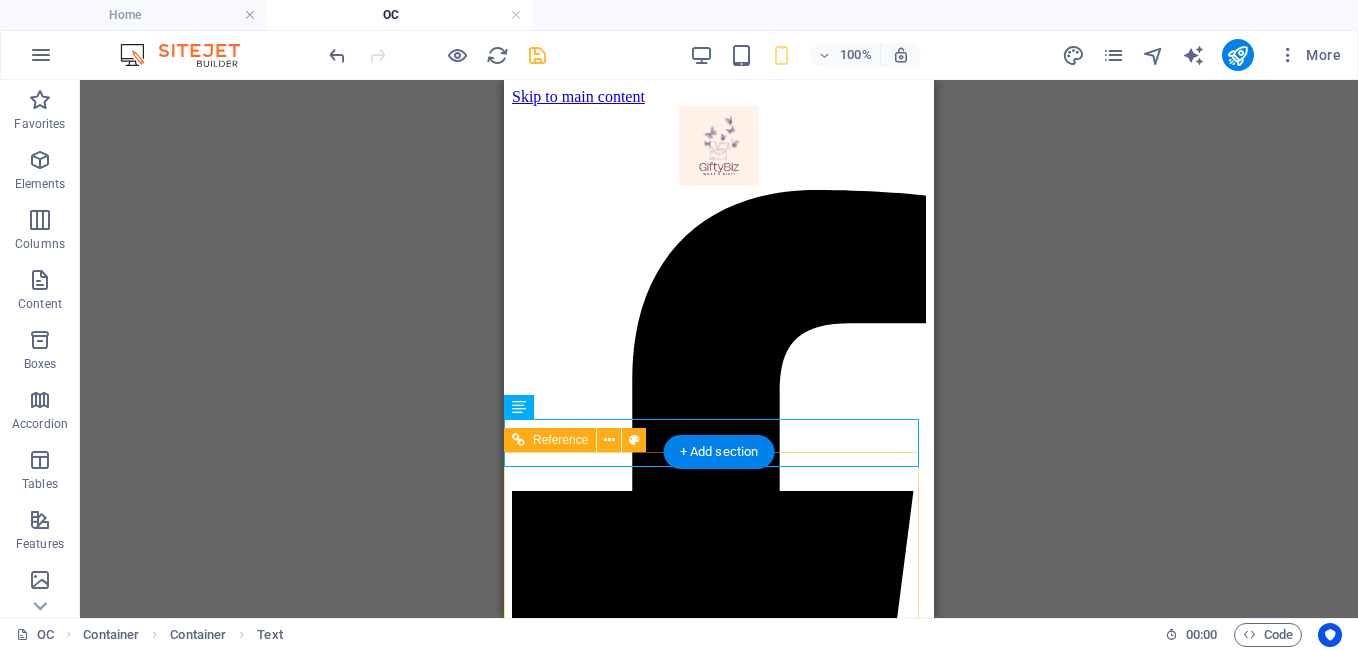 click at bounding box center [719, 2344] 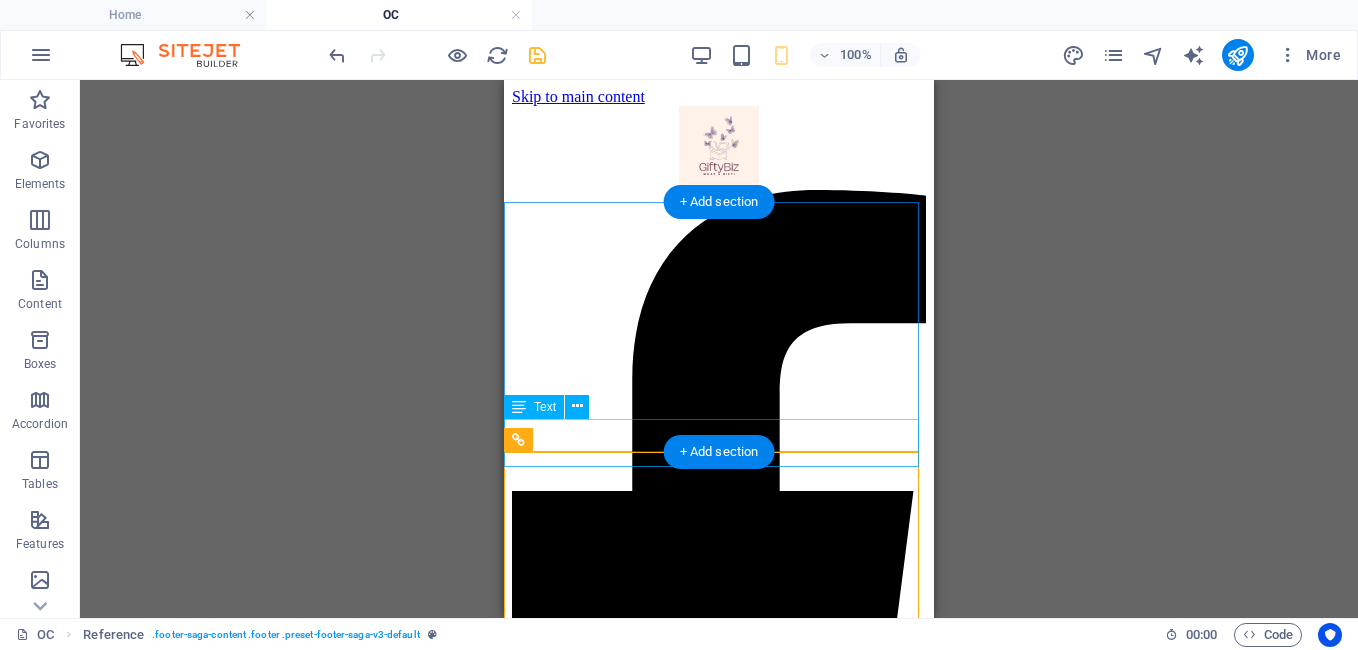 click on "200 350 15% off" at bounding box center (719, 5157) 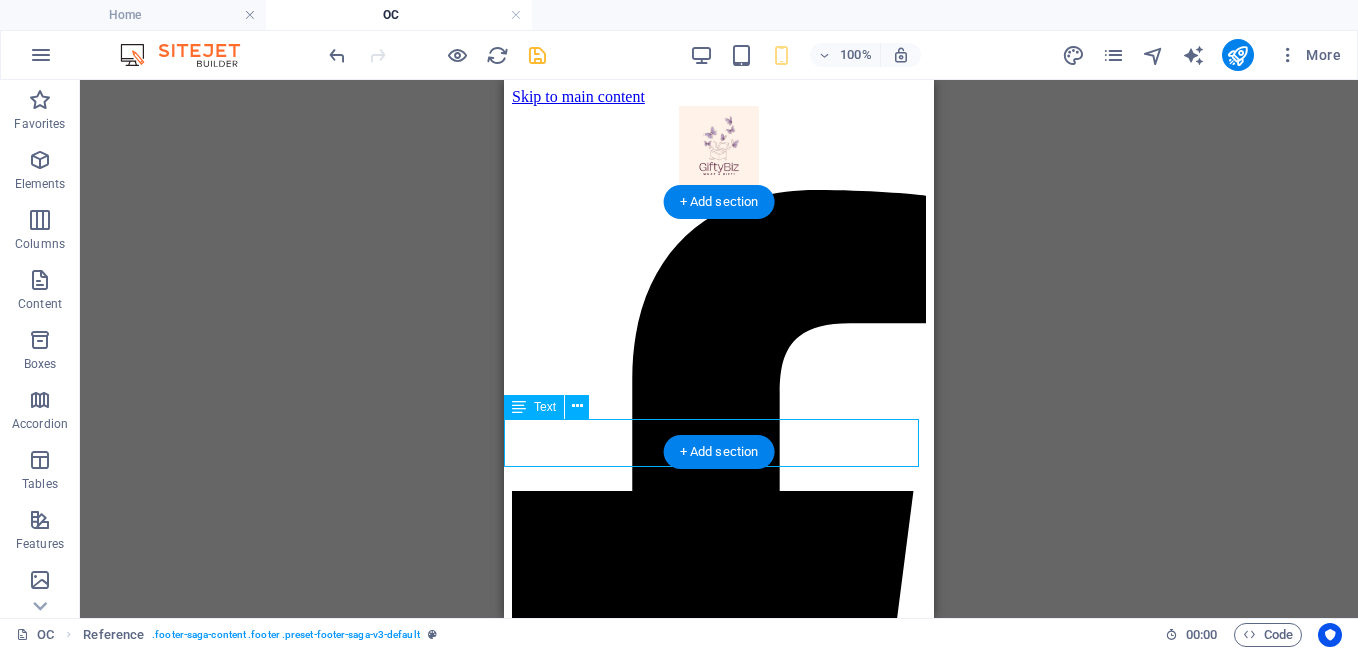 click on "200 350 15% off" at bounding box center [719, 5157] 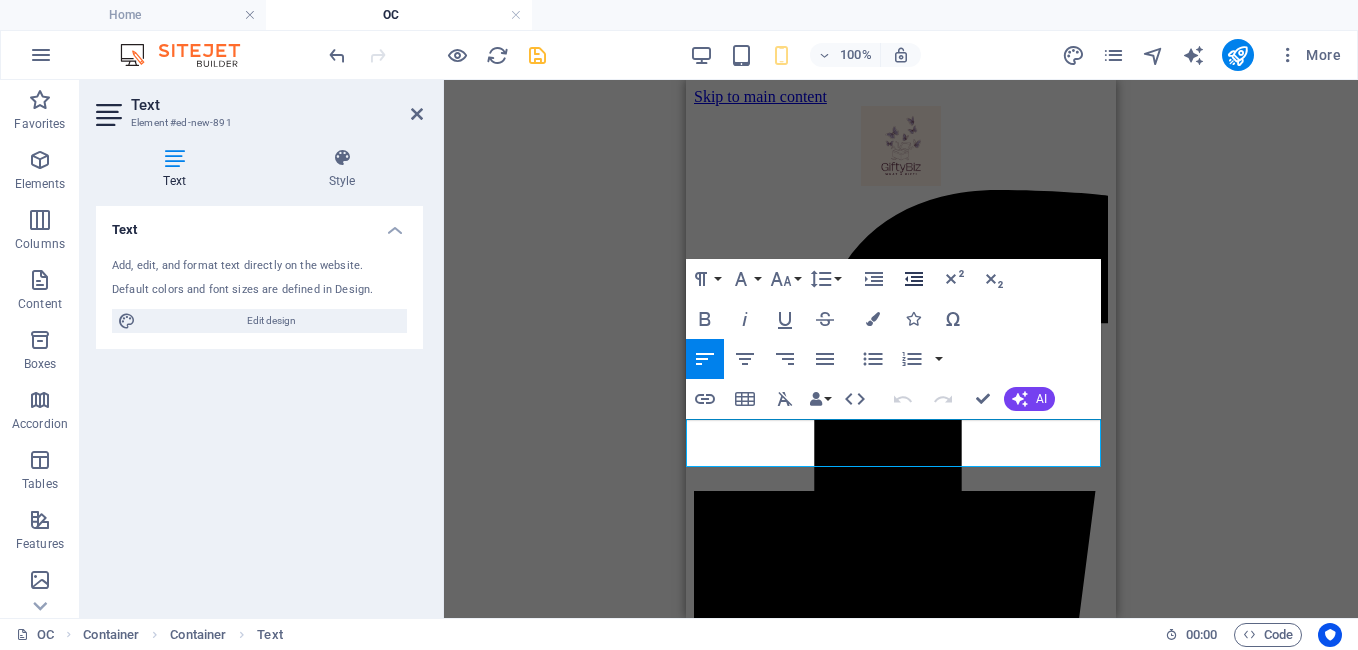 click 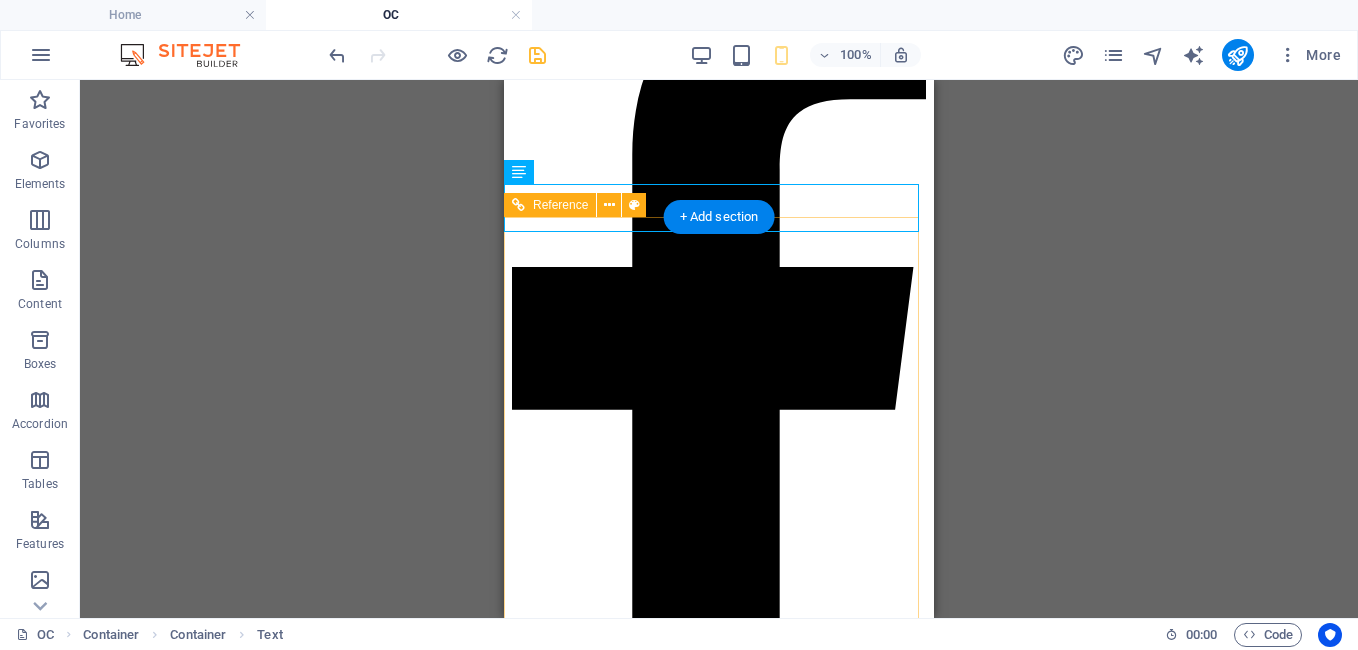 scroll, scrollTop: 253, scrollLeft: 0, axis: vertical 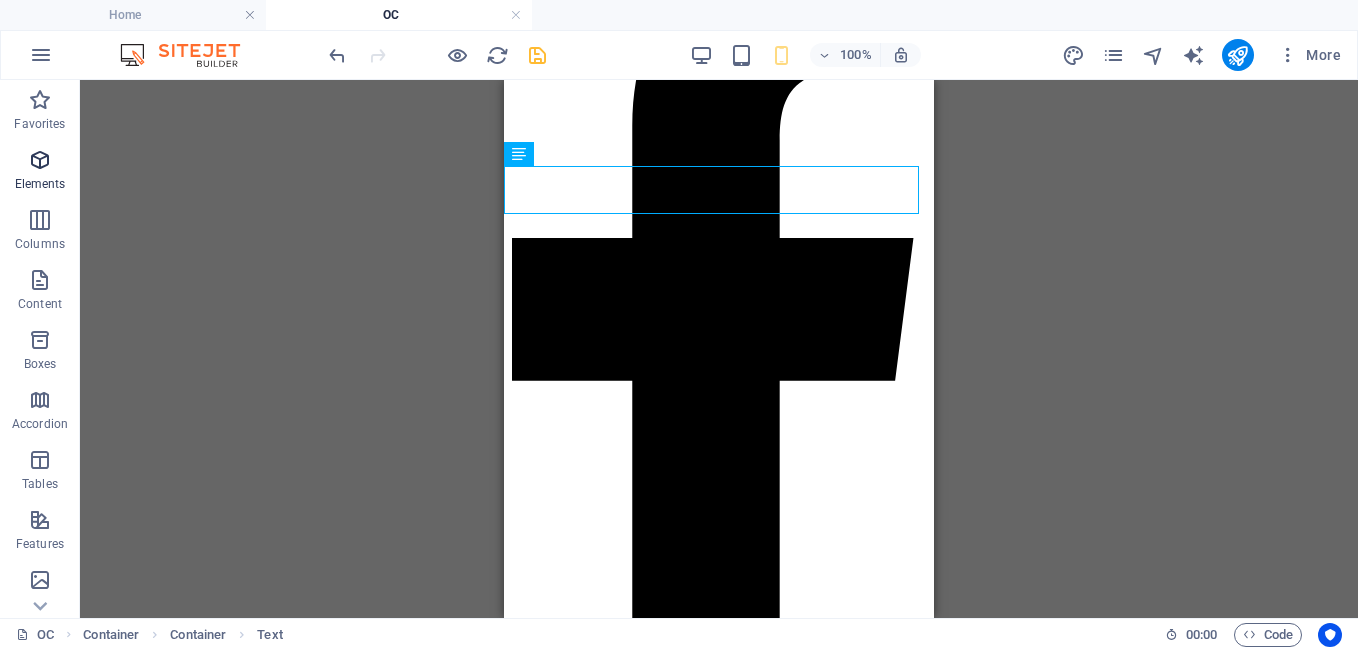 click at bounding box center [40, 160] 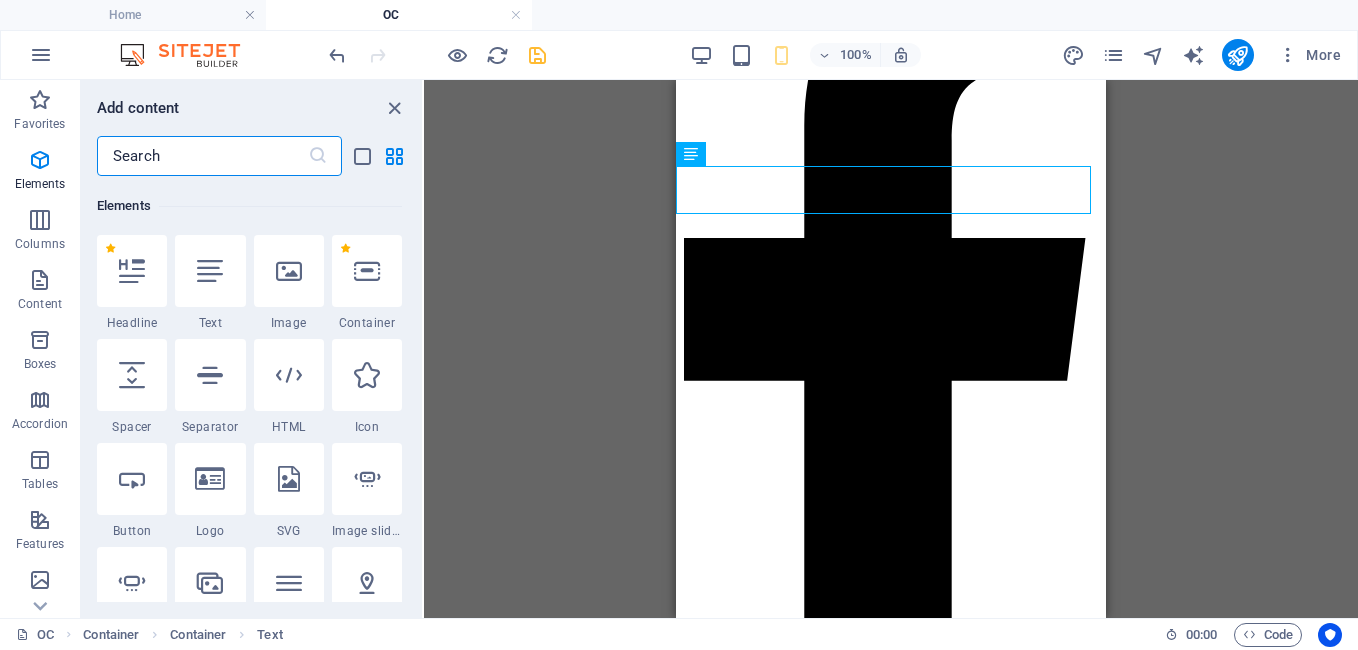 scroll, scrollTop: 213, scrollLeft: 0, axis: vertical 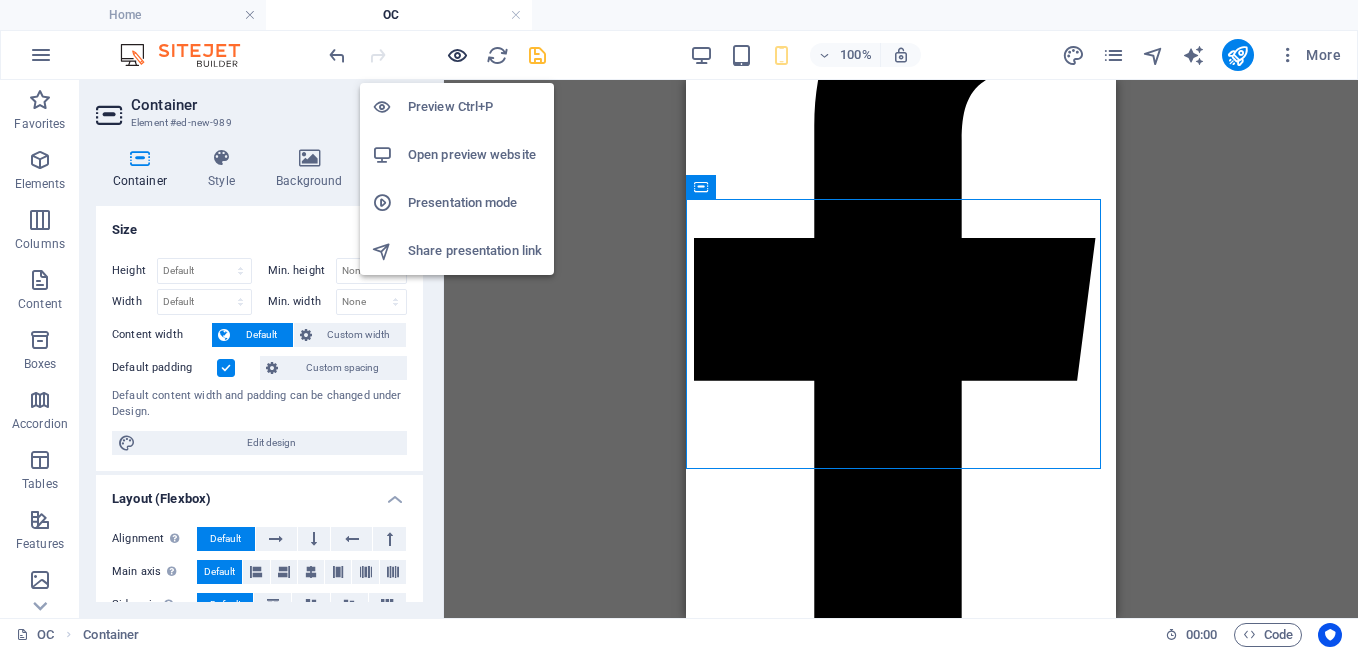 click at bounding box center [457, 55] 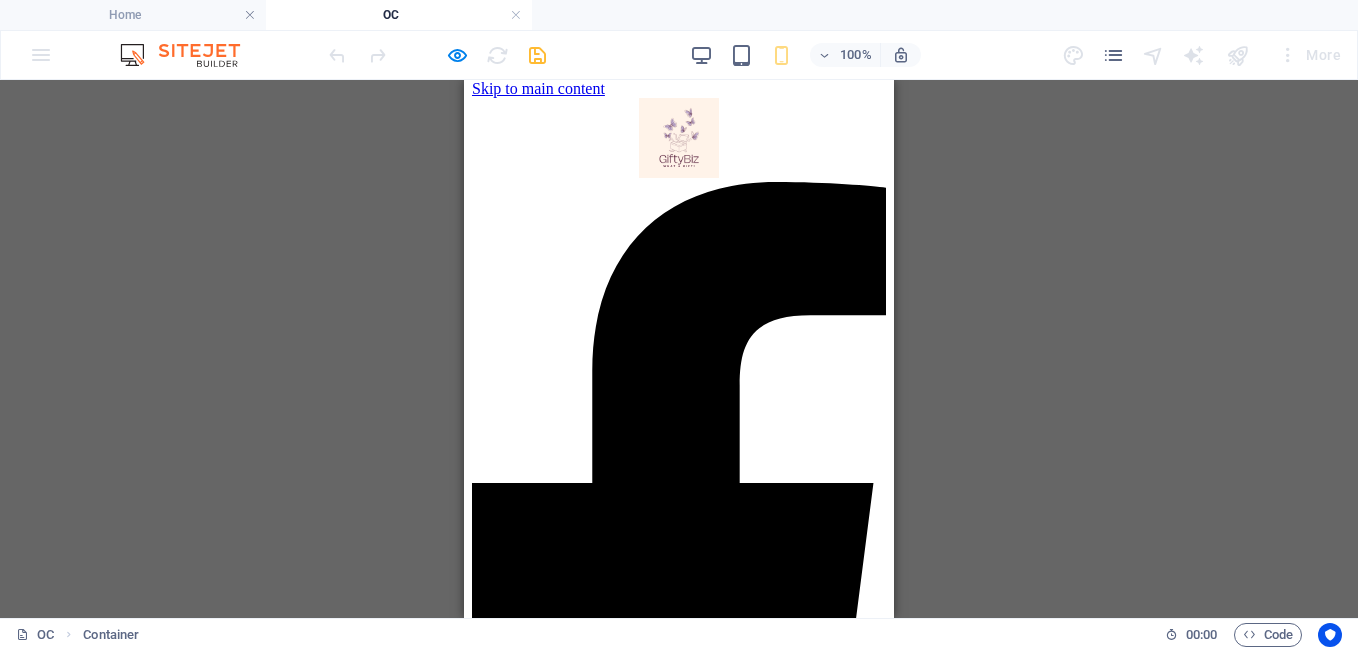 scroll, scrollTop: 0, scrollLeft: 0, axis: both 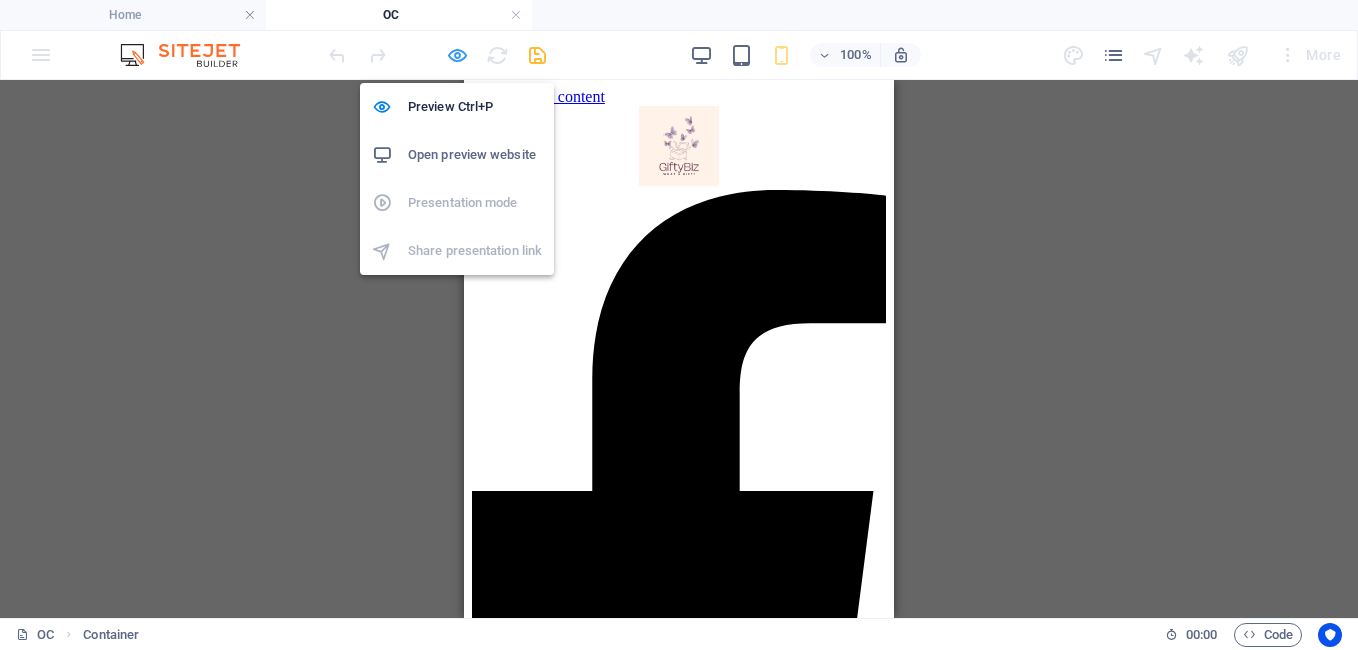 click at bounding box center (457, 55) 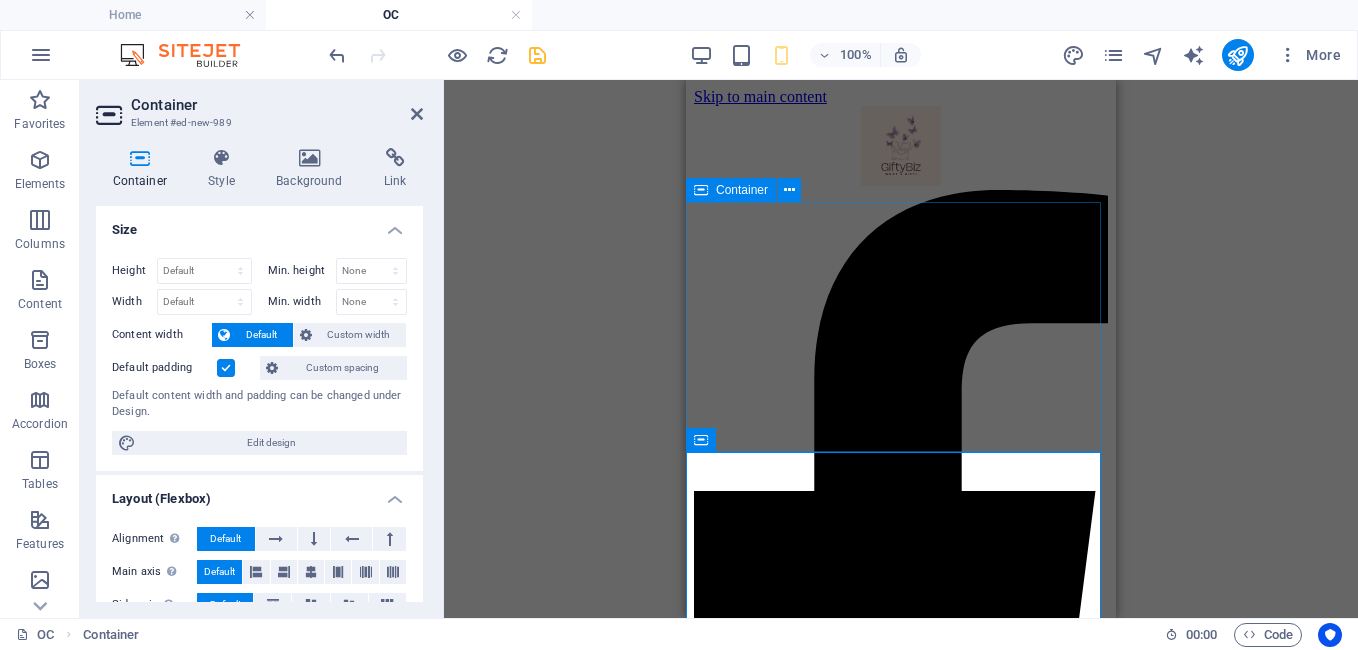 click at bounding box center (701, 190) 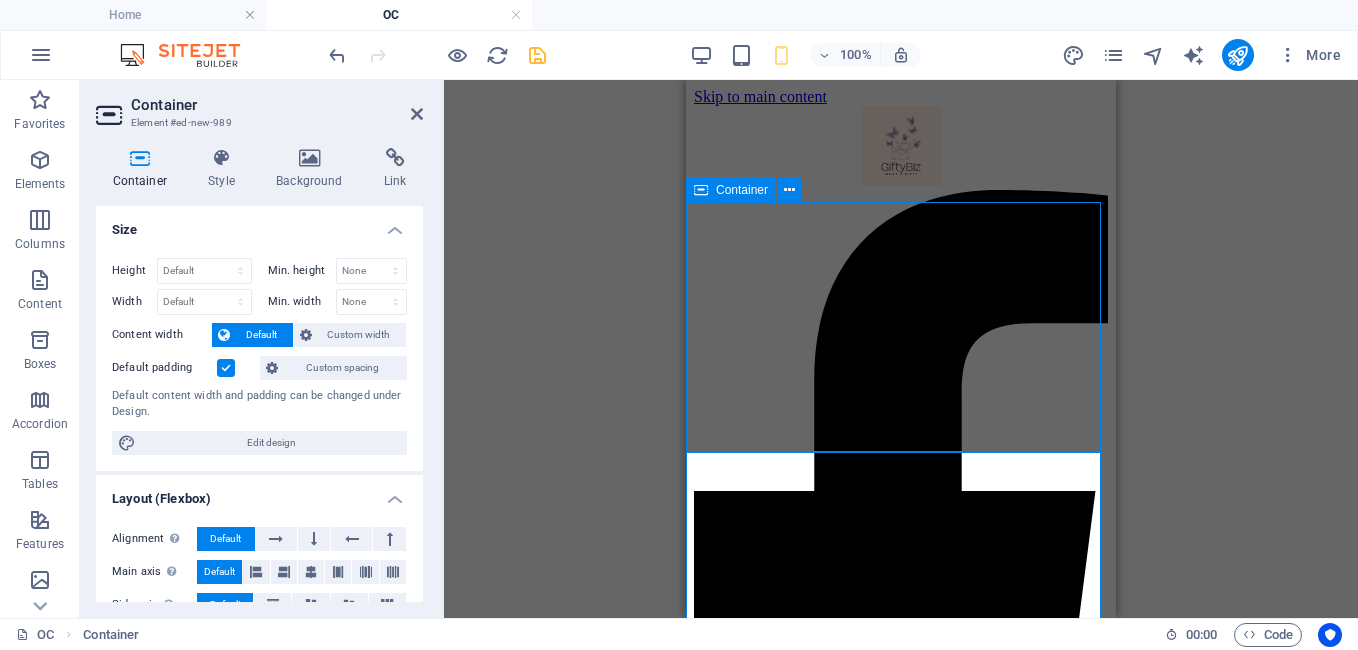 click at bounding box center (701, 190) 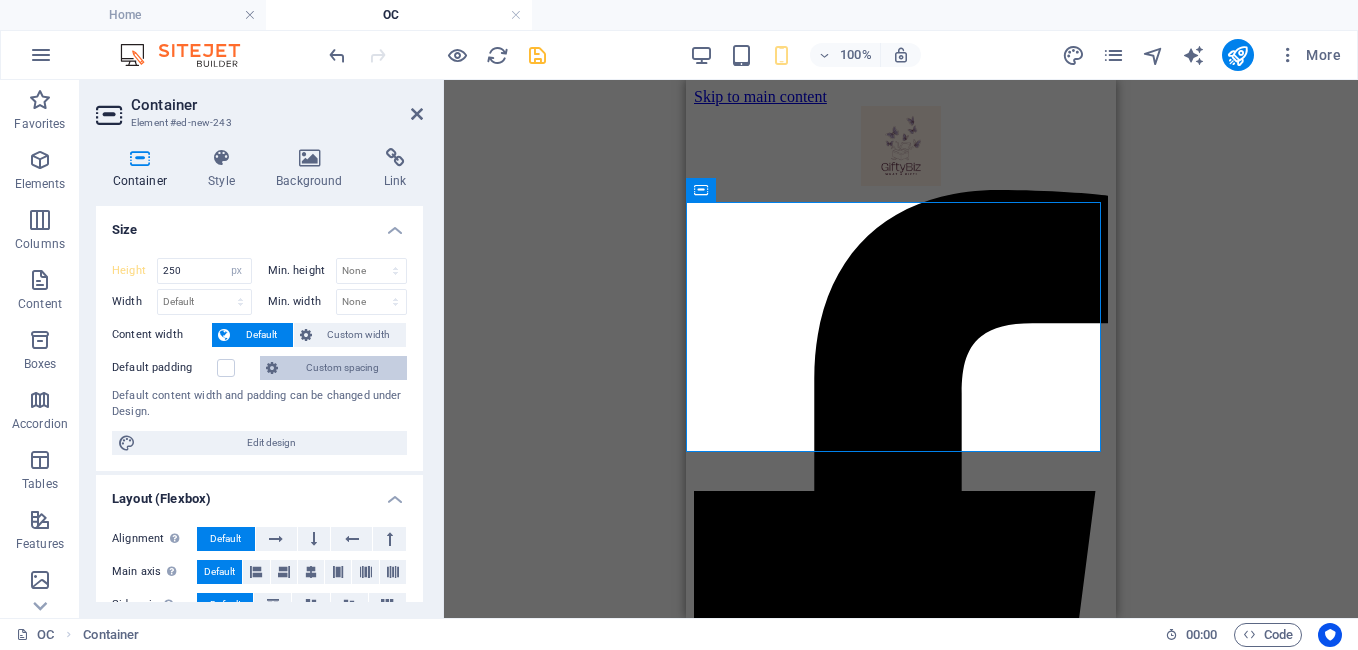 click on "Custom spacing" at bounding box center (342, 368) 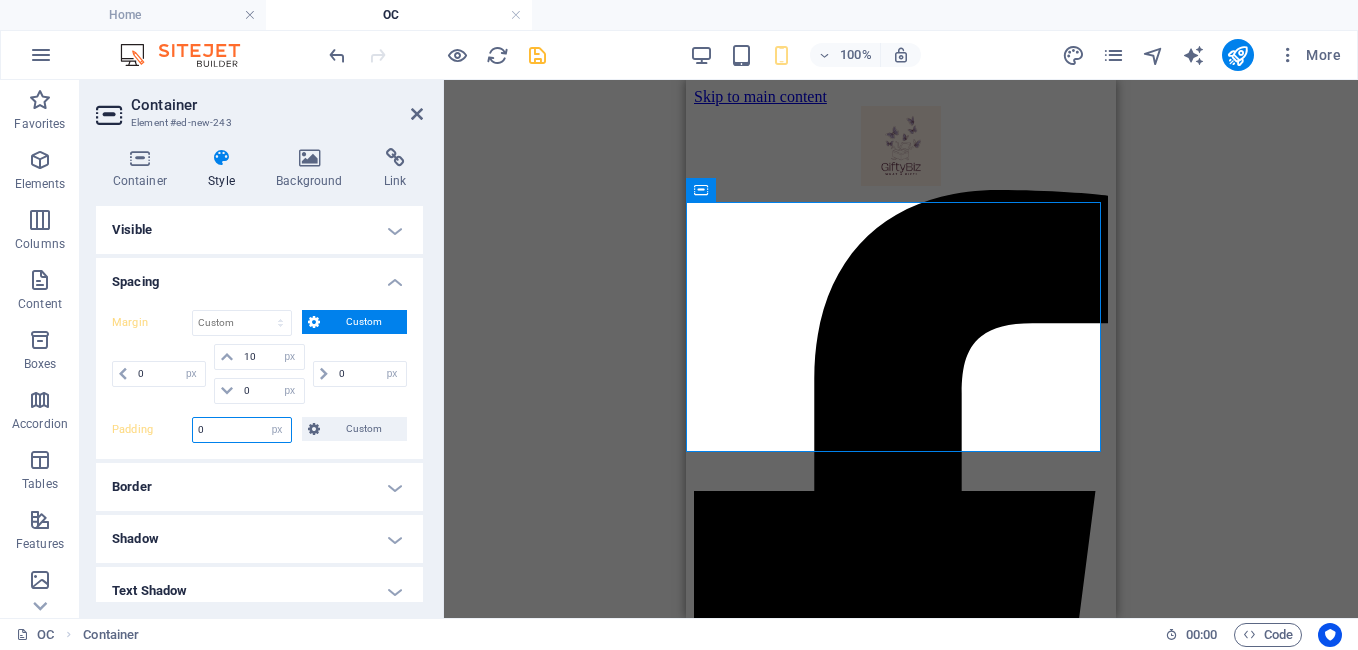 click on "0" at bounding box center [242, 430] 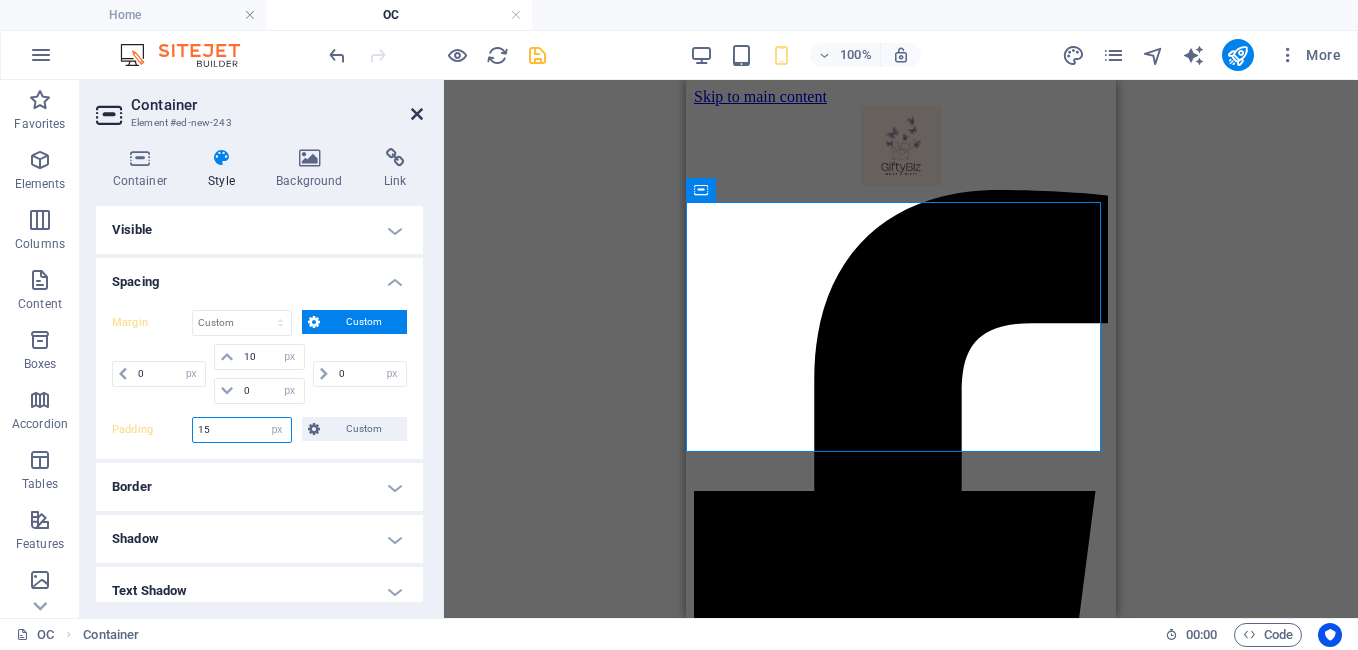 type on "15" 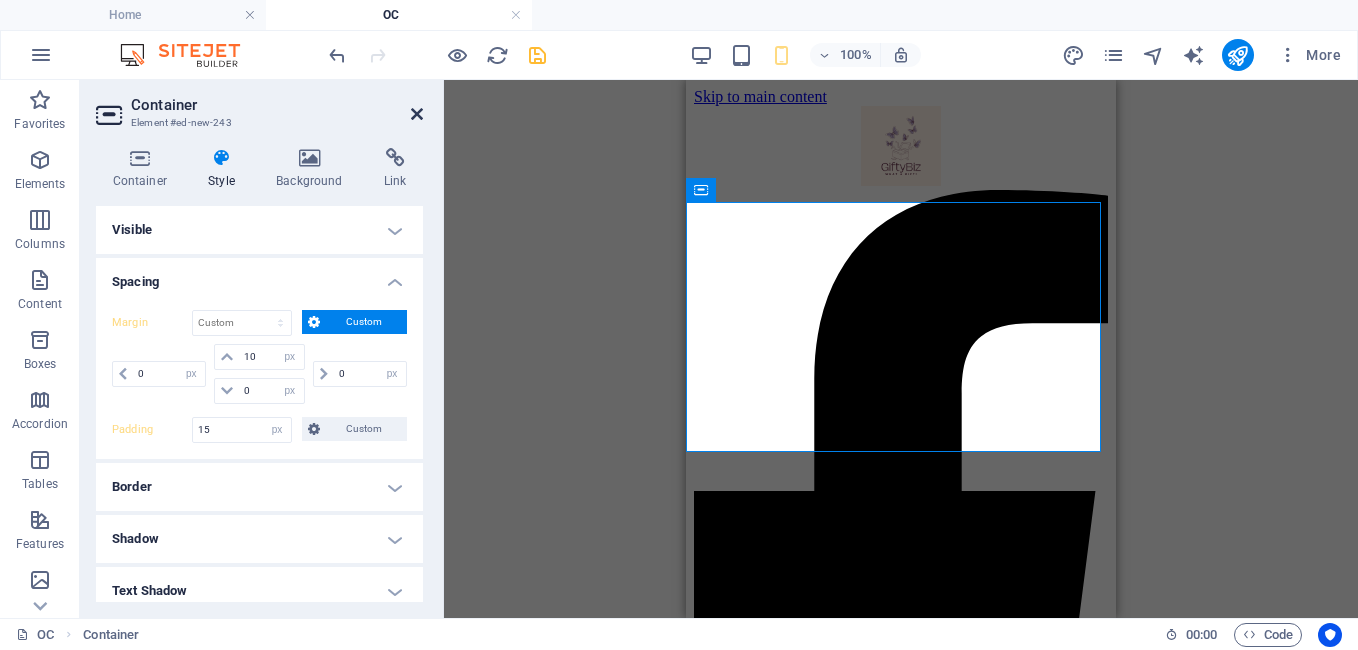 click at bounding box center [417, 114] 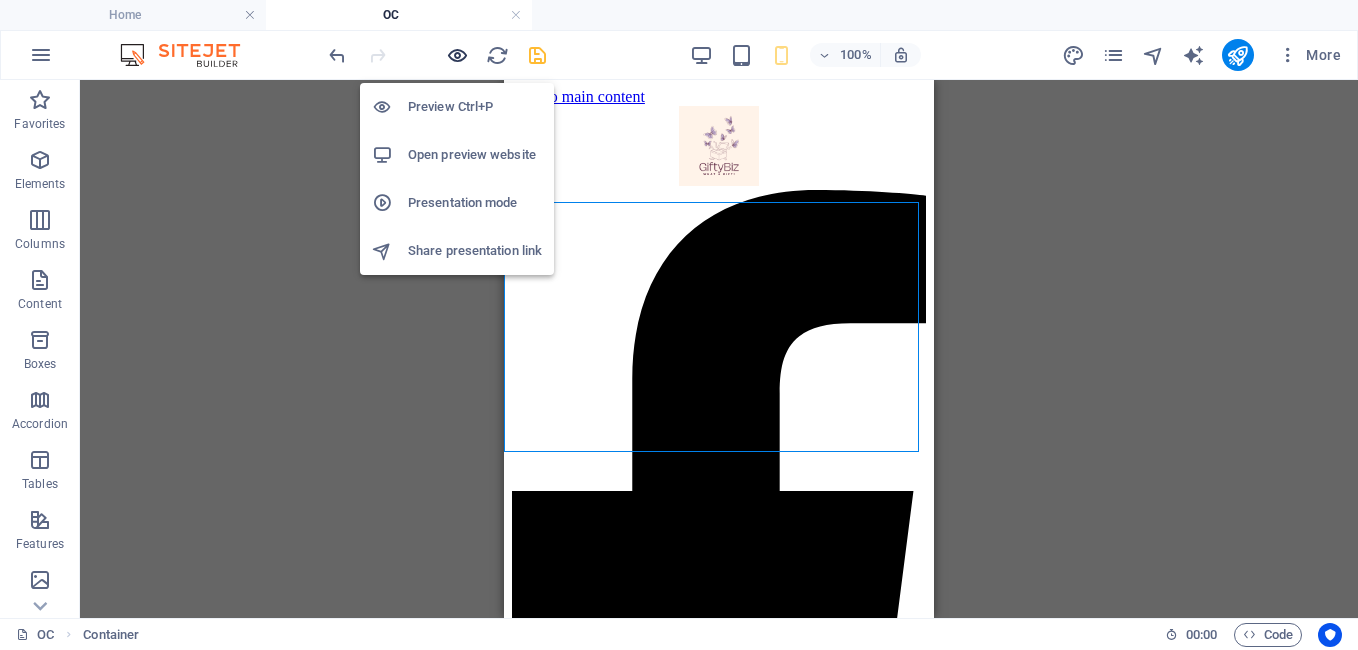 click at bounding box center (457, 55) 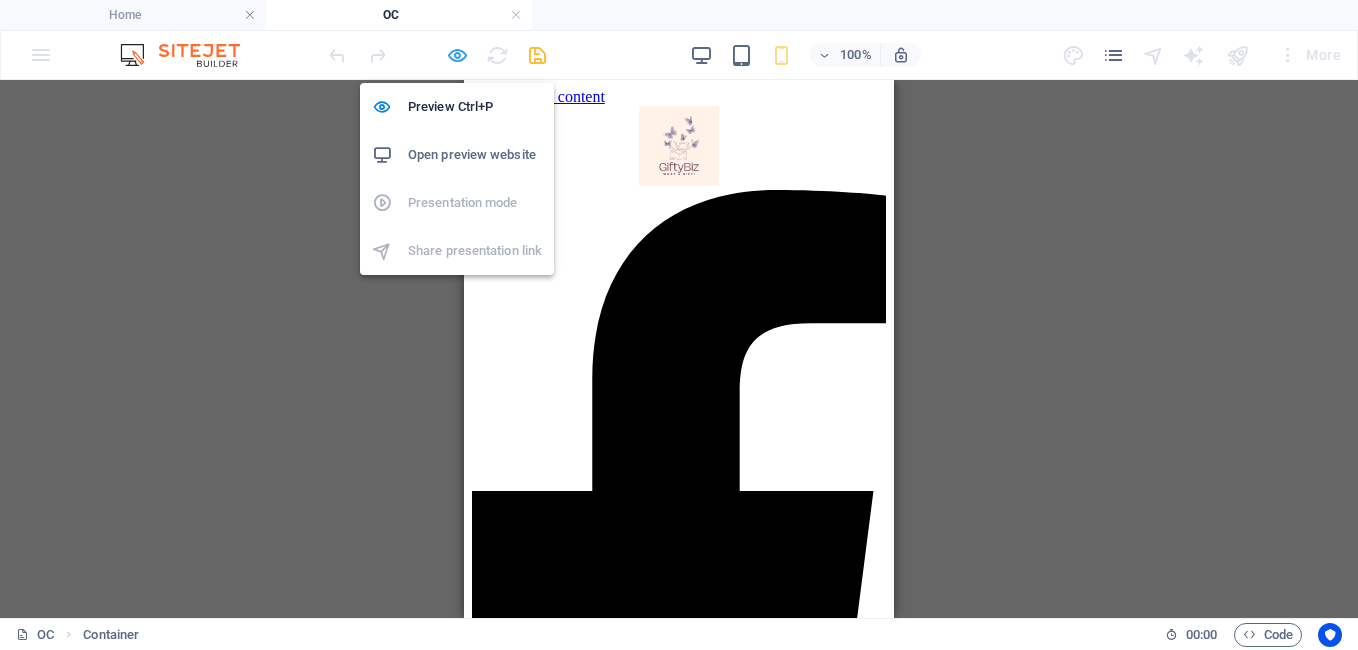 click at bounding box center (457, 55) 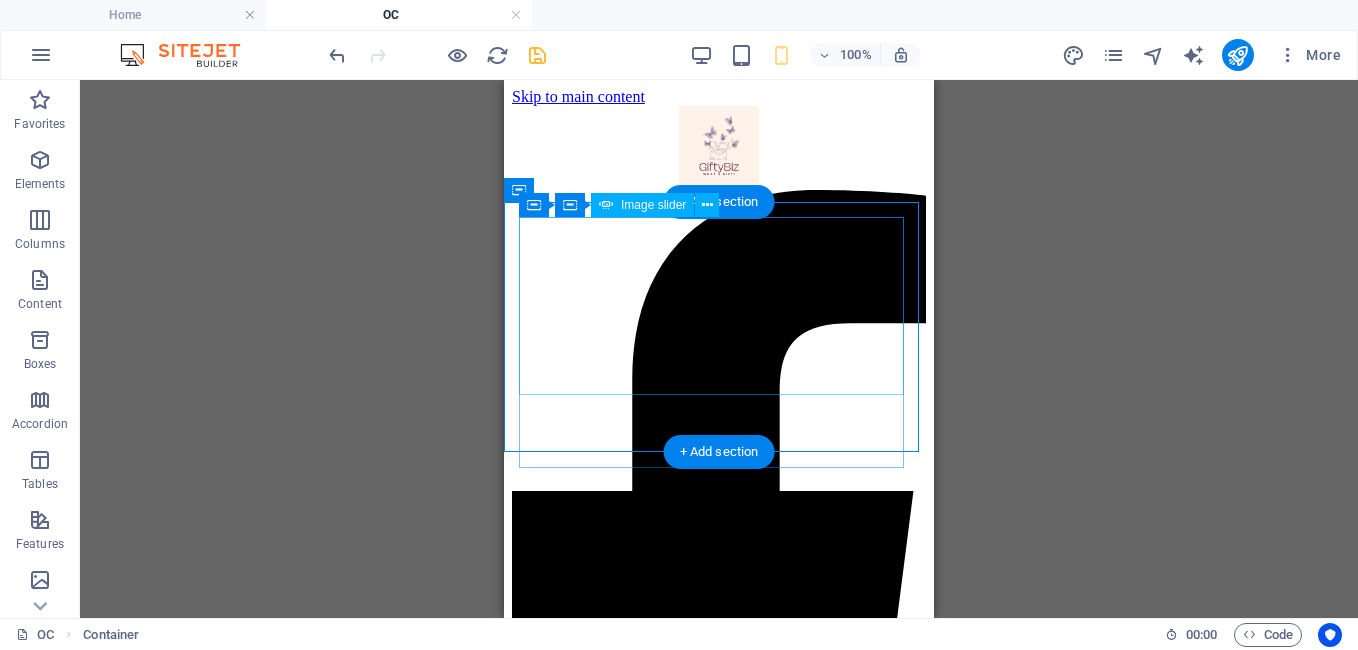 click at bounding box center (-116, 3692) 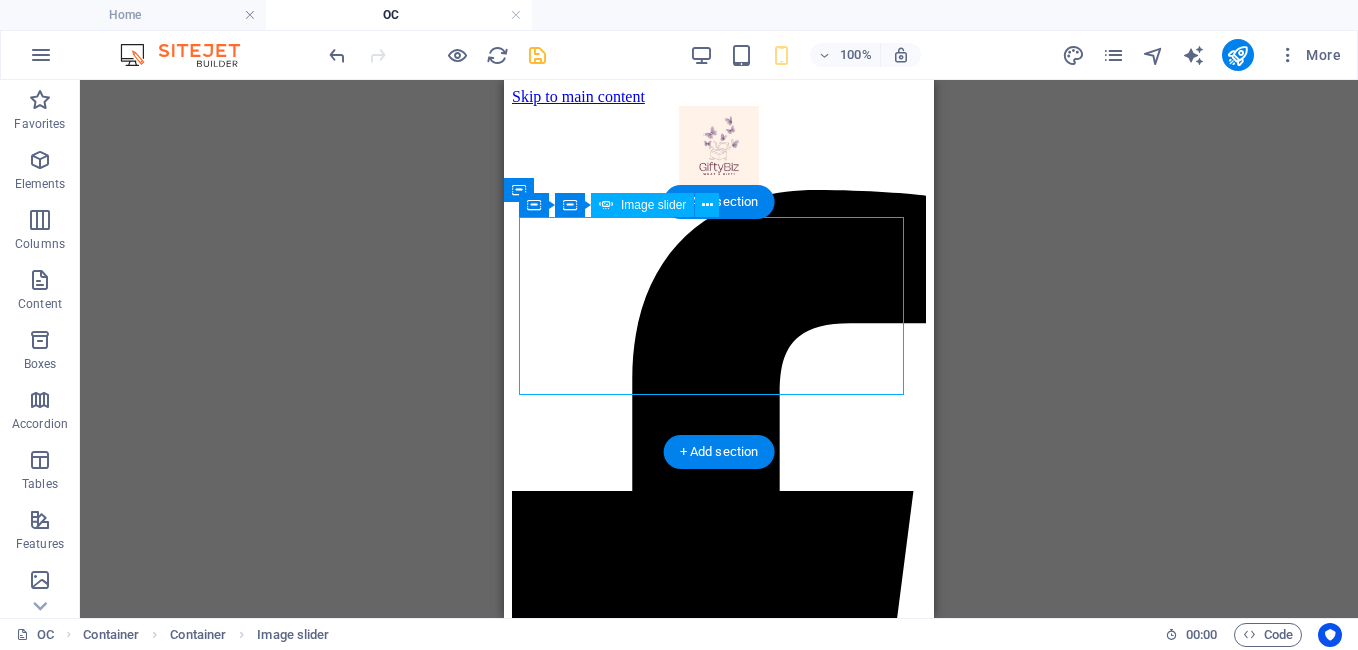 click at bounding box center [-116, 3692] 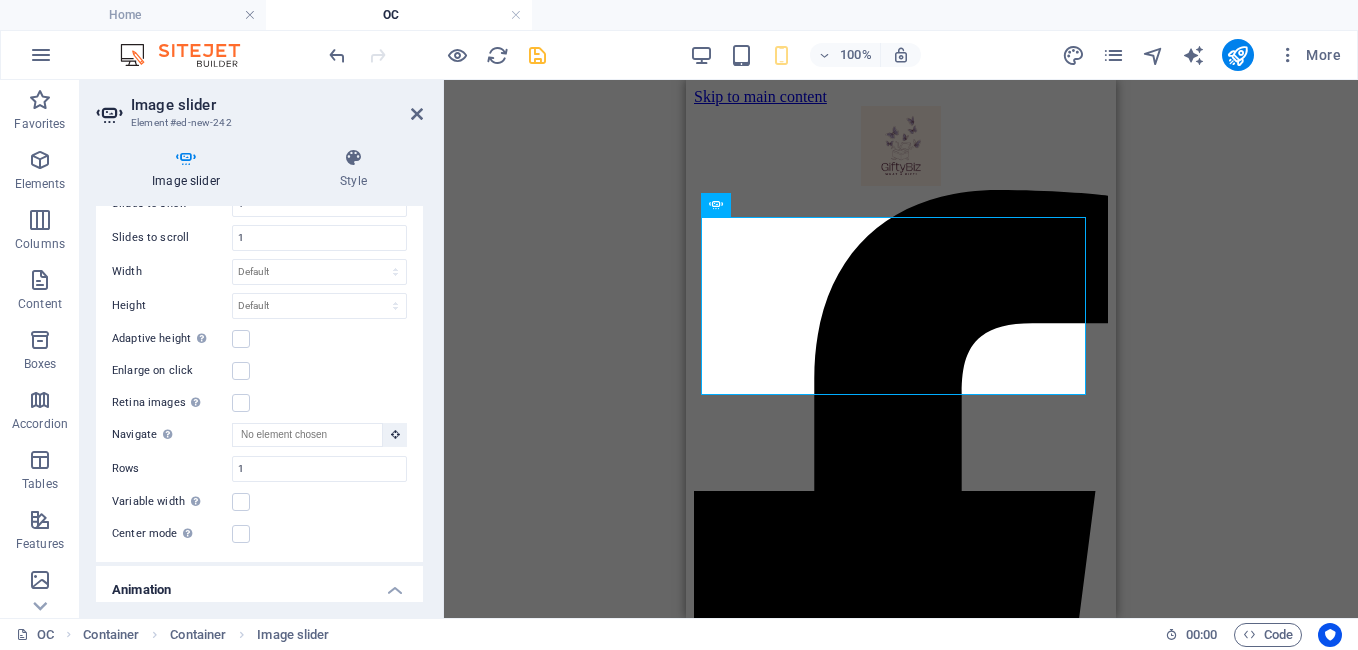 scroll, scrollTop: 558, scrollLeft: 0, axis: vertical 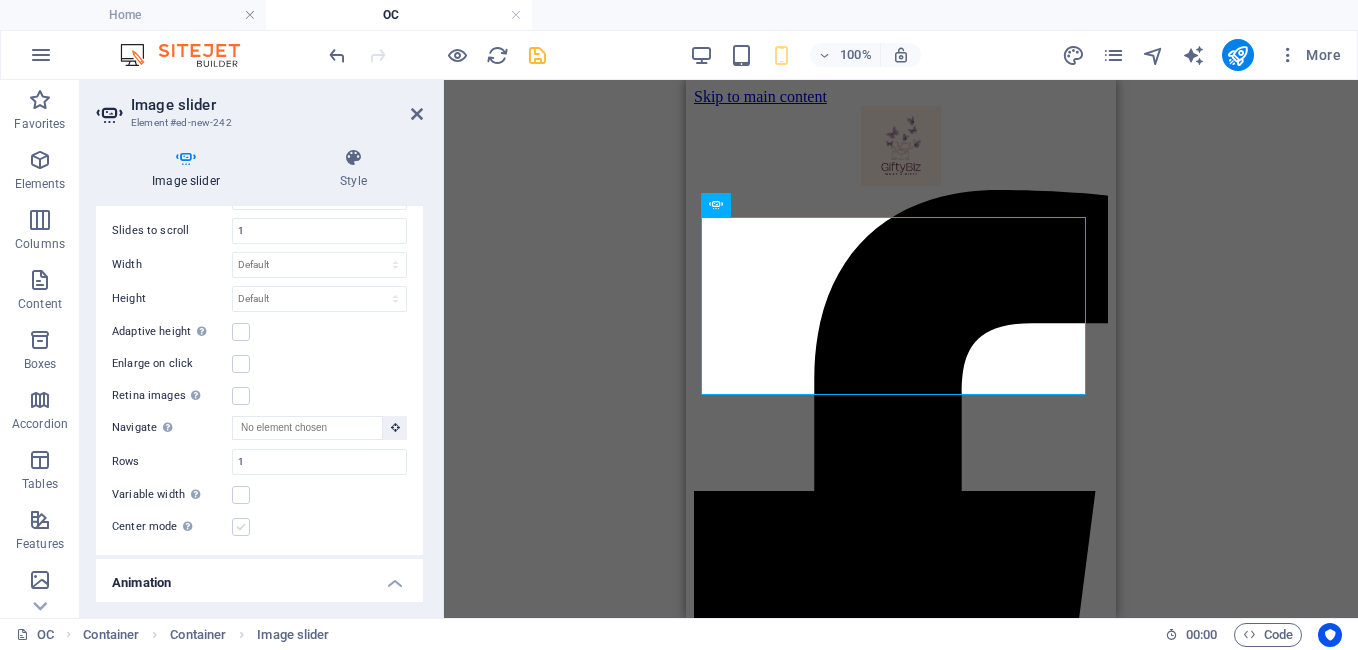 click at bounding box center [241, 527] 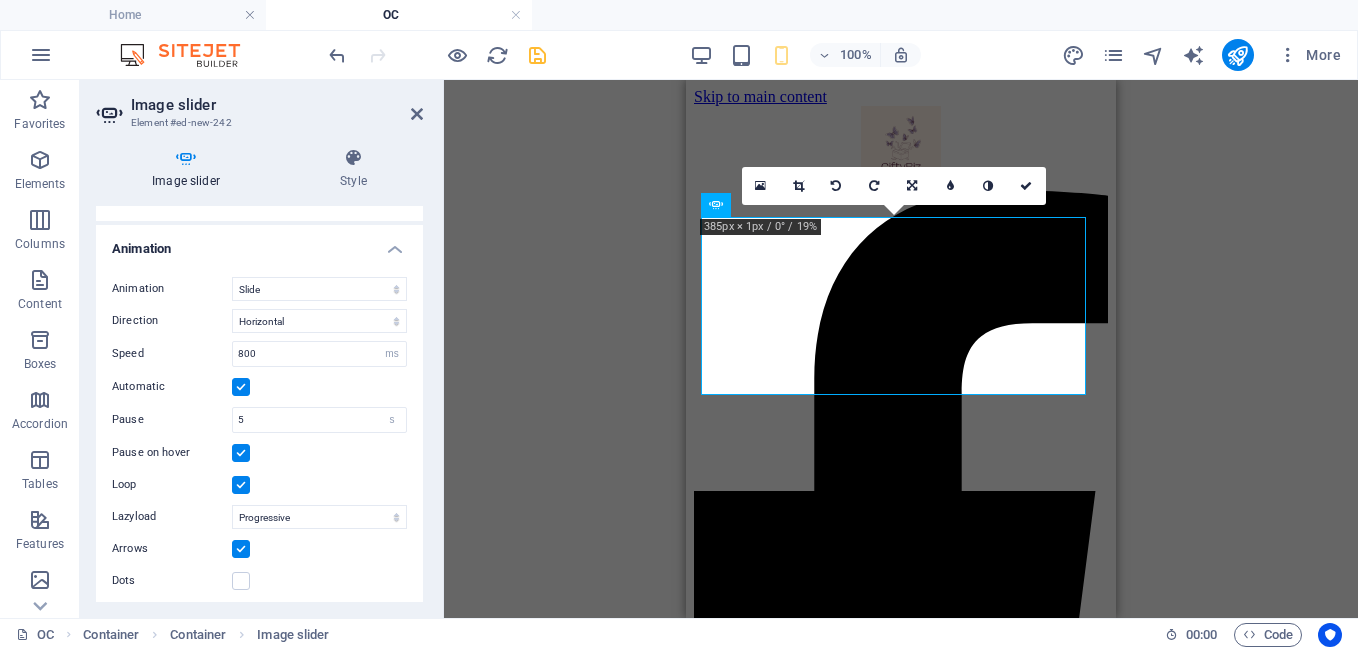 scroll, scrollTop: 933, scrollLeft: 0, axis: vertical 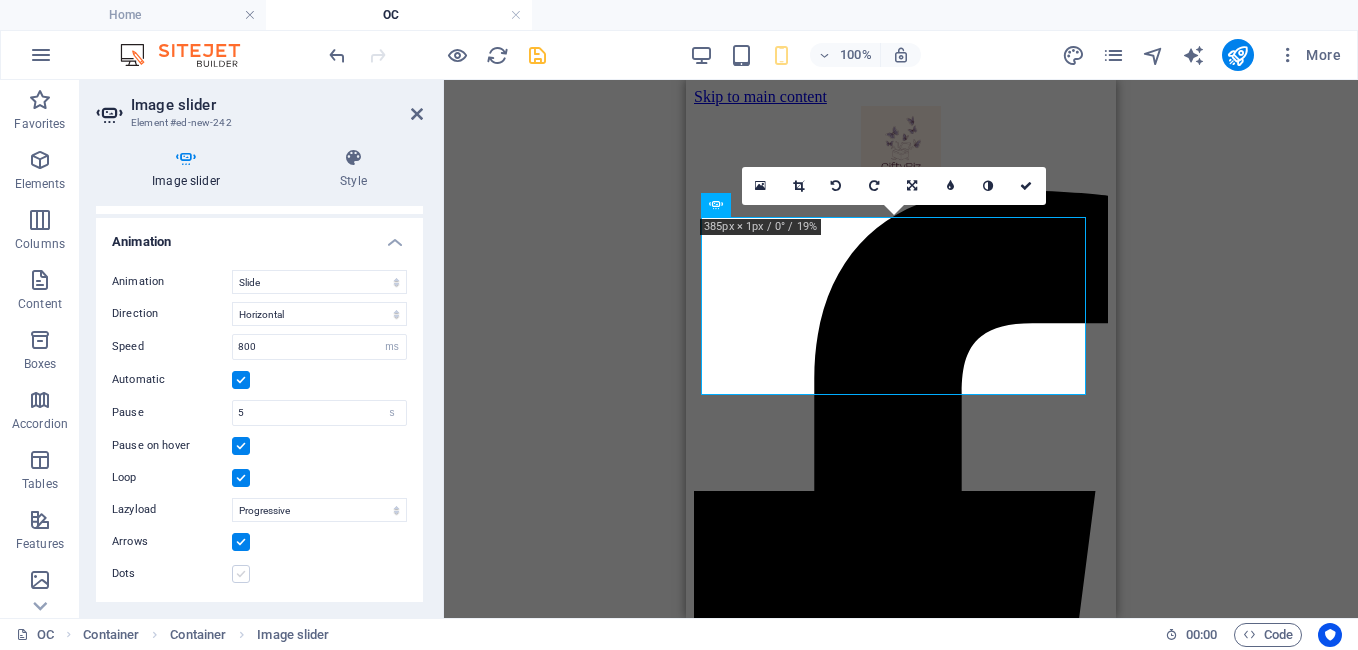 click at bounding box center [241, 574] 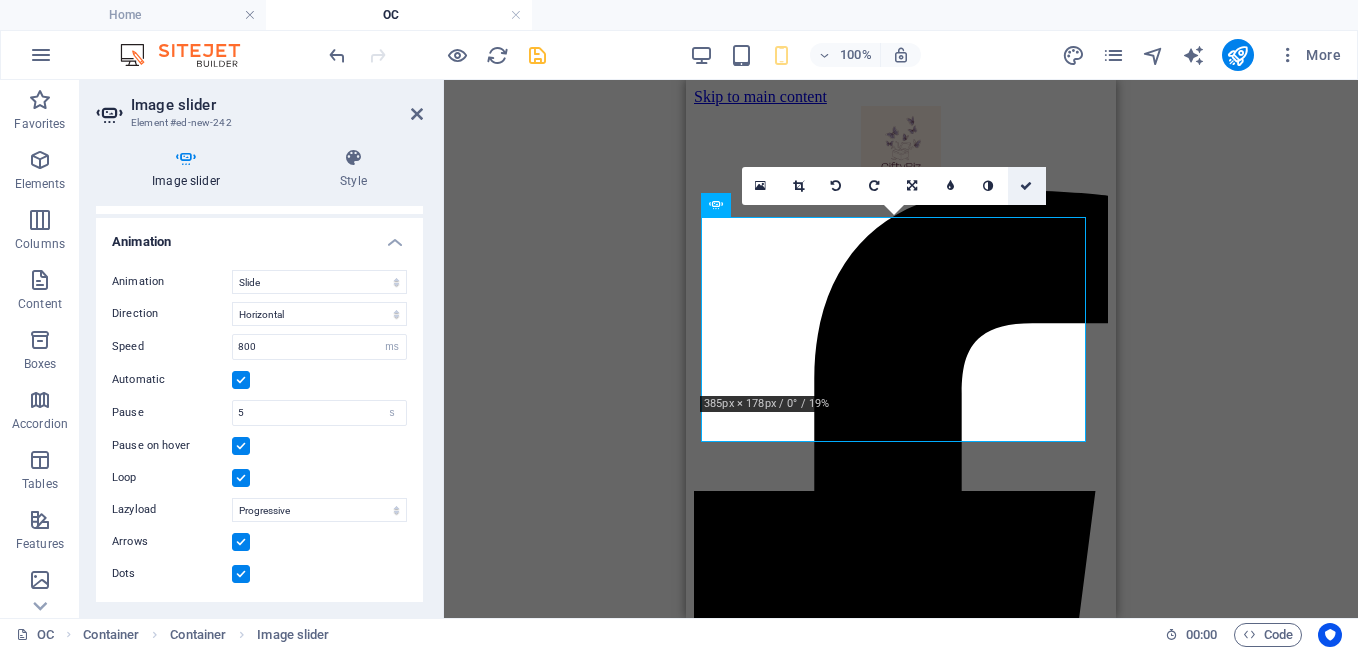click at bounding box center (1026, 186) 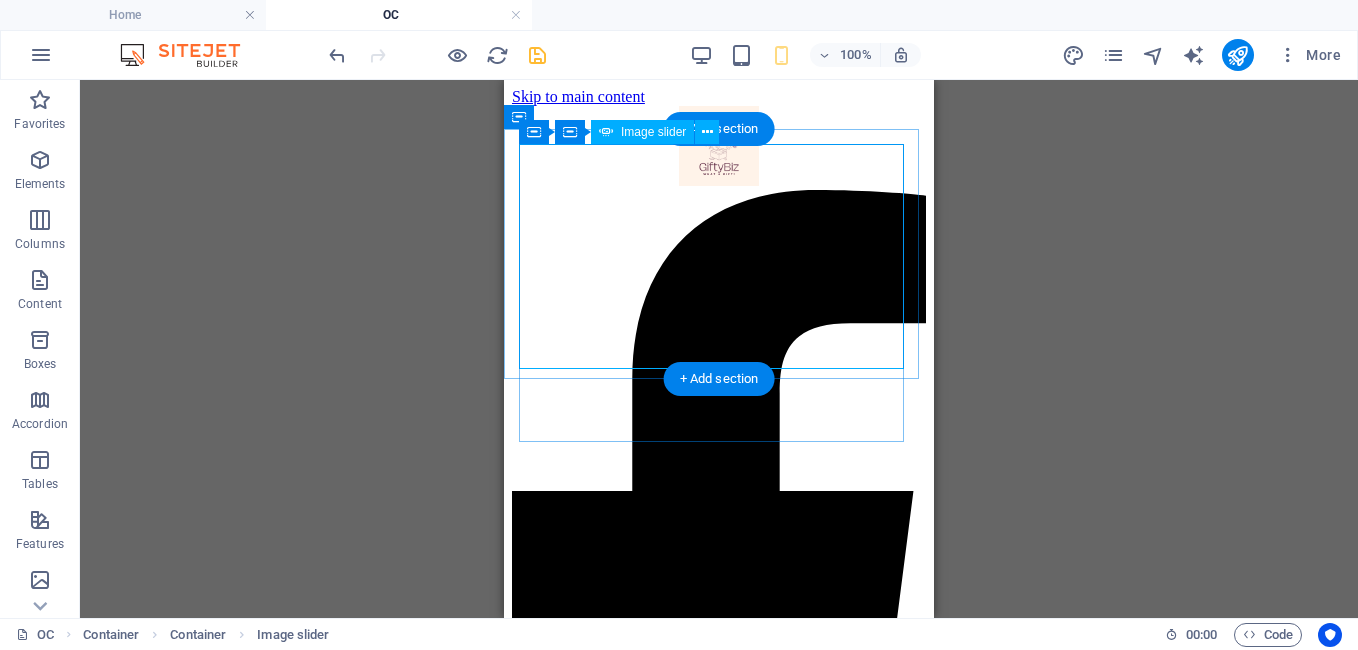 scroll, scrollTop: 169, scrollLeft: 0, axis: vertical 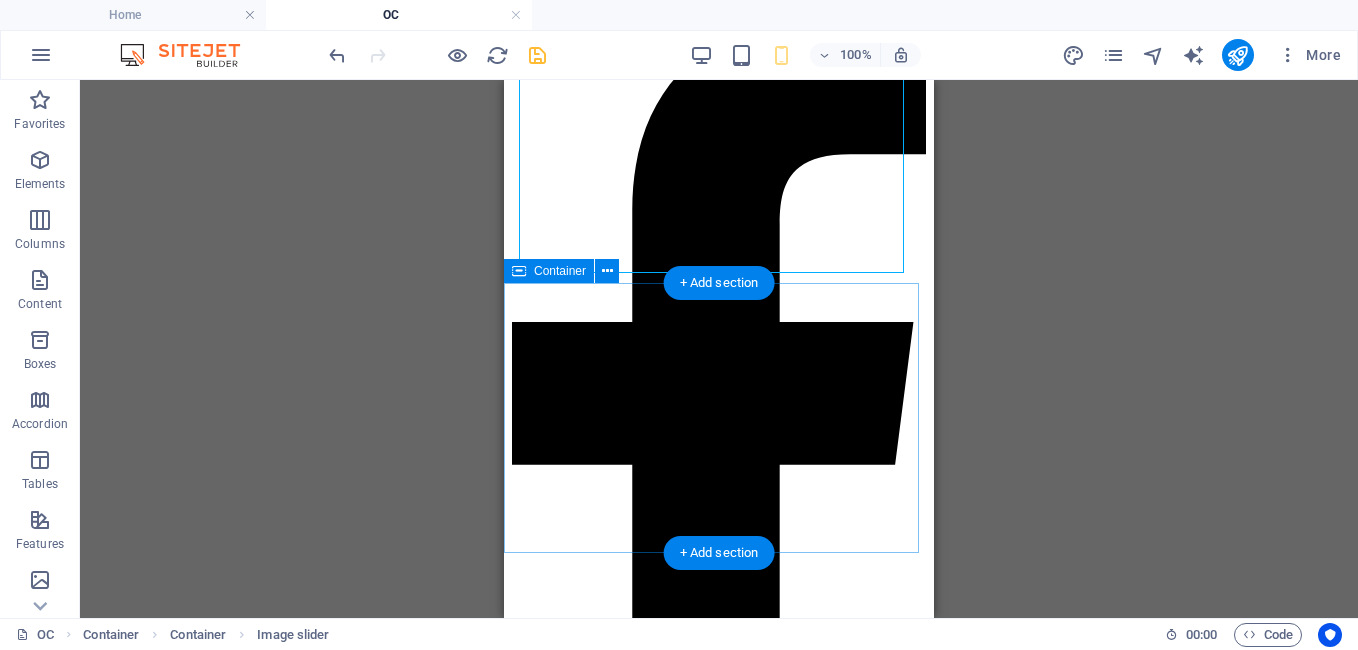 click on "Drop content here or  Add elements  Paste clipboard" at bounding box center (719, 2144) 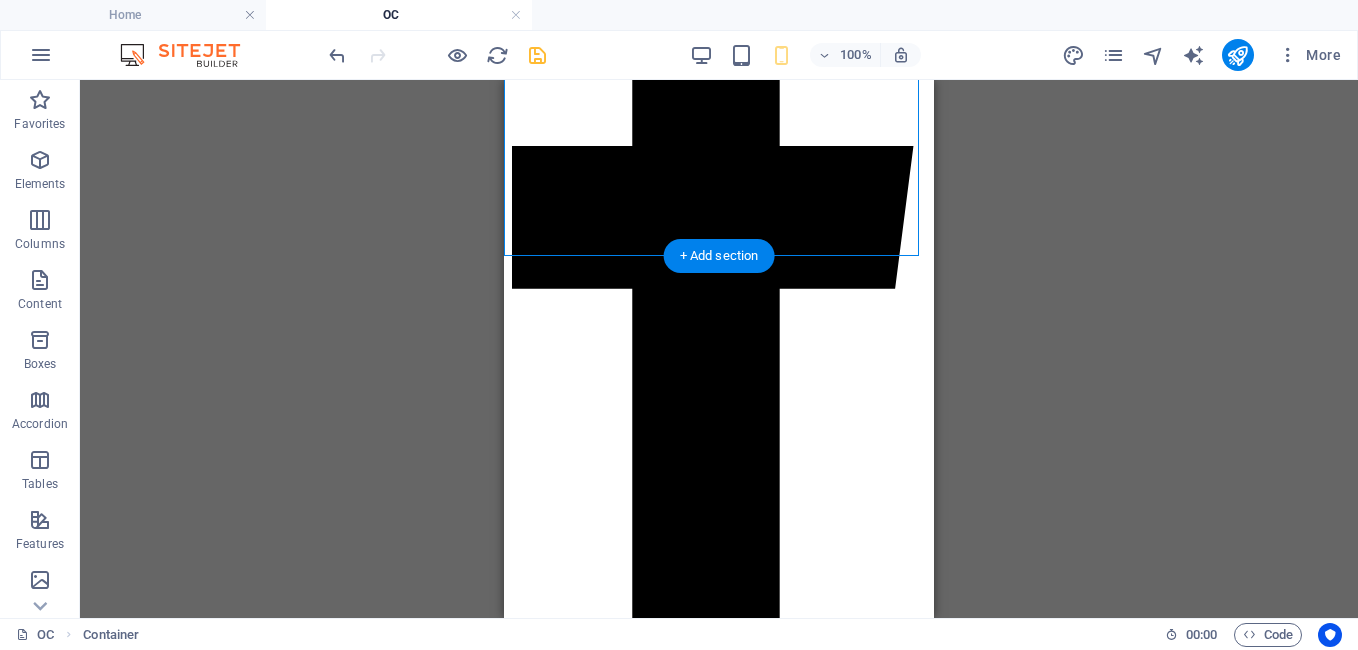 scroll, scrollTop: 466, scrollLeft: 0, axis: vertical 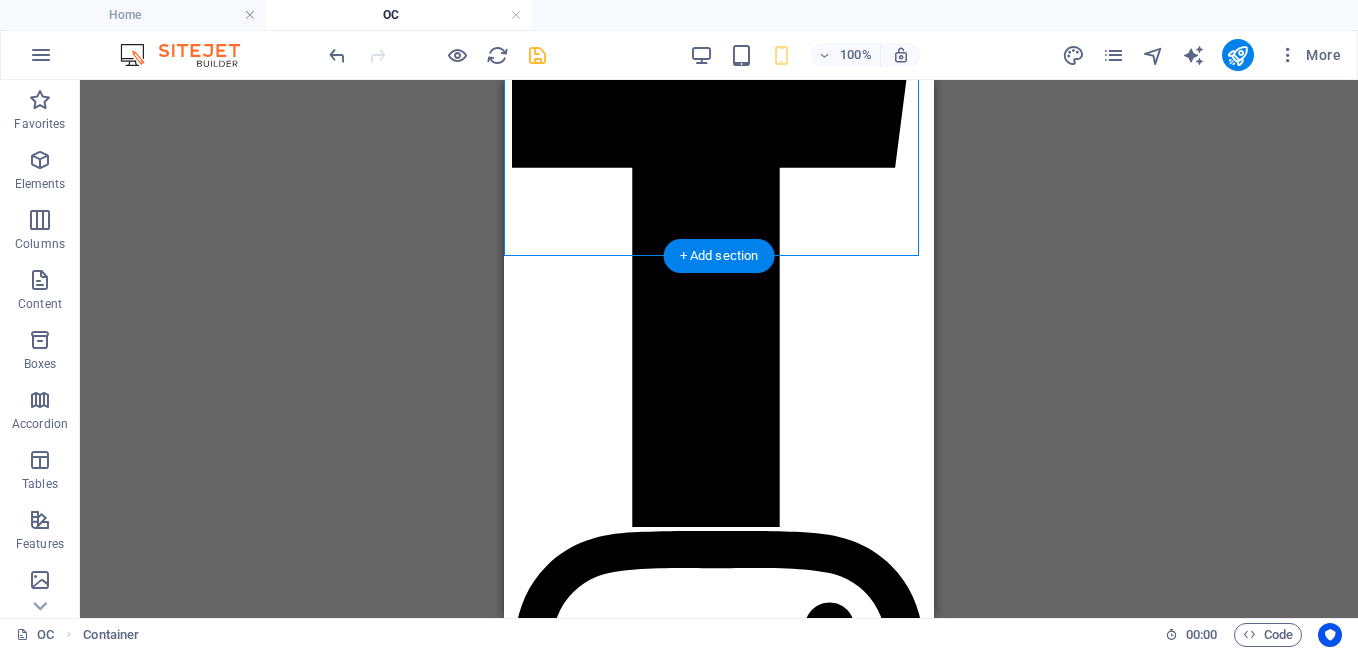 drag, startPoint x: 693, startPoint y: 319, endPoint x: 1234, endPoint y: 333, distance: 541.1811 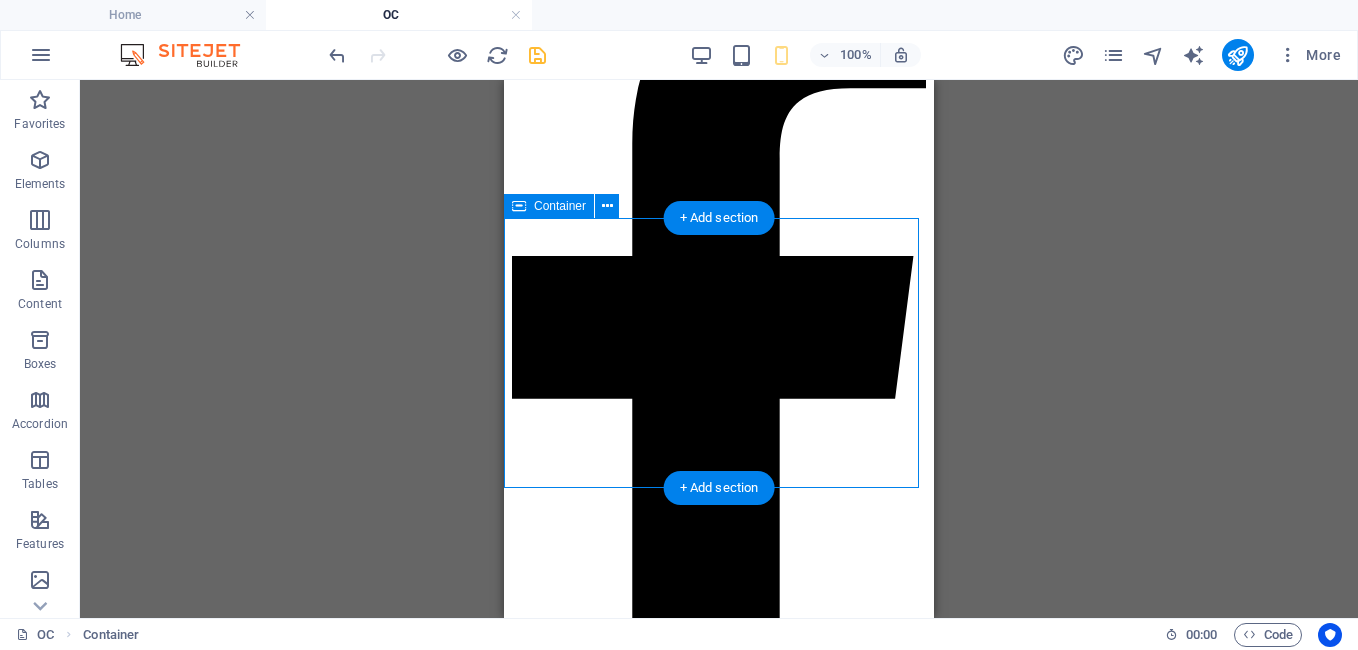 scroll, scrollTop: 234, scrollLeft: 0, axis: vertical 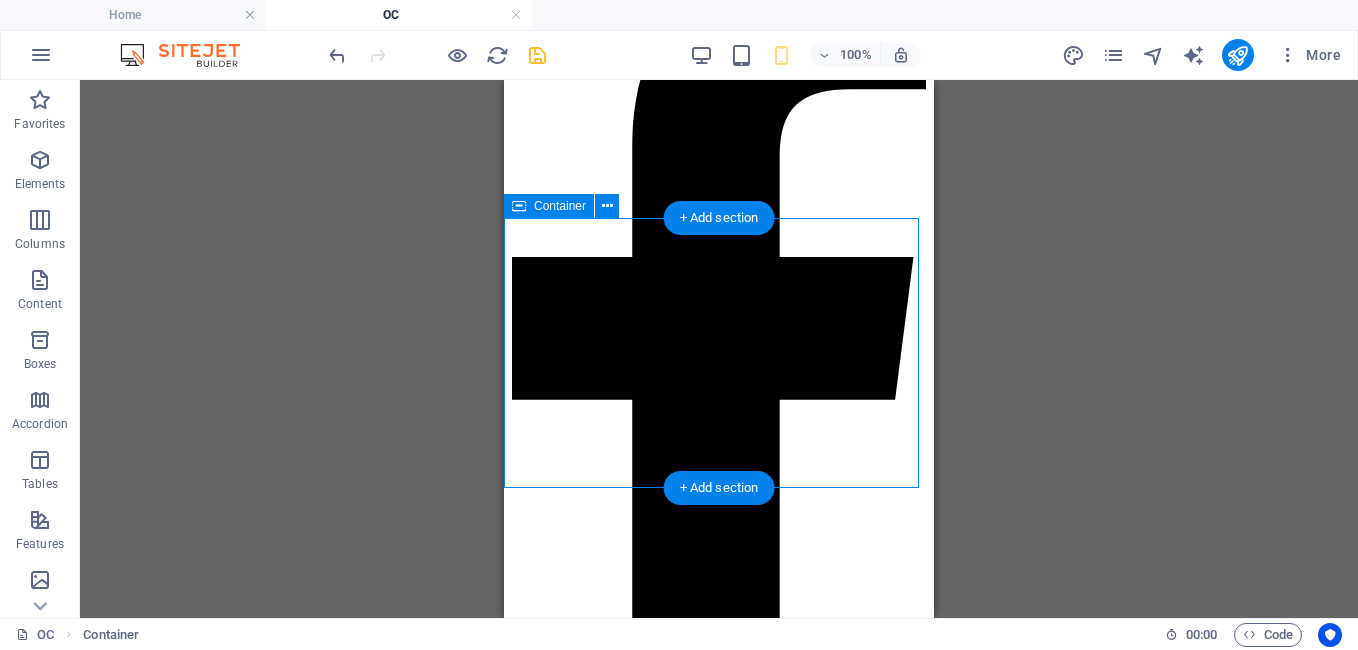 click on "Drop content here or  Add elements  Paste clipboard" at bounding box center (719, 2079) 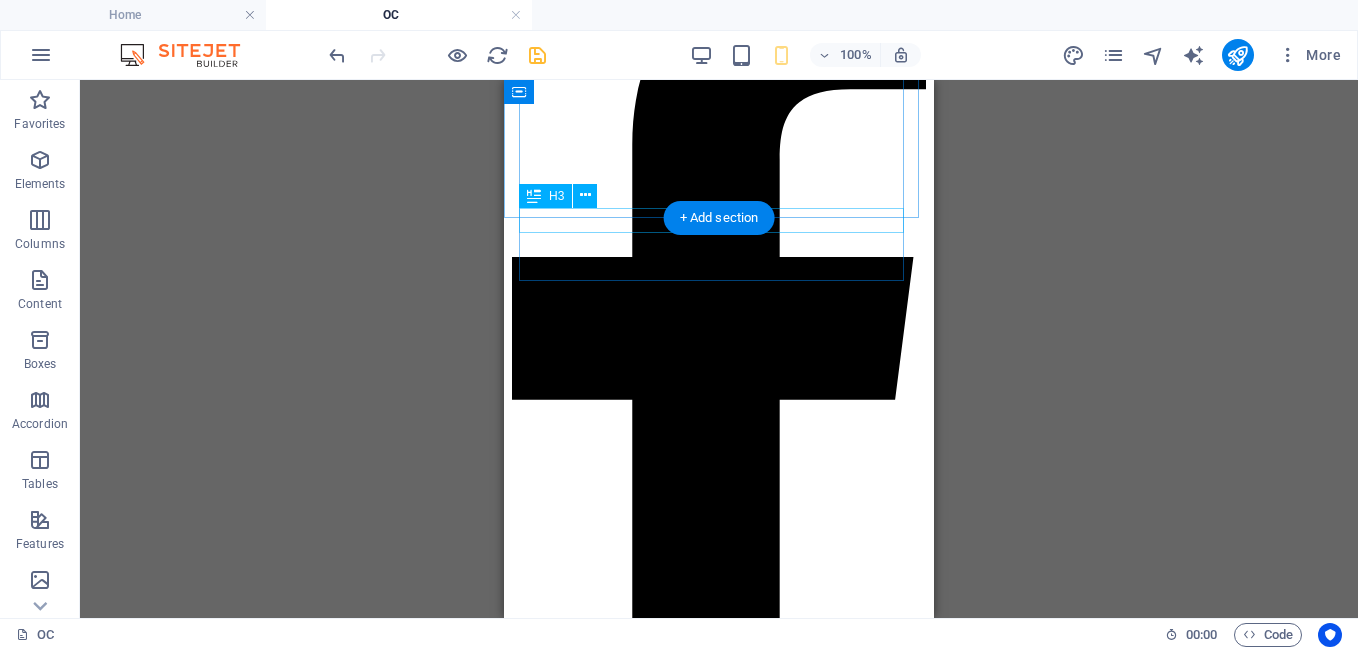 click on "Scented Candles" at bounding box center [719, 5257] 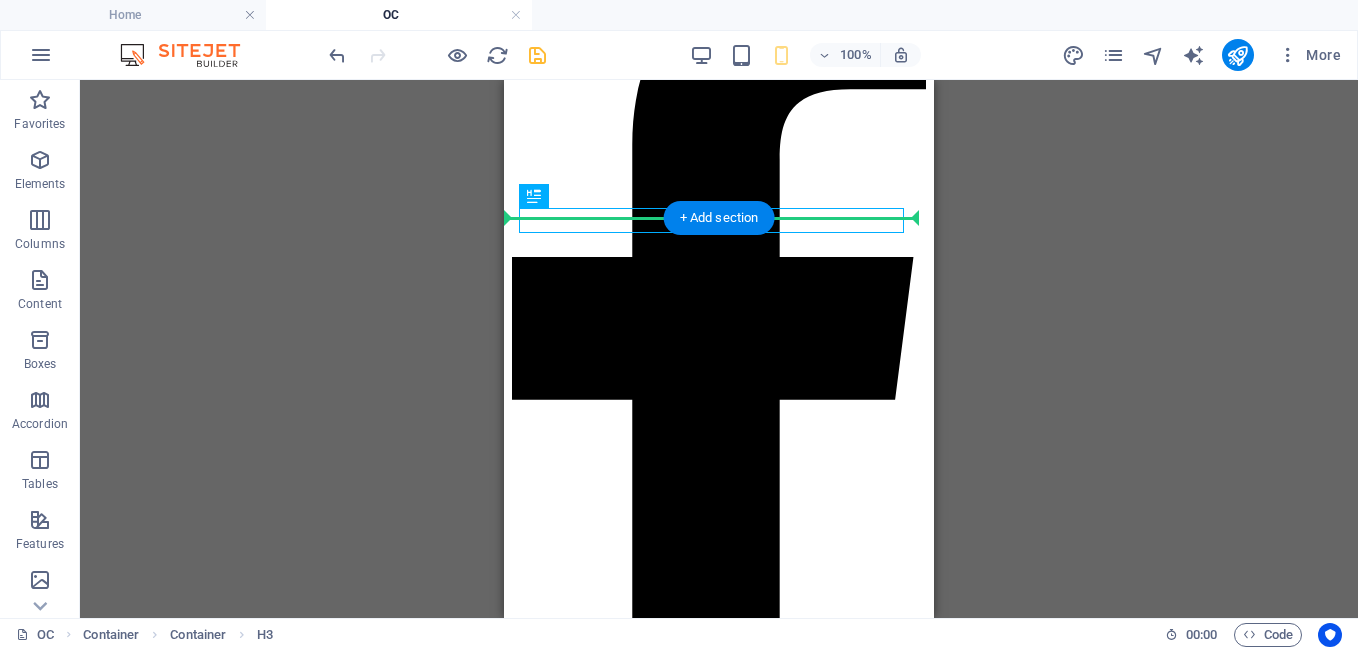 drag, startPoint x: 791, startPoint y: 212, endPoint x: 794, endPoint y: 242, distance: 30.149628 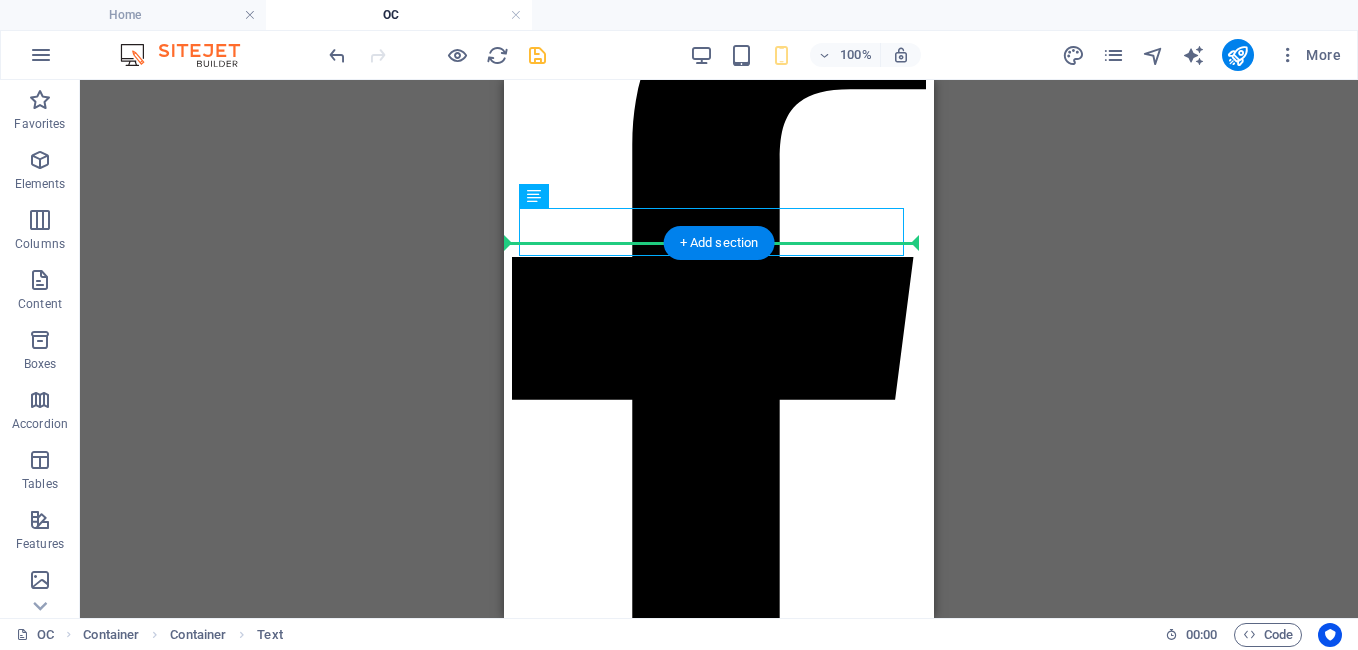 drag, startPoint x: 803, startPoint y: 212, endPoint x: 801, endPoint y: 245, distance: 33.06055 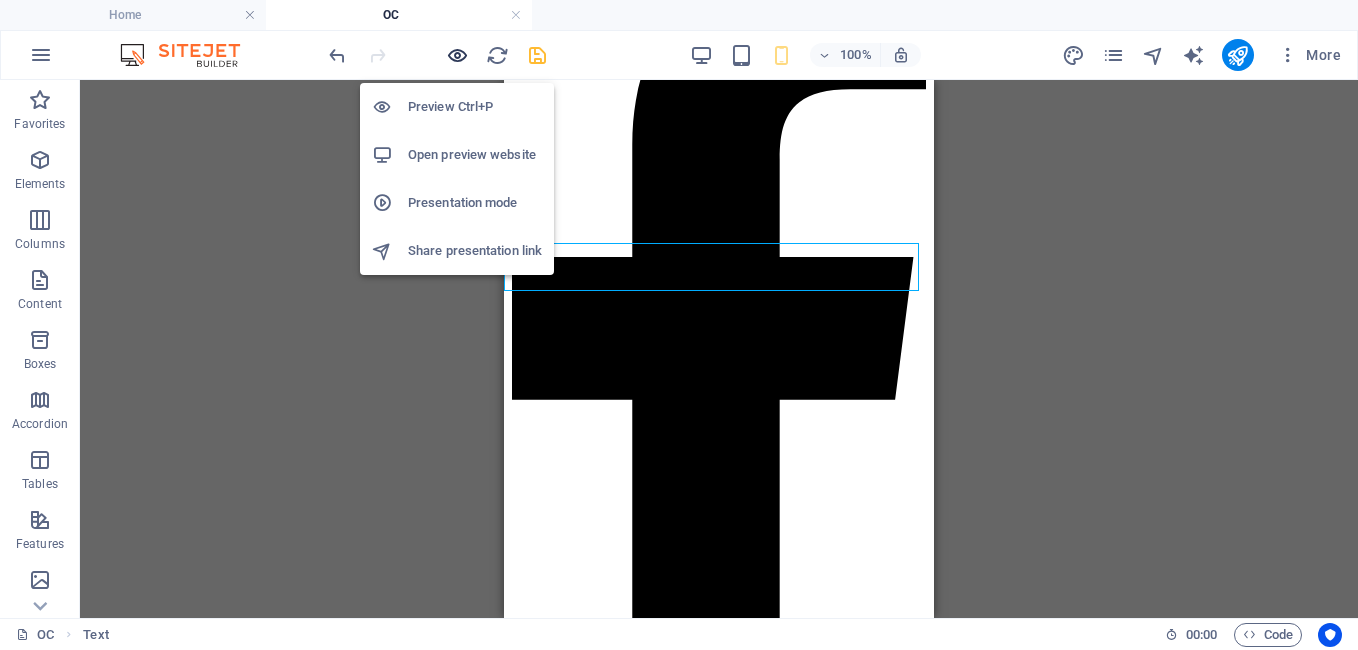 click at bounding box center (457, 55) 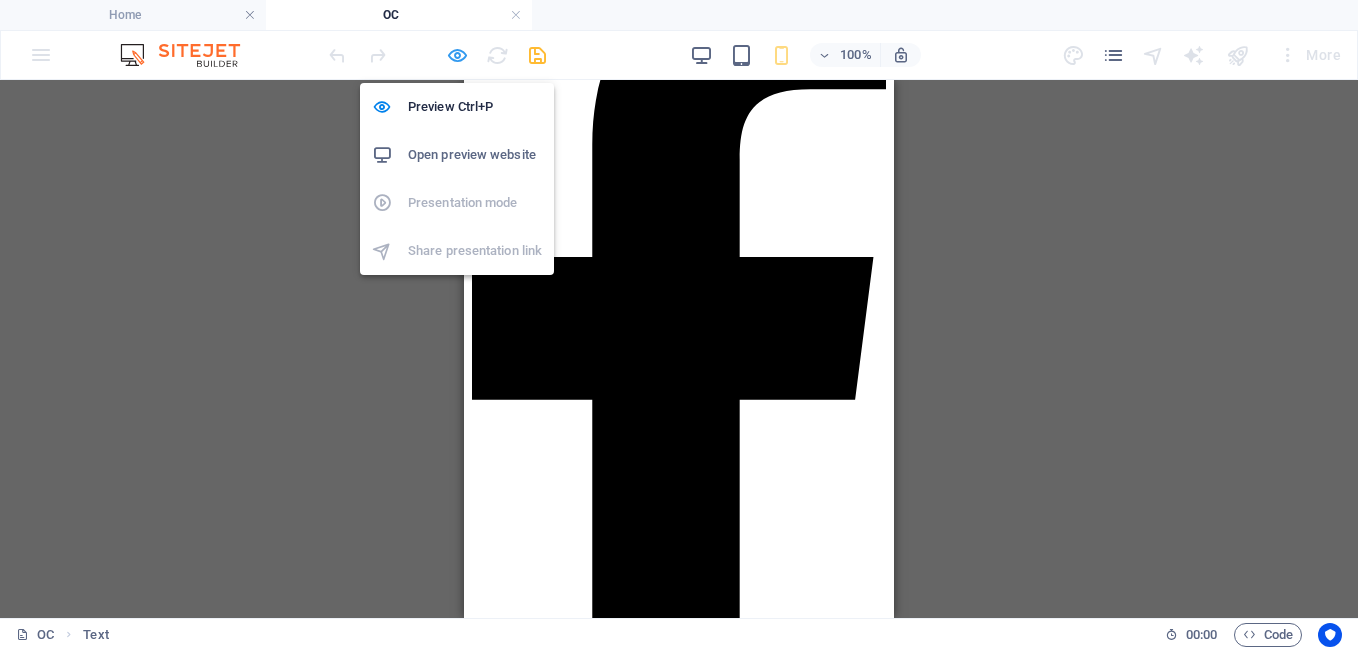 click at bounding box center [457, 55] 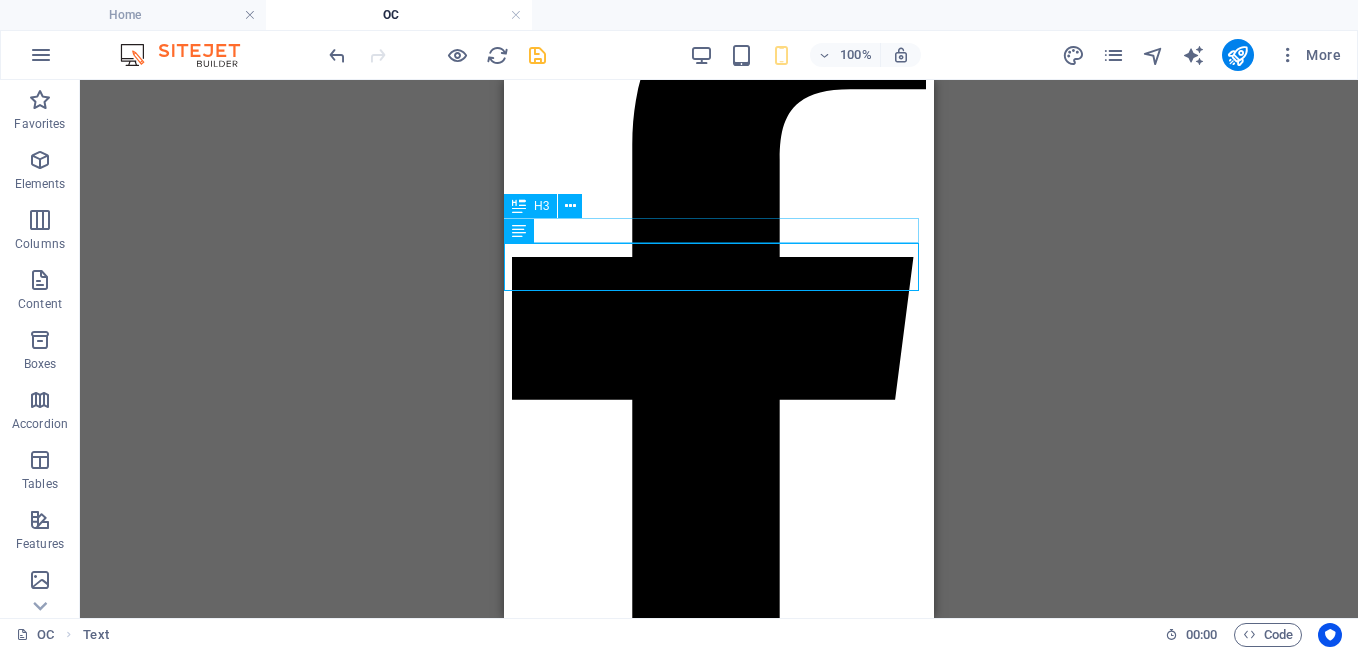 click on "Scented Candles" at bounding box center (719, 2038) 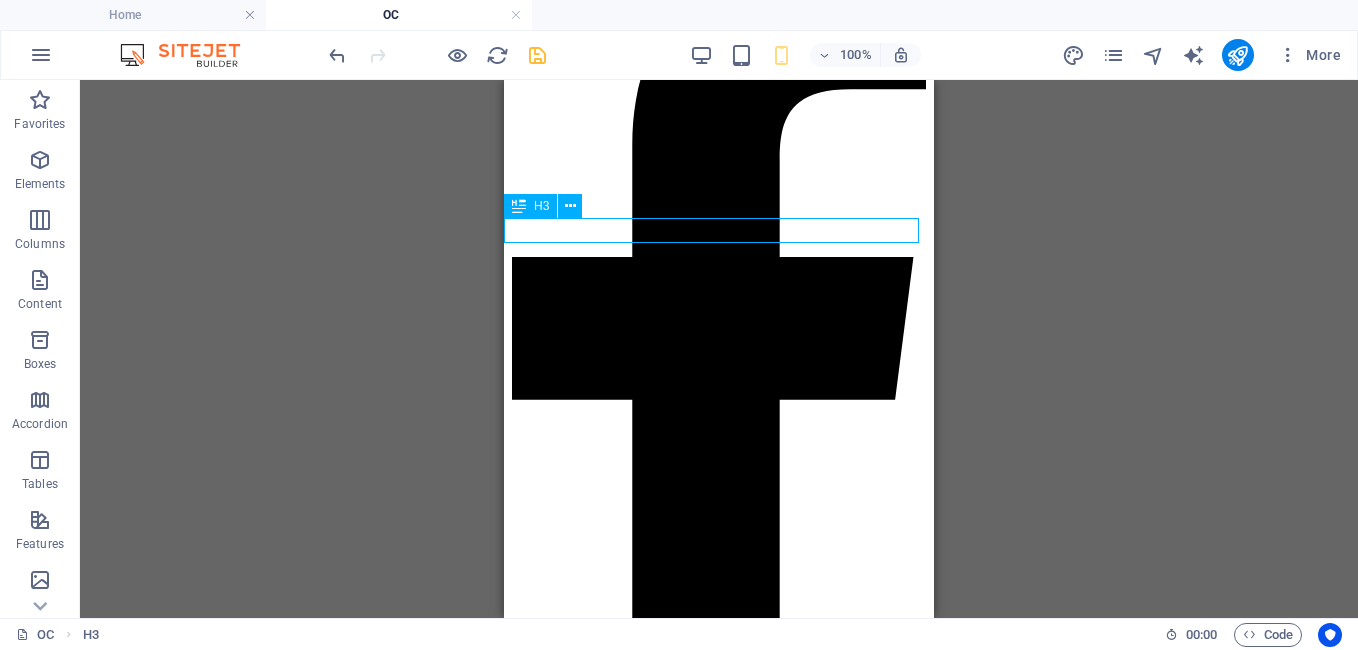 click on "Scented Candles" at bounding box center [719, 2038] 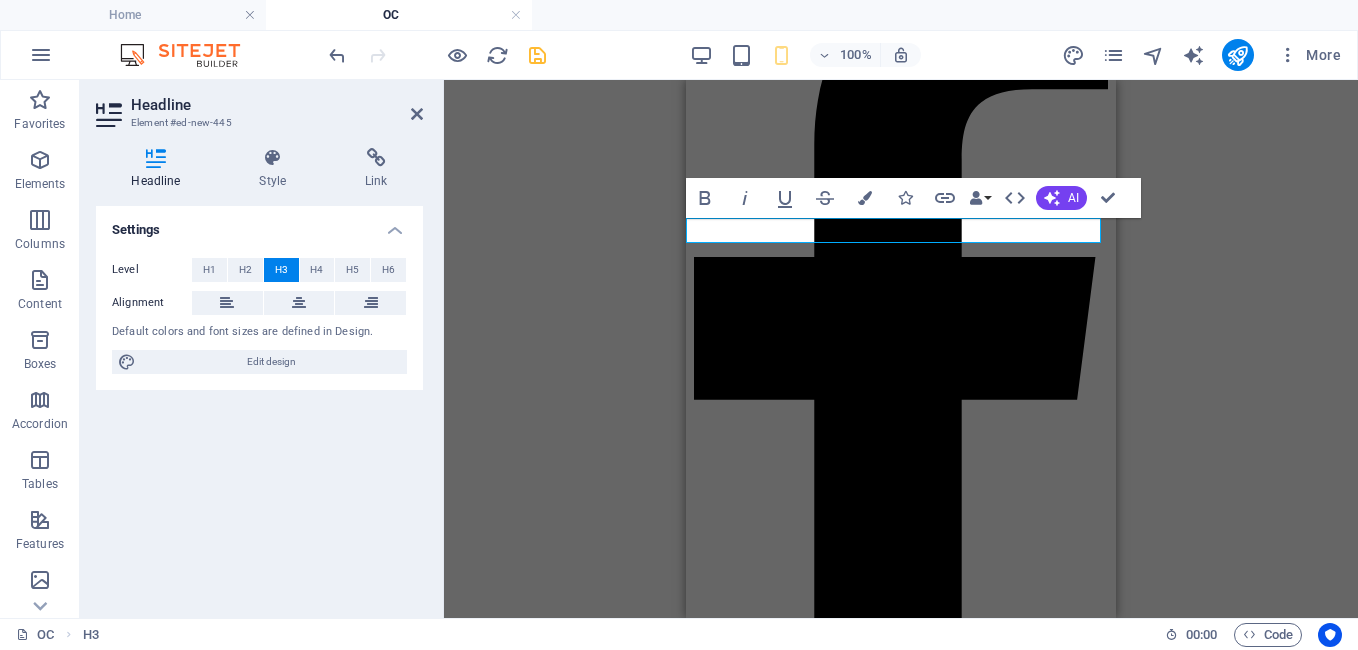 click on "Scented Candles" at bounding box center (759, 2037) 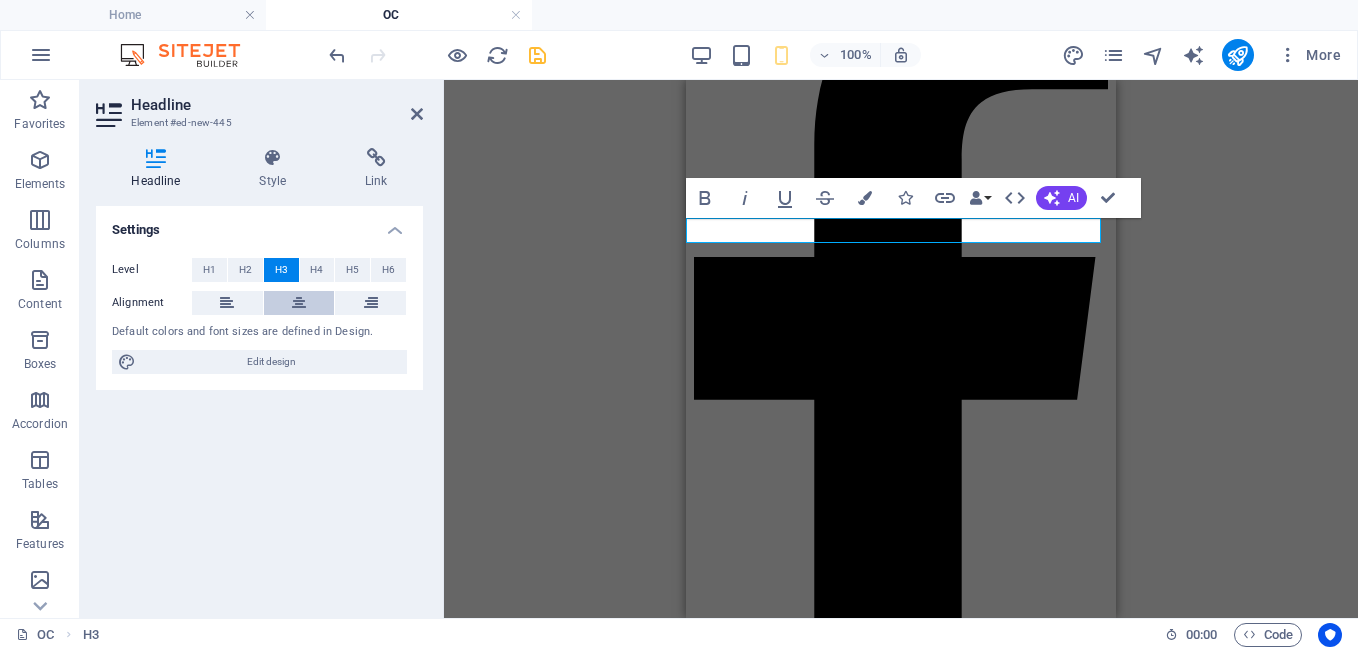 click at bounding box center [299, 303] 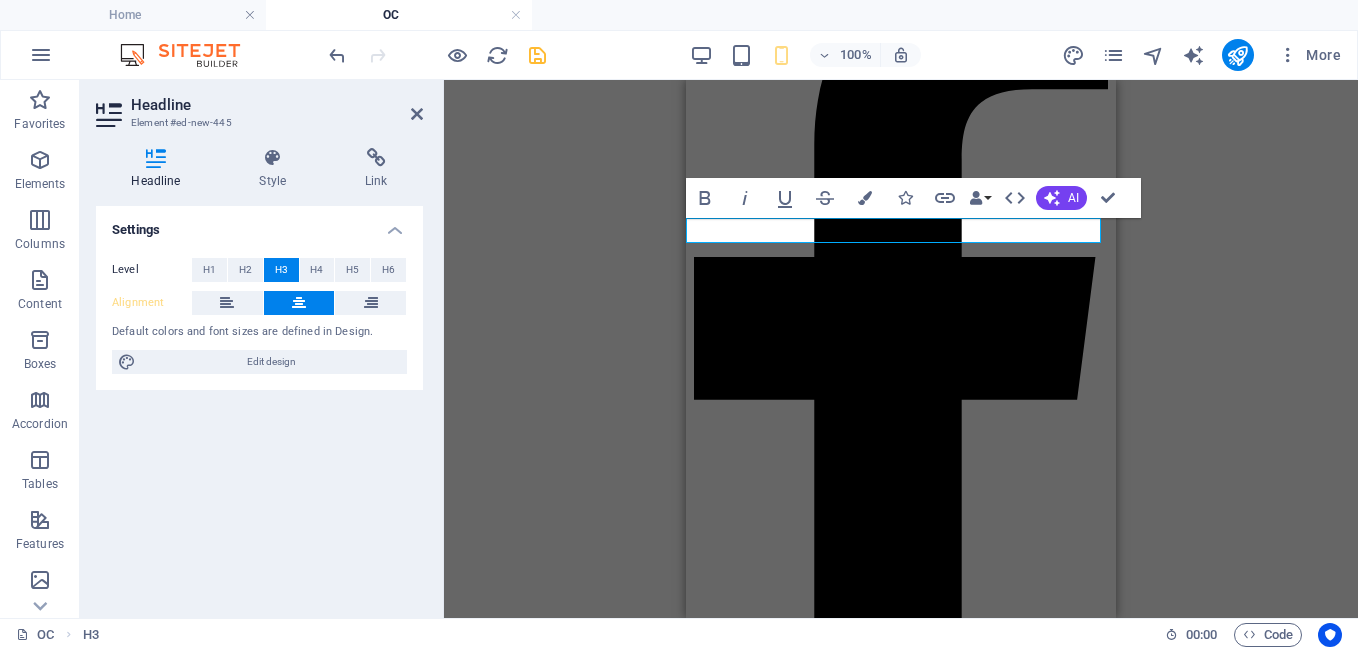 click on "Scented Candles" at bounding box center [900, 2037] 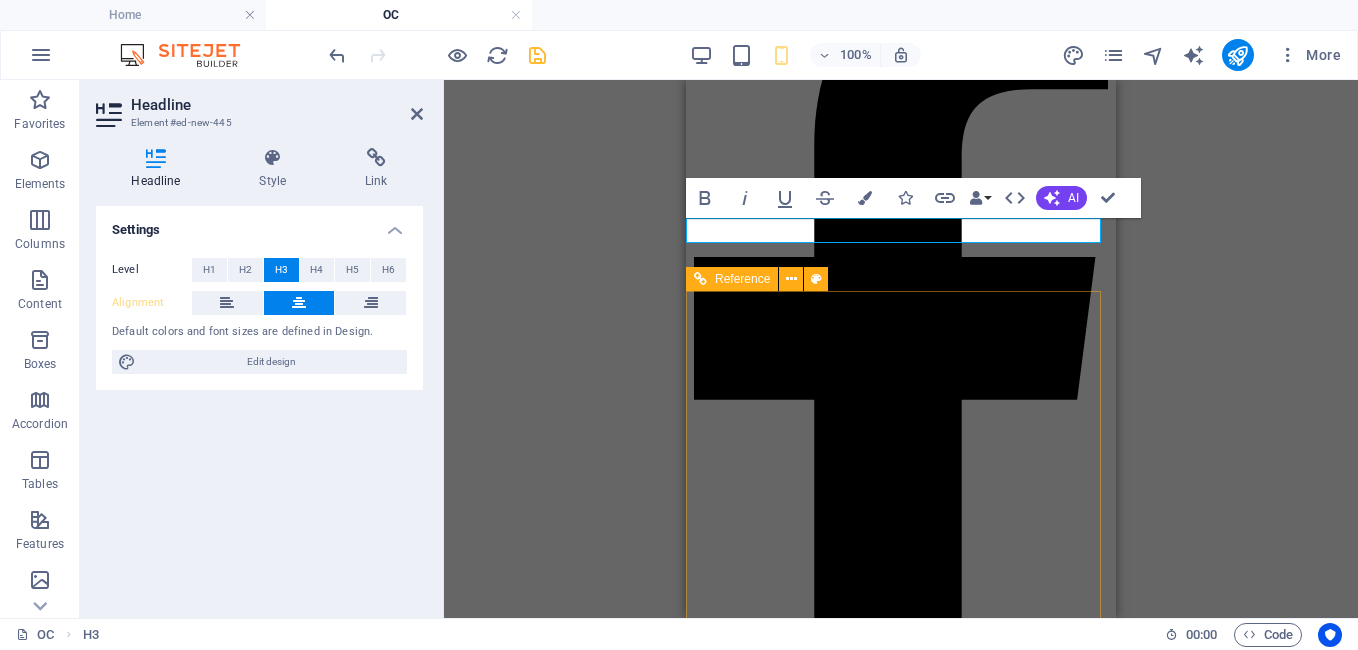 click at bounding box center [901, 3603] 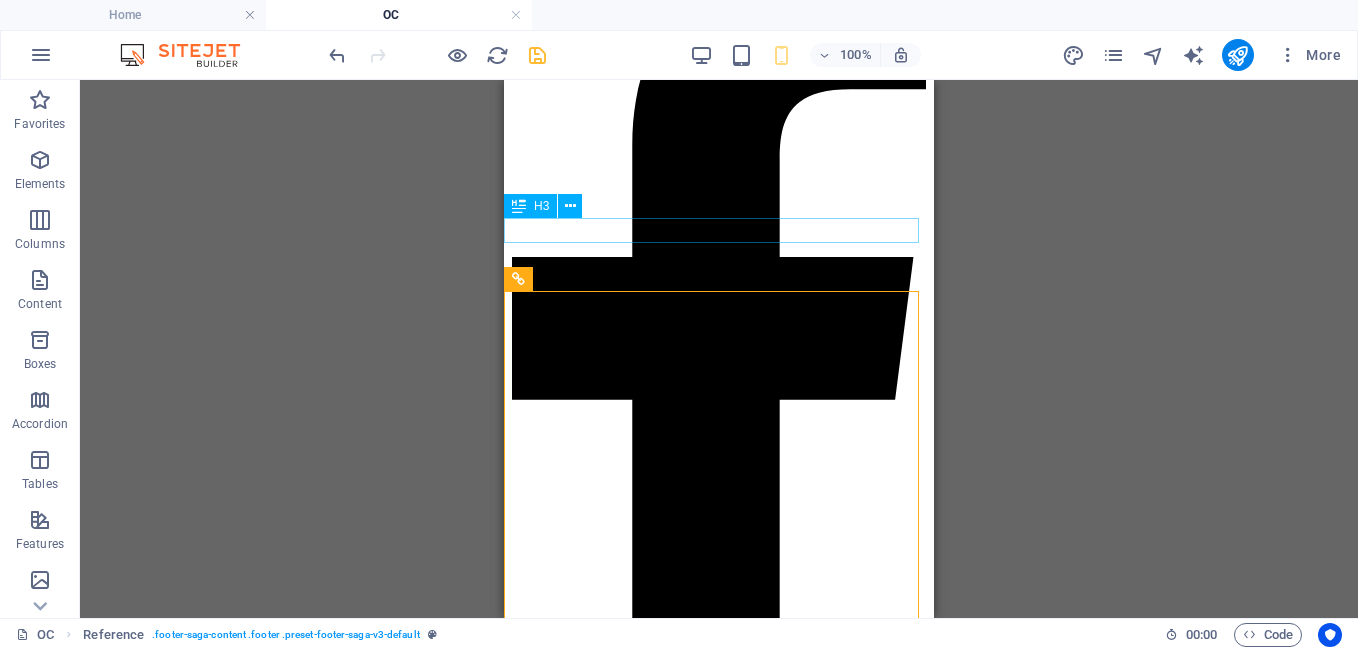 click on "Scented Candles" at bounding box center (719, 2038) 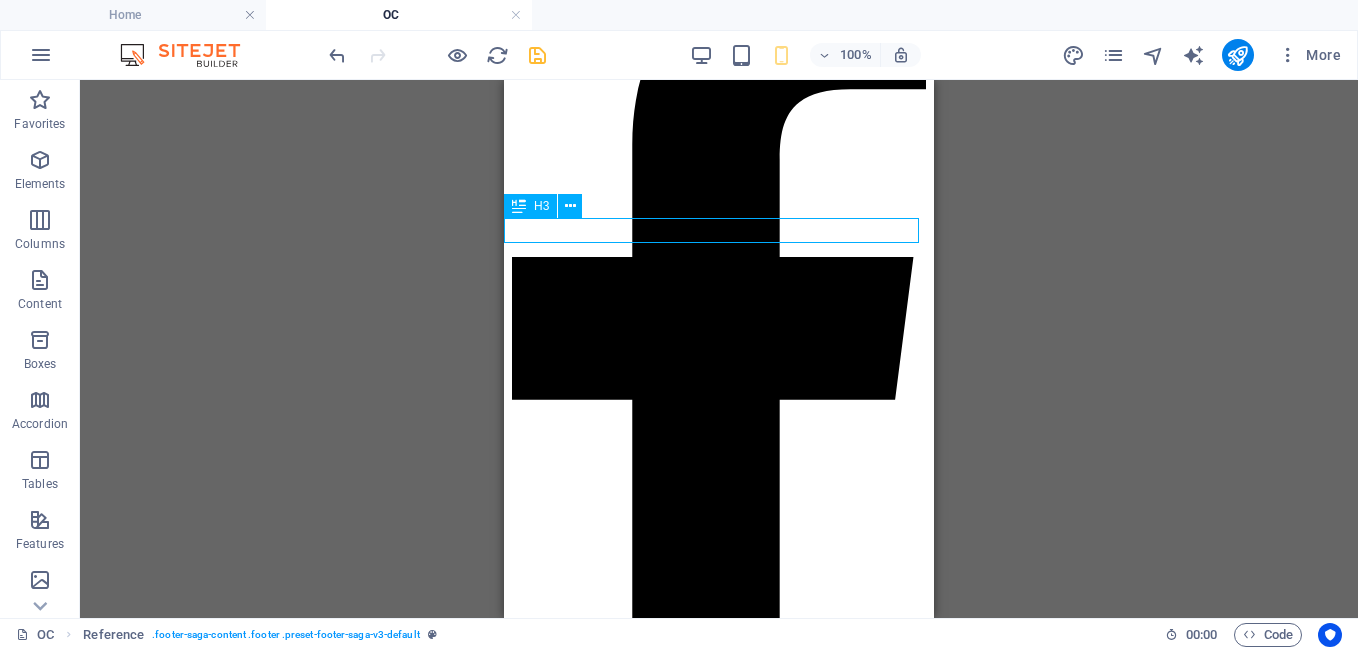 click on "Scented Candles" at bounding box center [719, 2038] 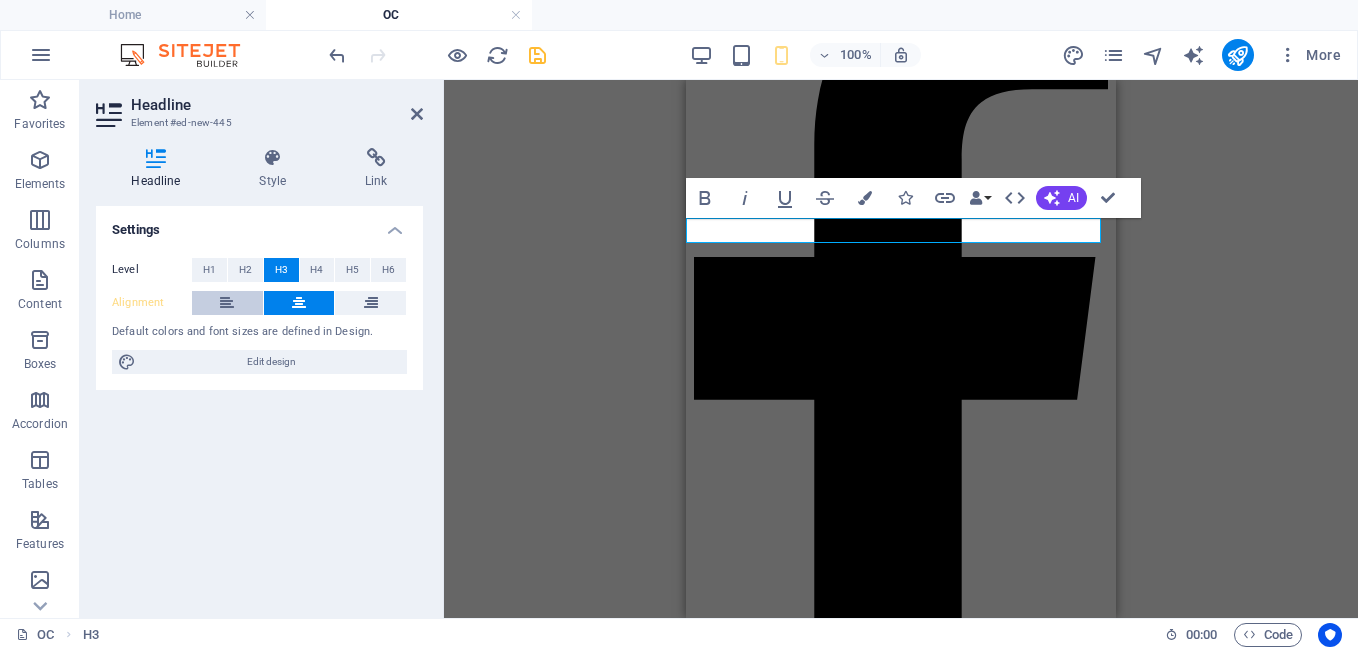 click at bounding box center (227, 303) 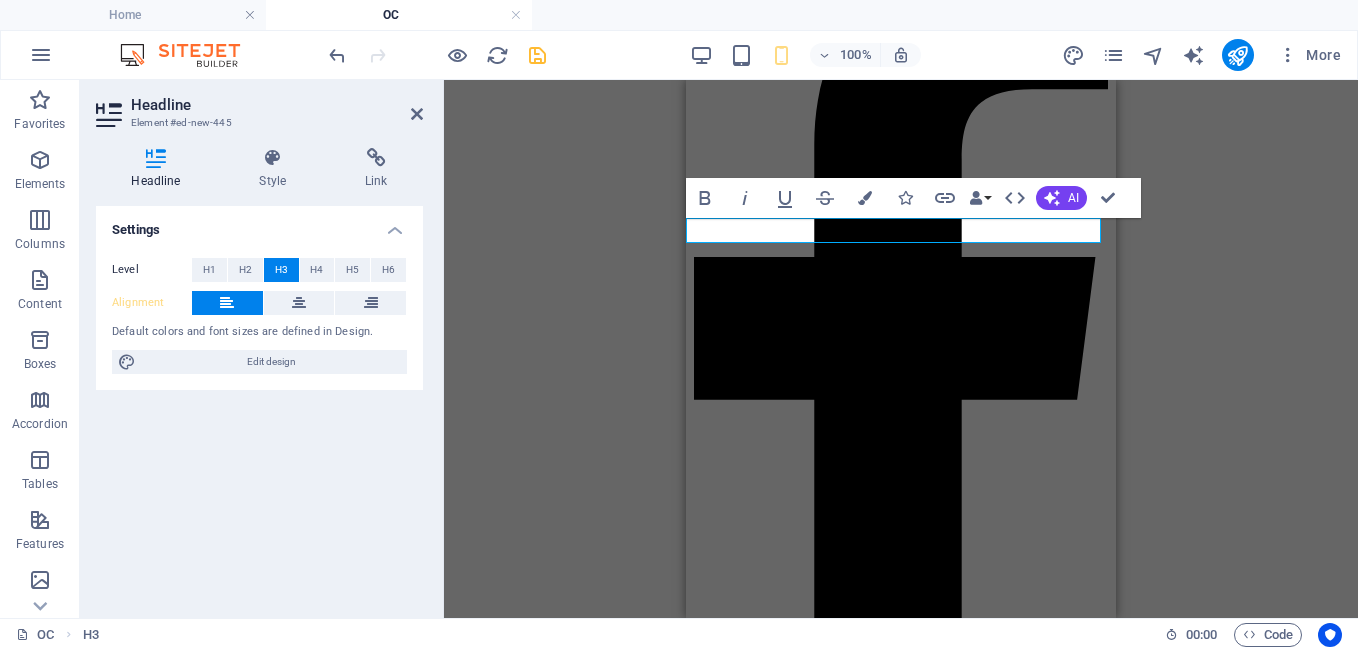 click on "Scented Candles" at bounding box center (759, 2037) 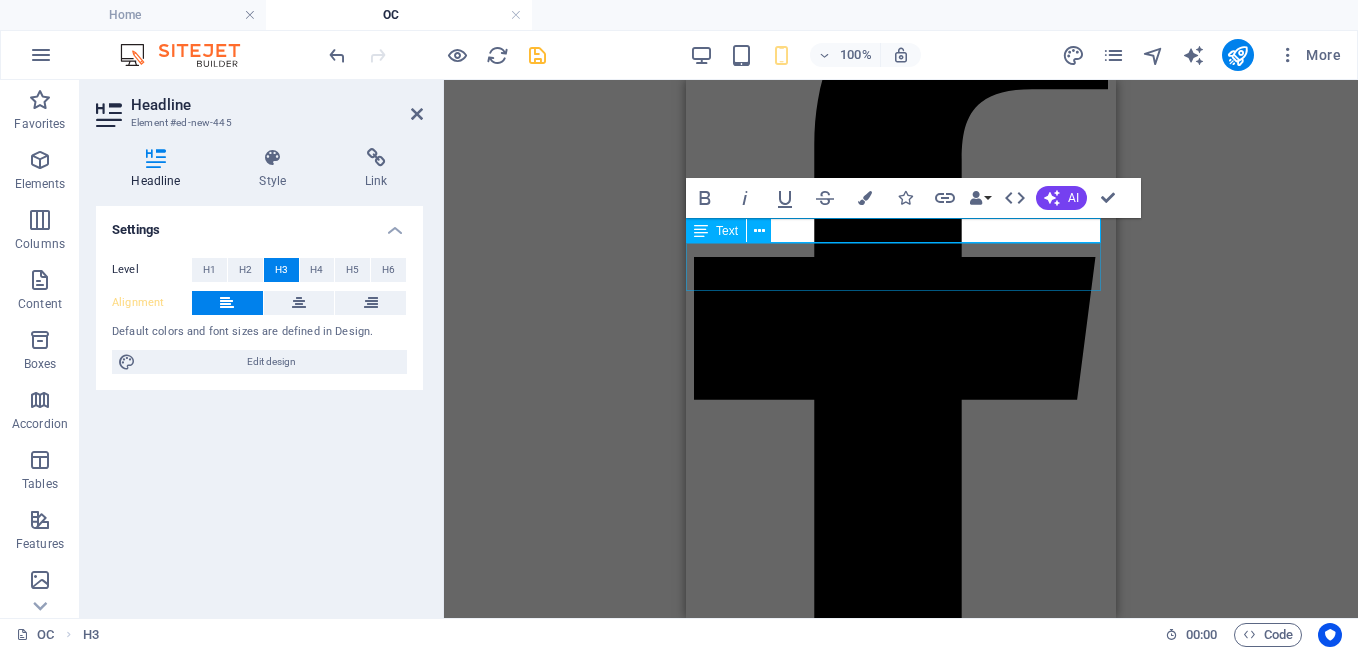 click on "200 350 15% off" at bounding box center [901, 2784] 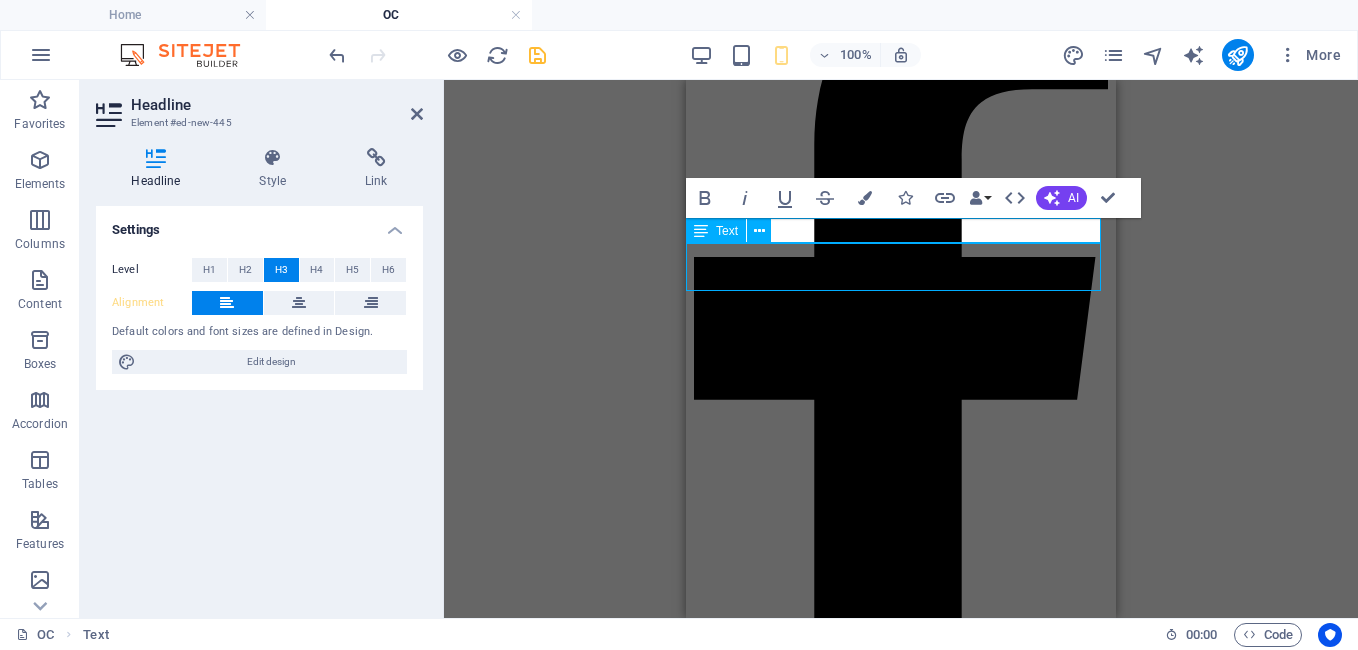 click on "200 350 15% off" at bounding box center (901, 2784) 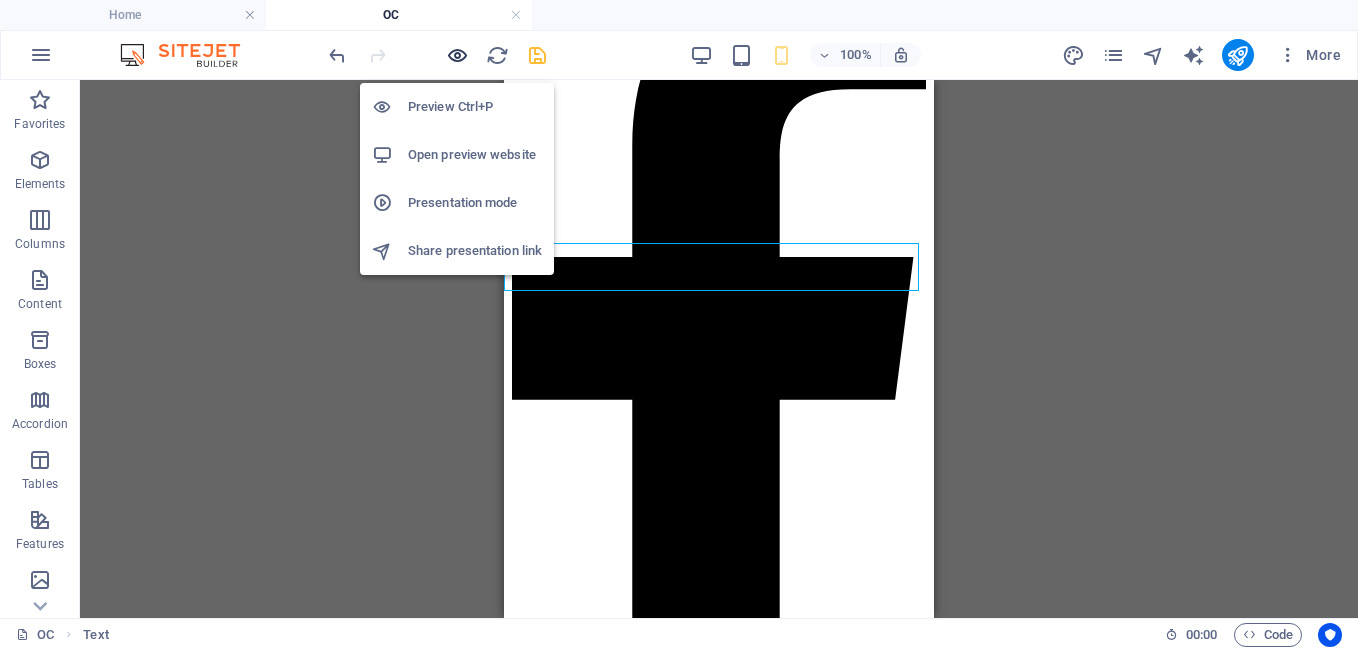 click at bounding box center (457, 55) 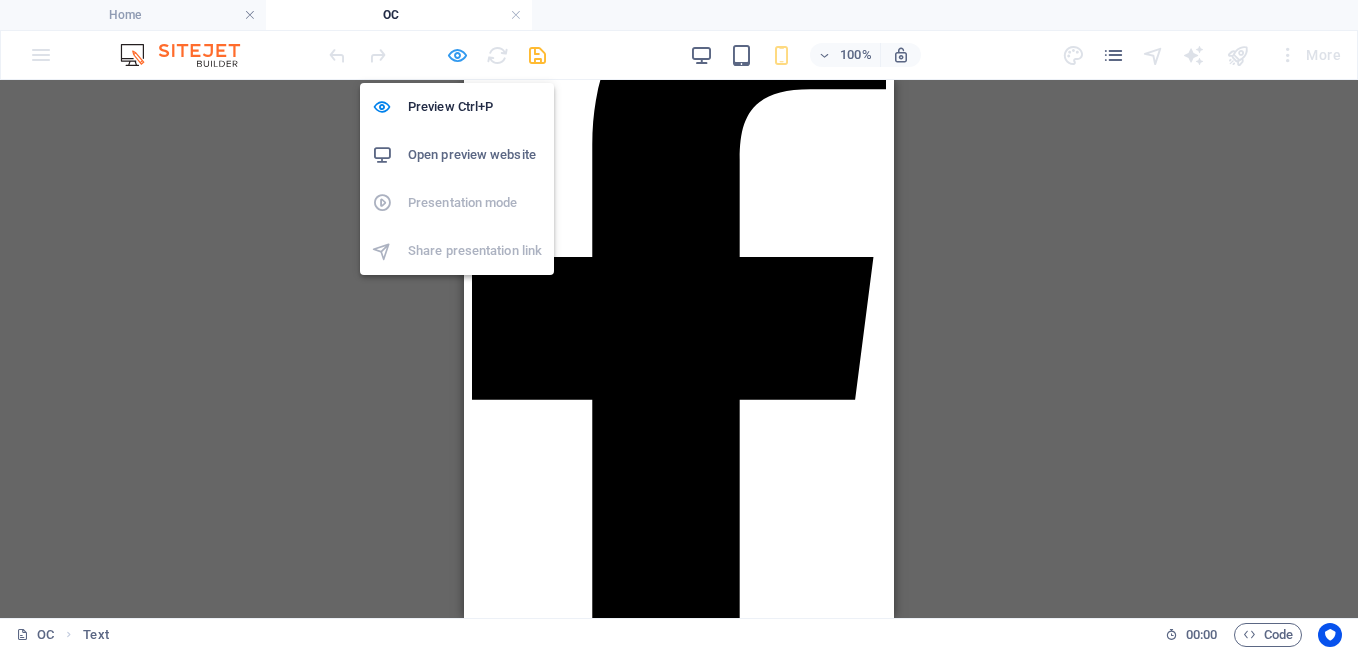 click at bounding box center (457, 55) 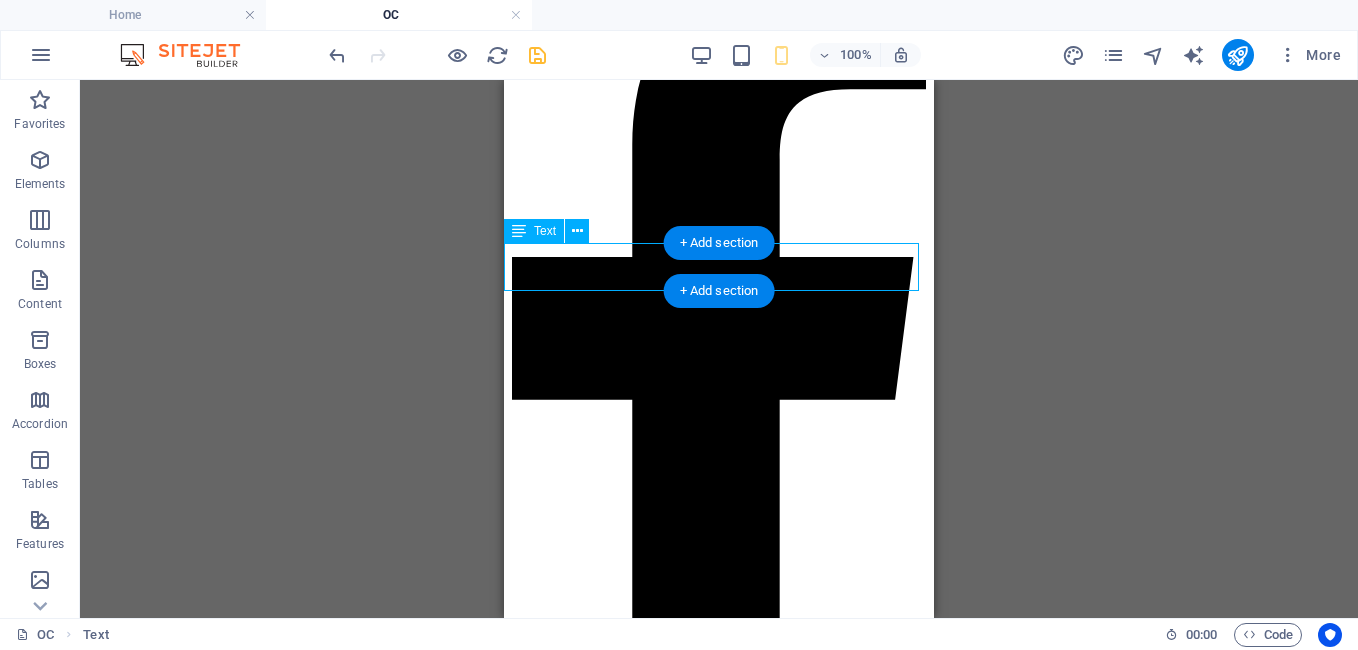 click on "200 350 15% off" at bounding box center [719, 2784] 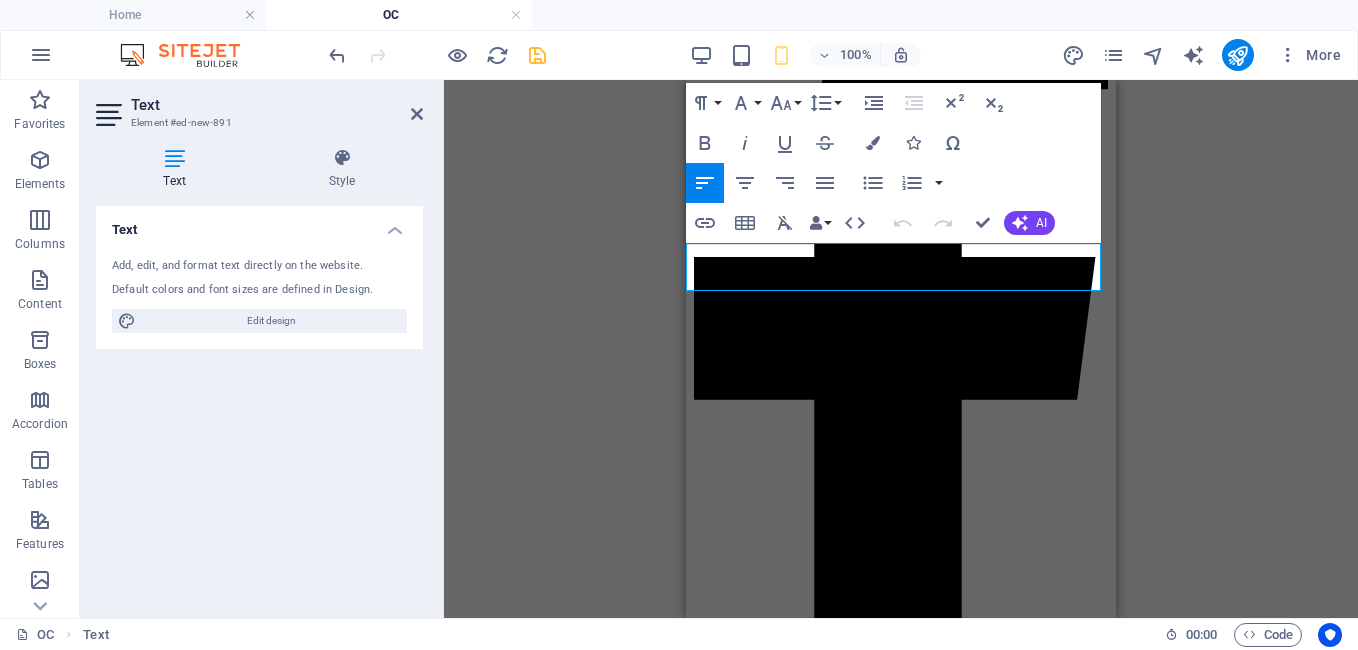 click on "200 350 15% off" at bounding box center [901, 2767] 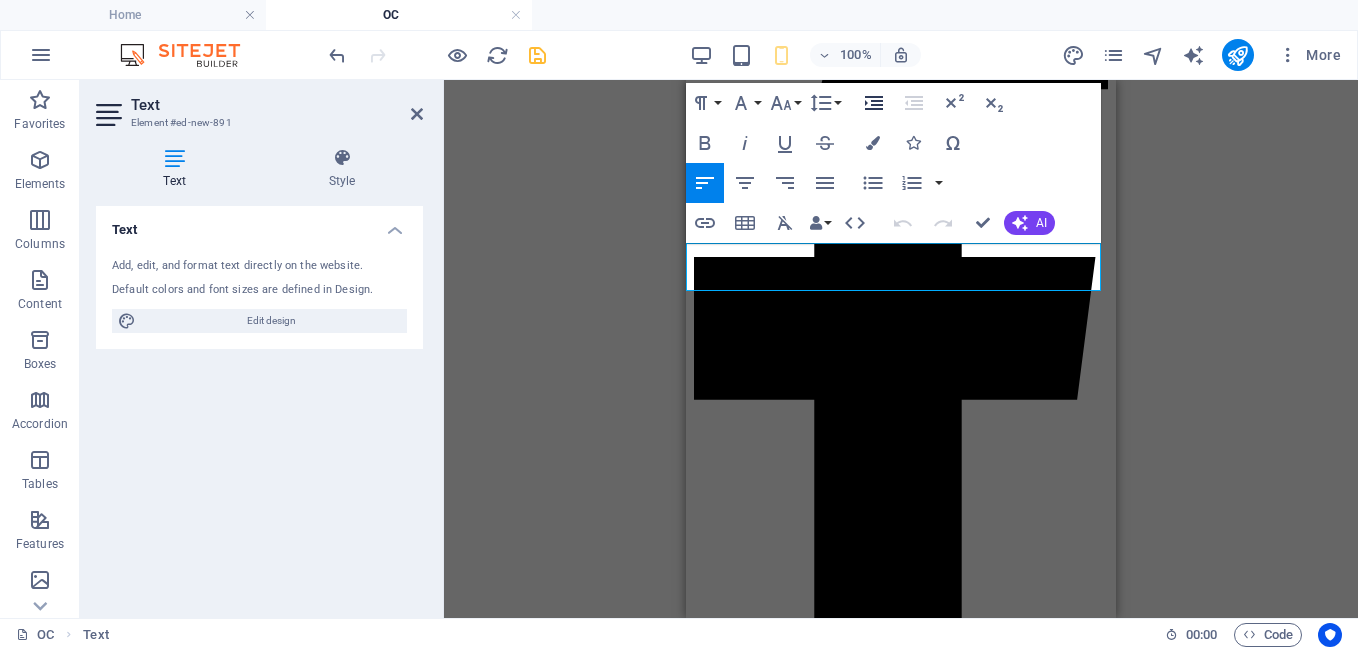 click 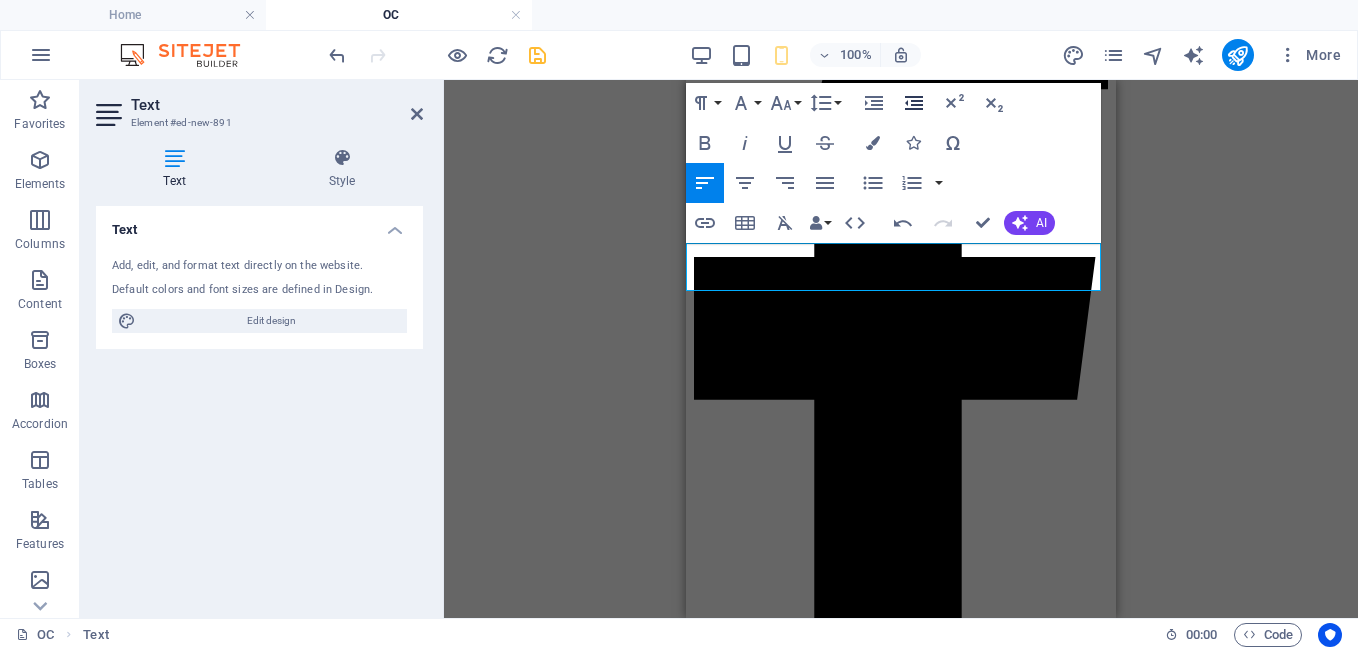 click 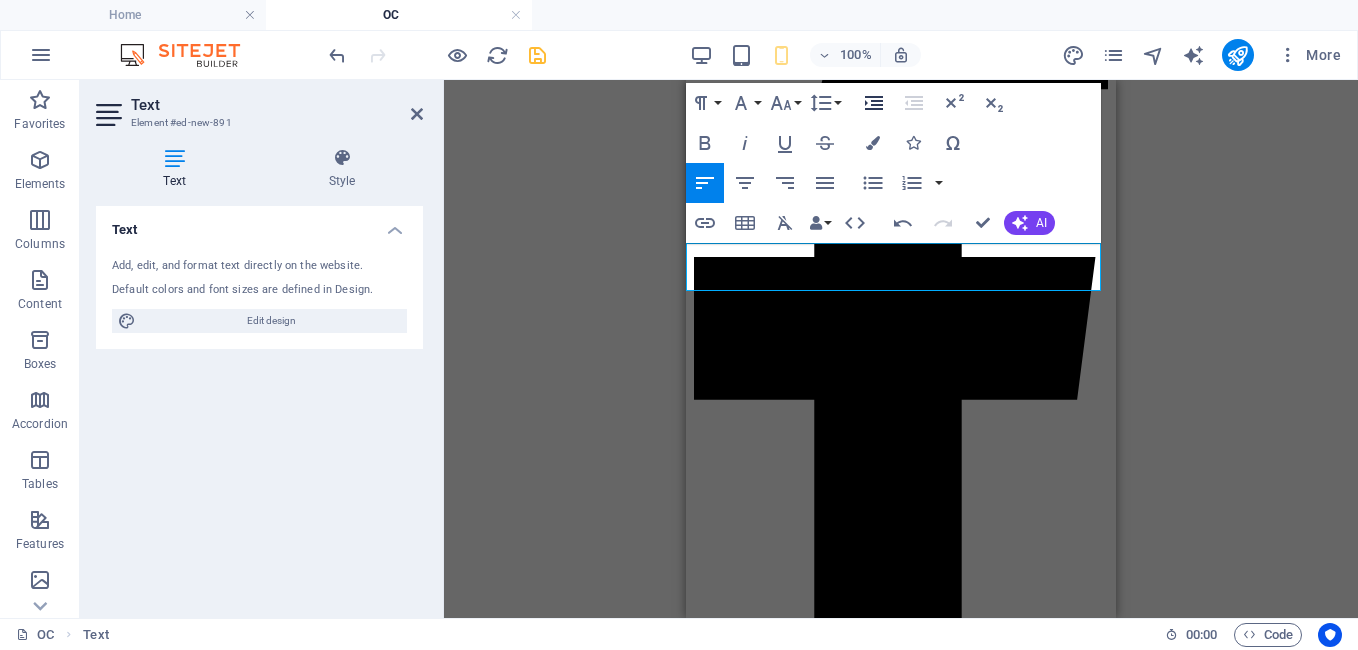 click 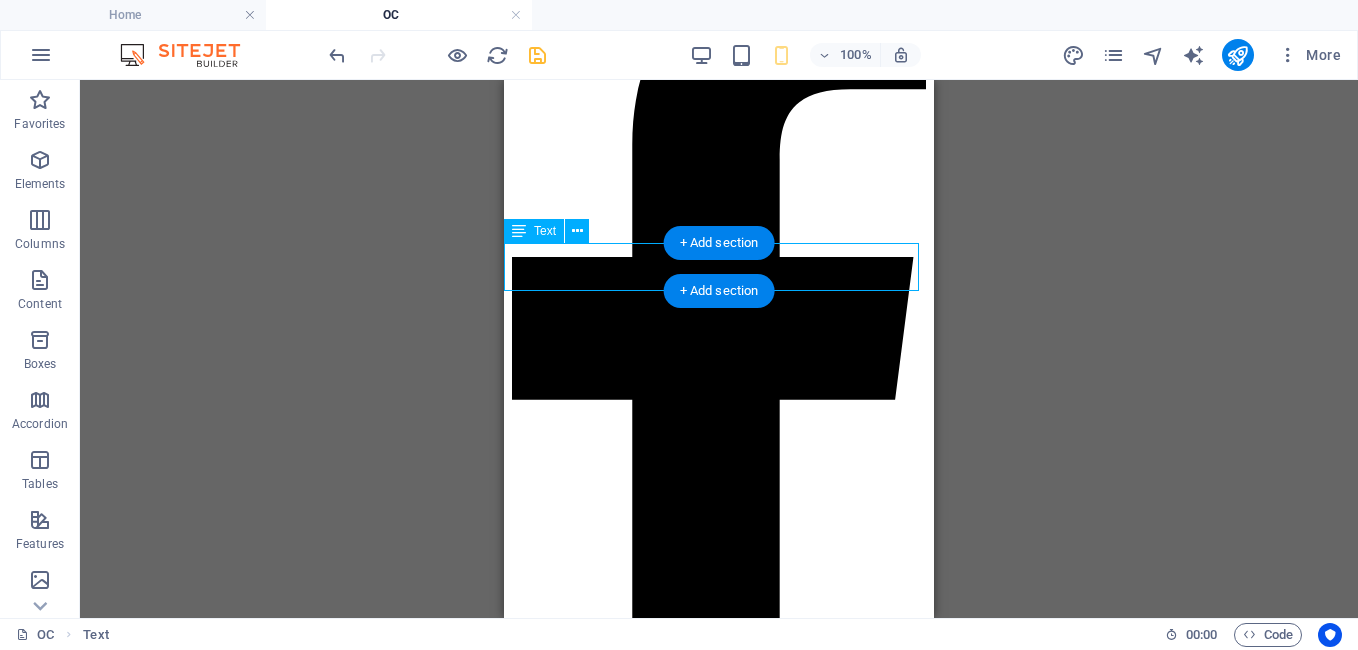 click 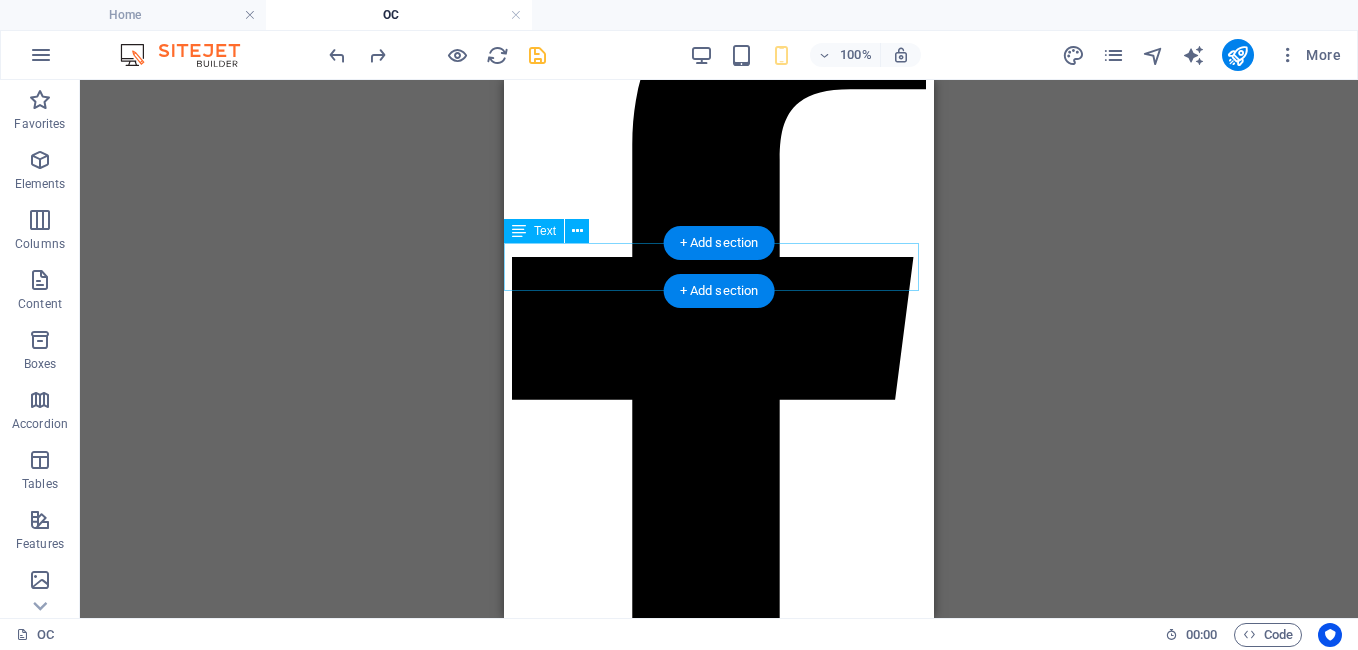click on "200 350 15% off" at bounding box center (719, 2752) 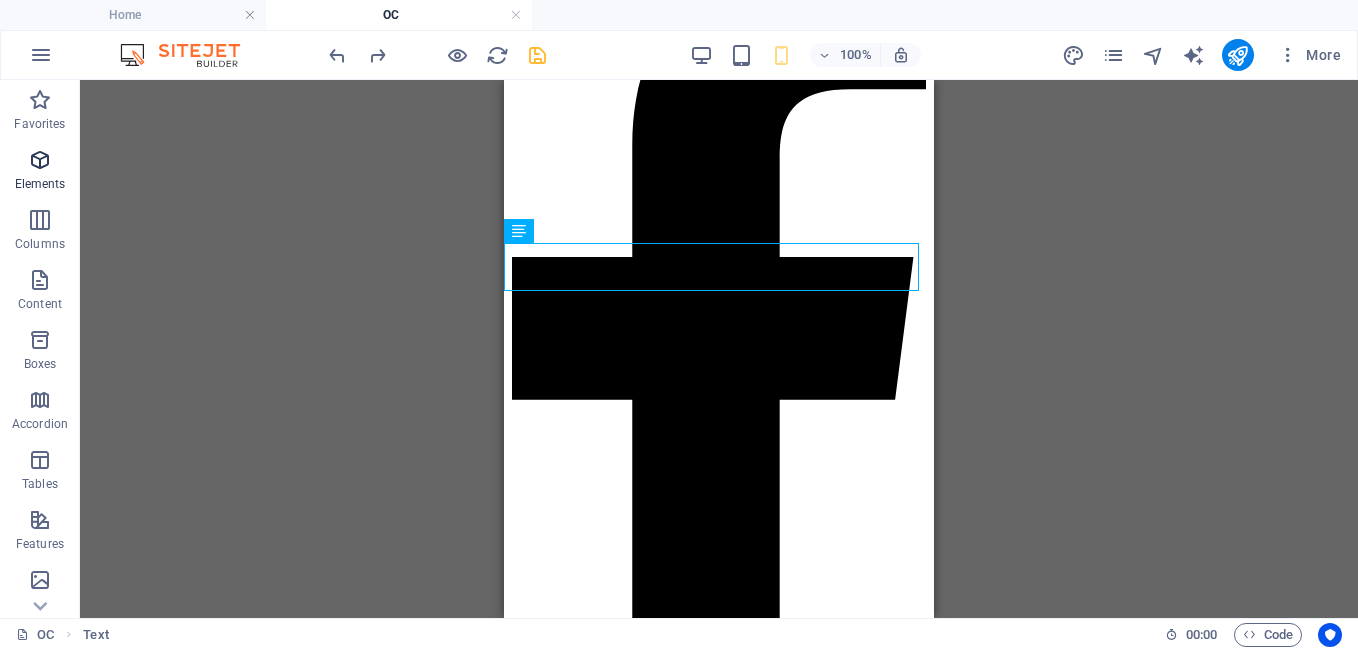 click on "Elements" at bounding box center [40, 172] 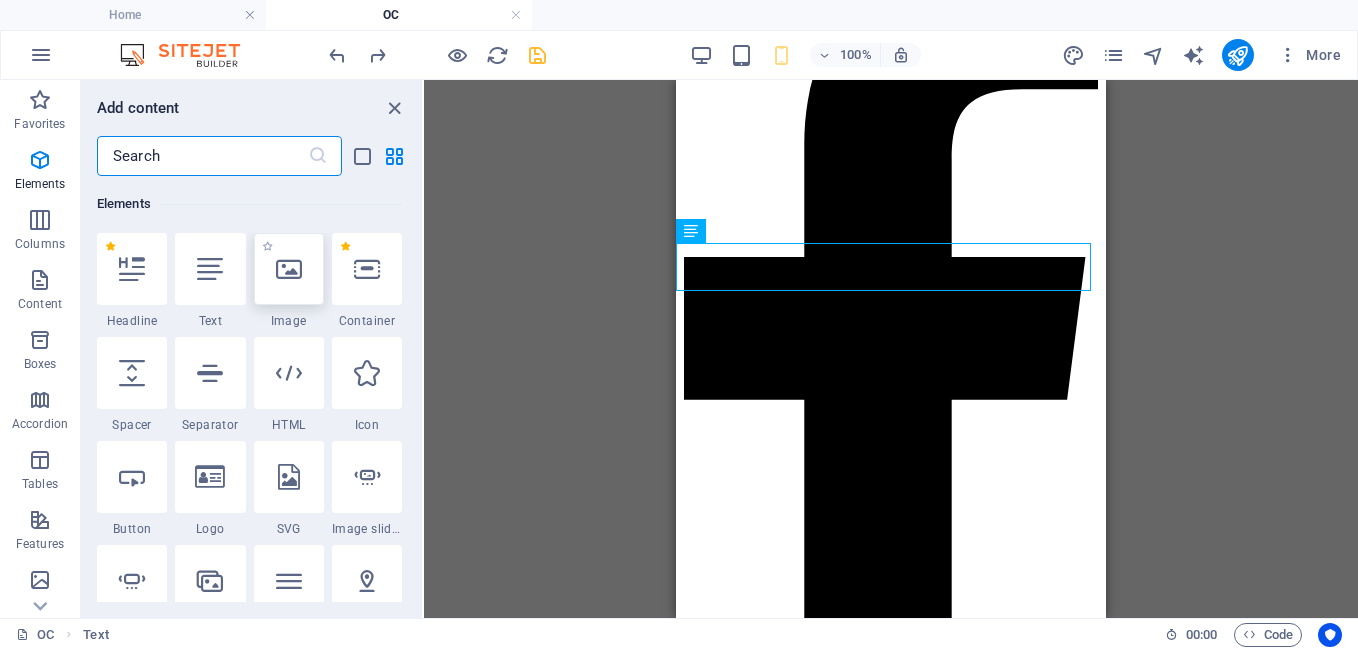 scroll, scrollTop: 213, scrollLeft: 0, axis: vertical 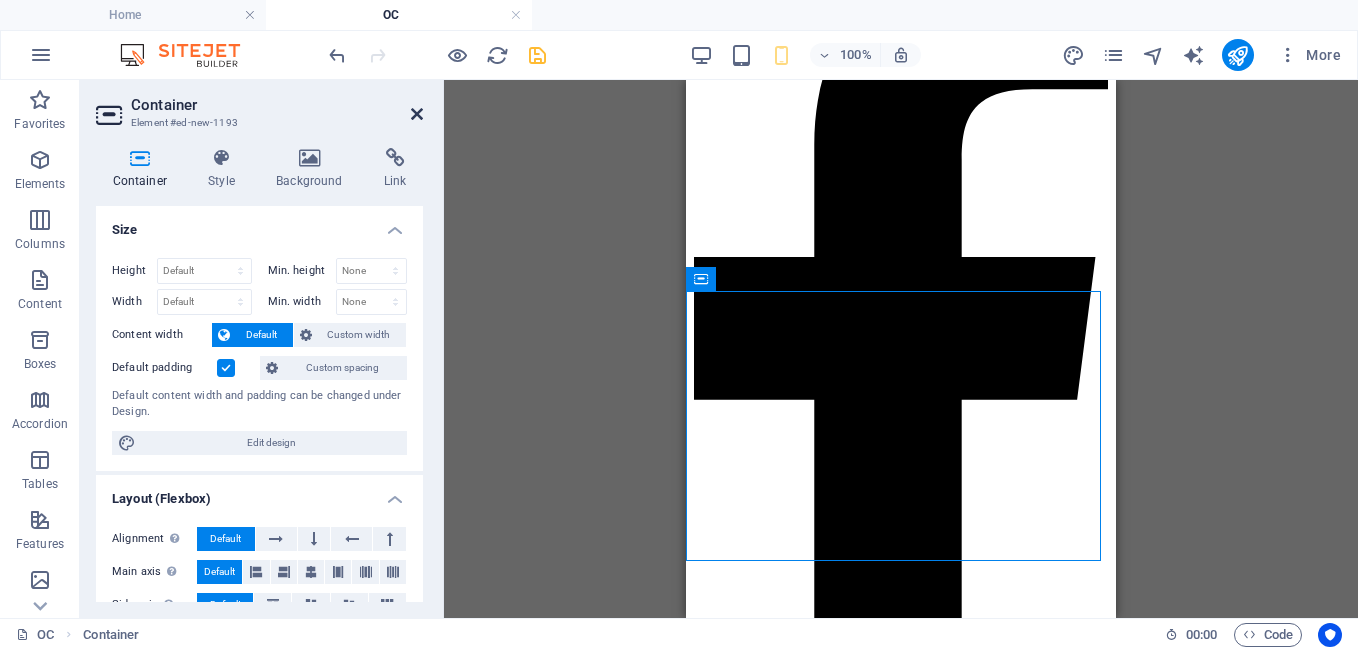 click at bounding box center (417, 114) 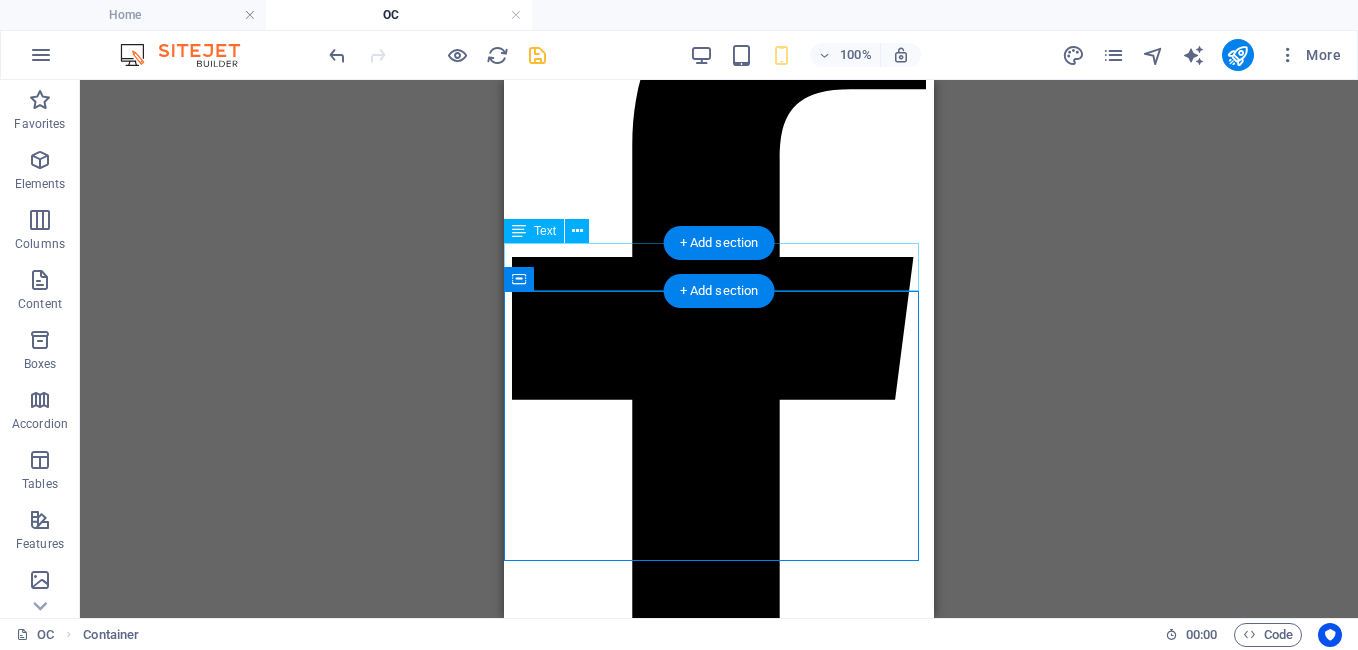 click on "200 350 15% off" at bounding box center (719, 2752) 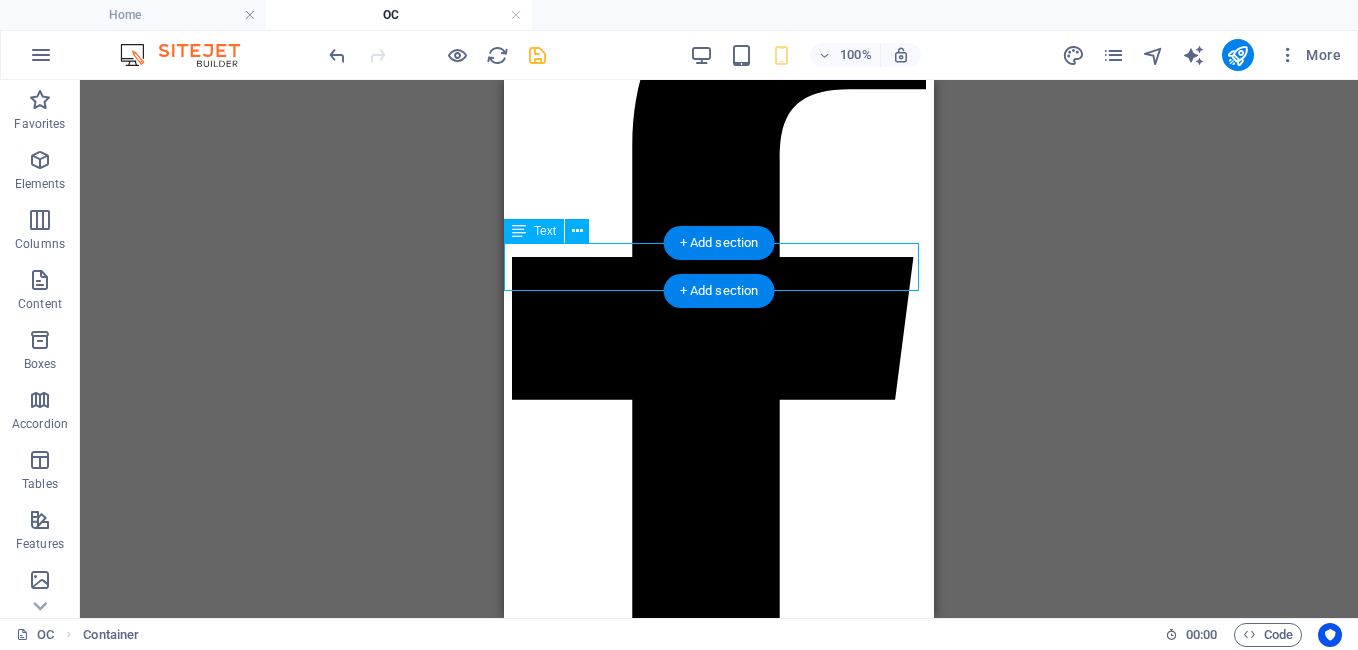 click on "200 350 15% off" at bounding box center (719, 2752) 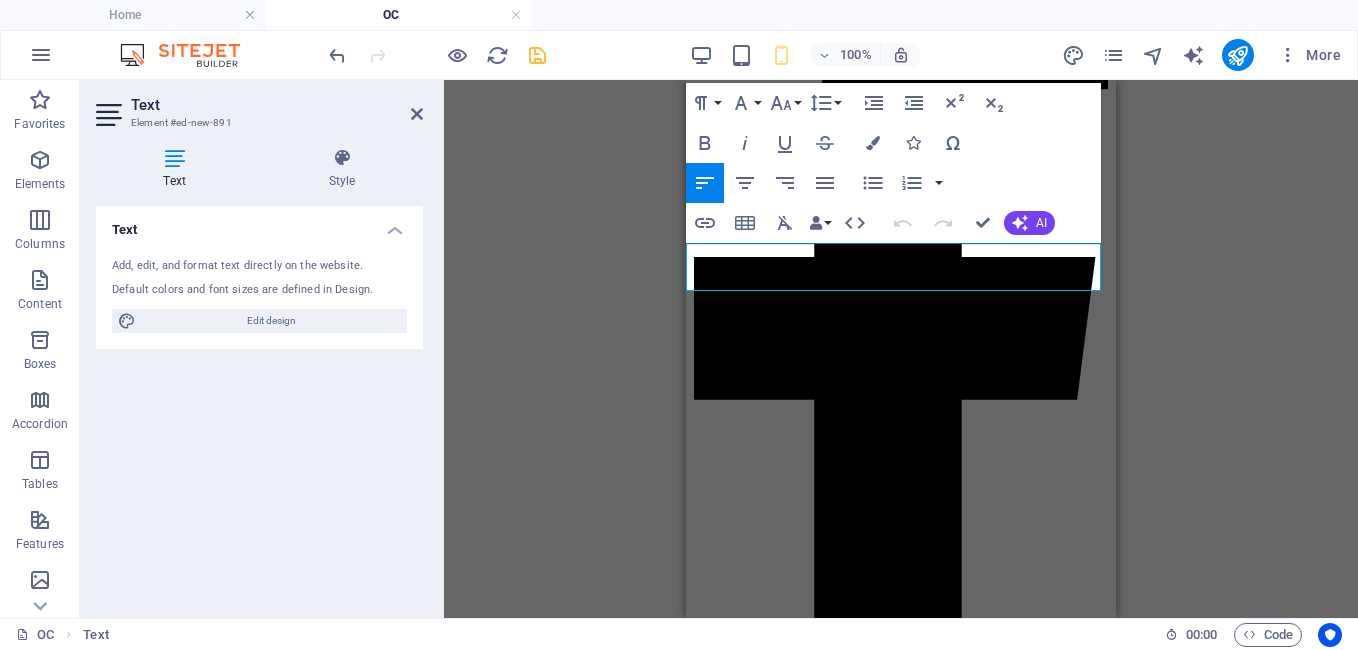 click 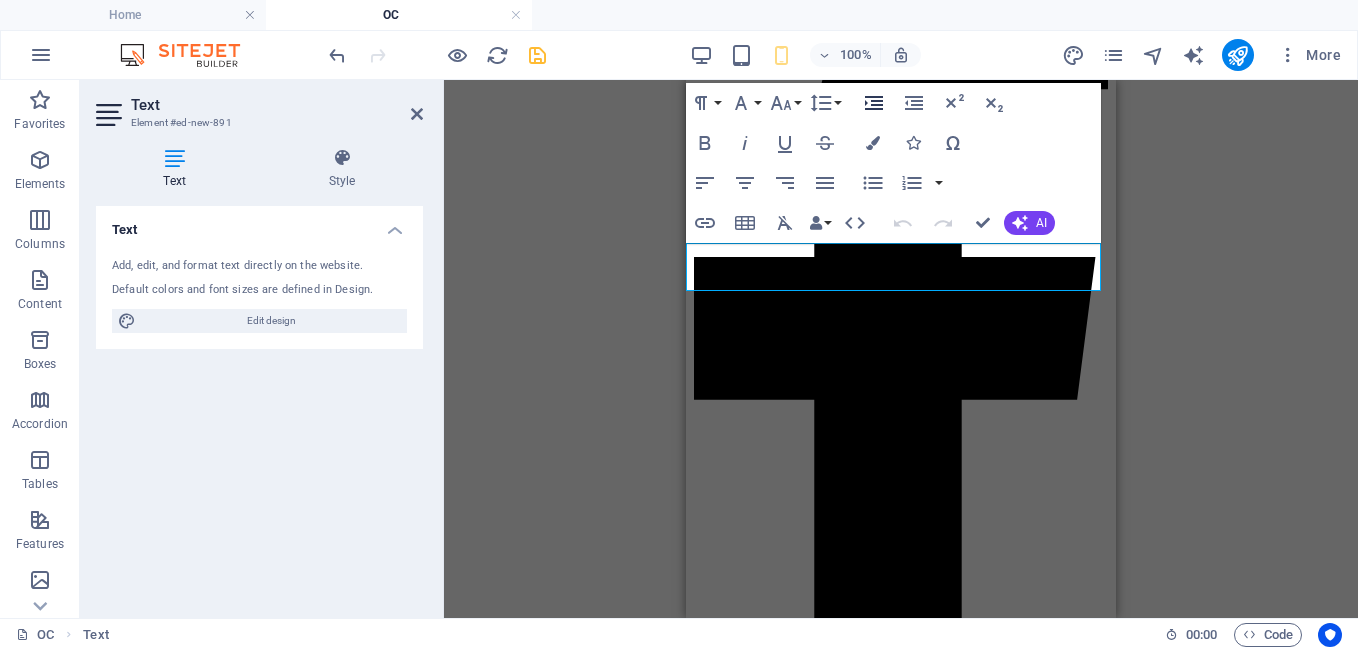 click 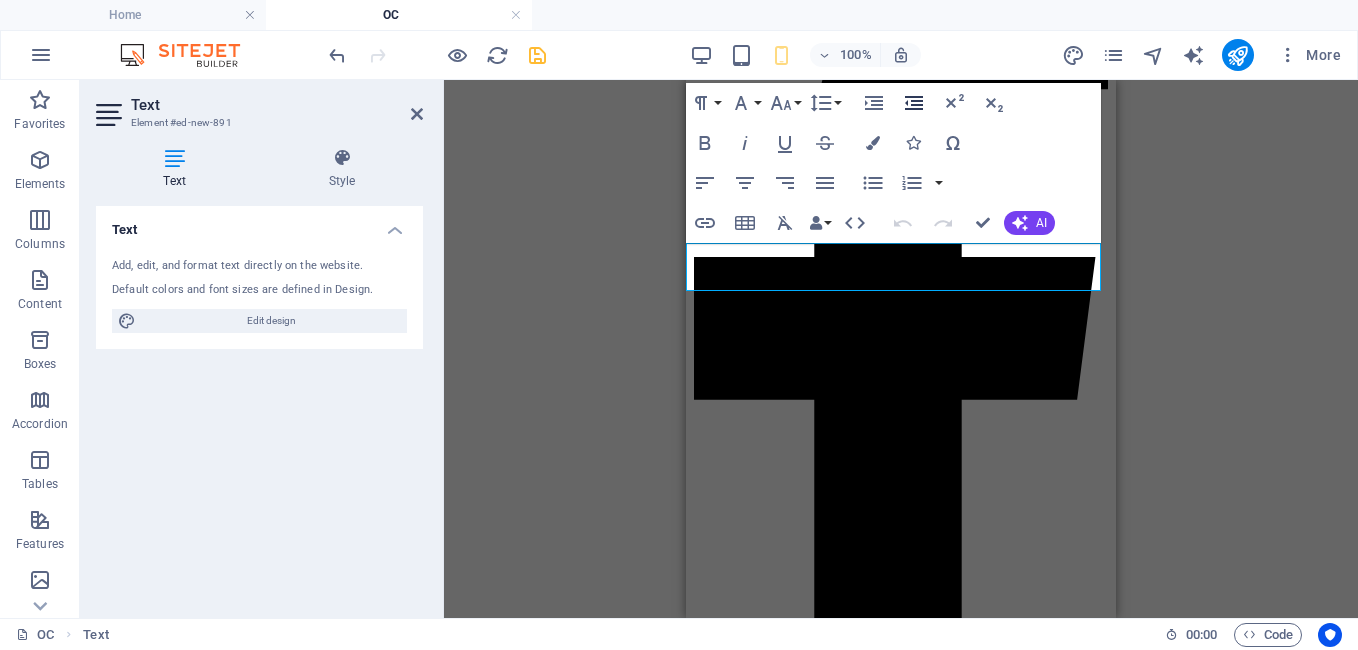 click 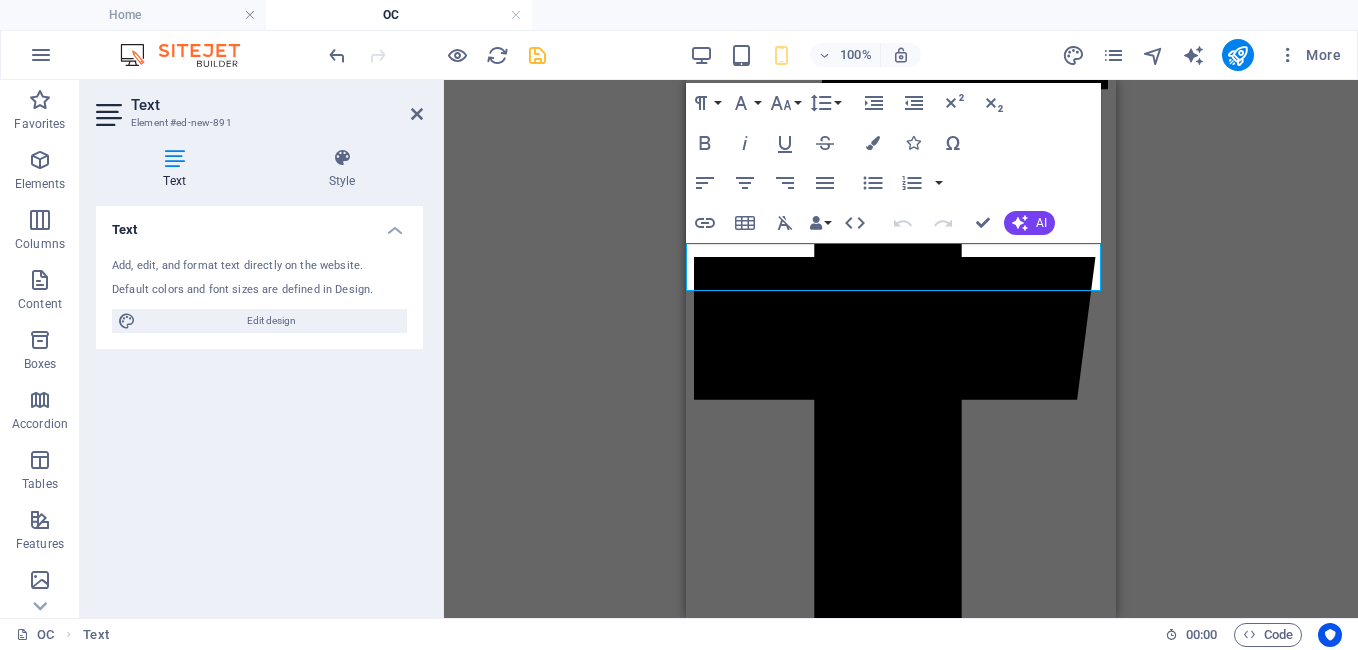 click on "200 350 15% off" at bounding box center [911, 2735] 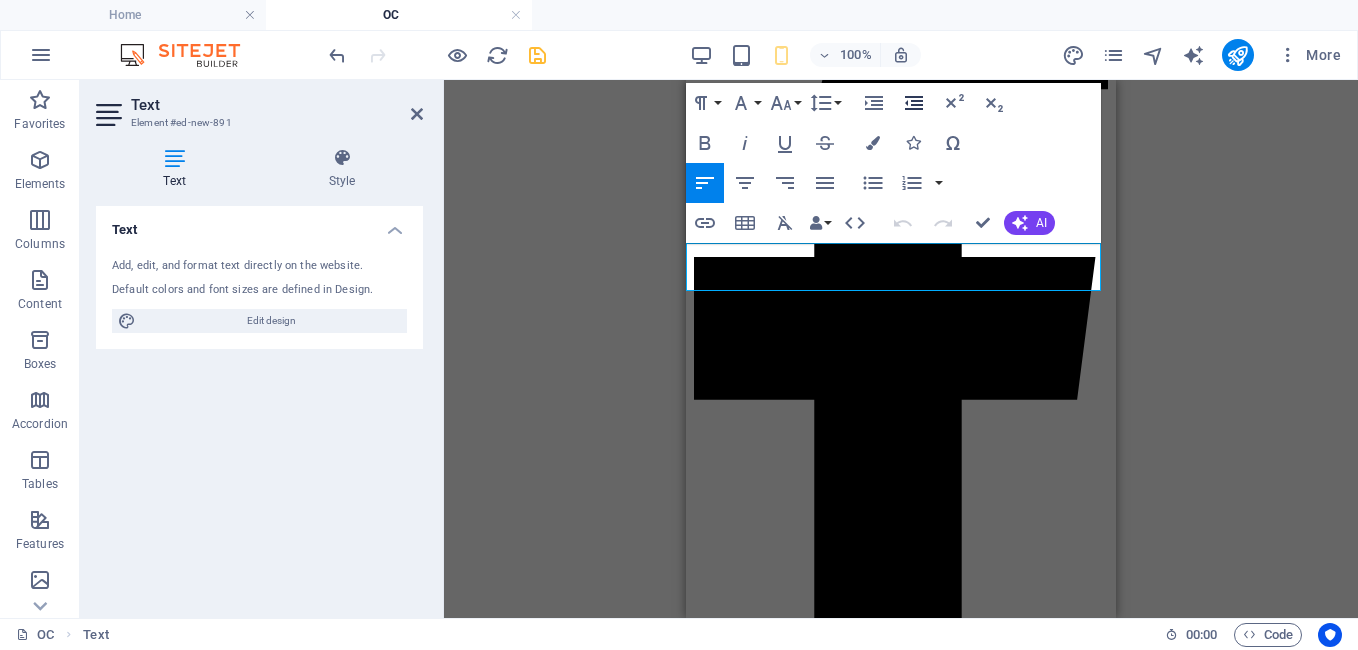 click 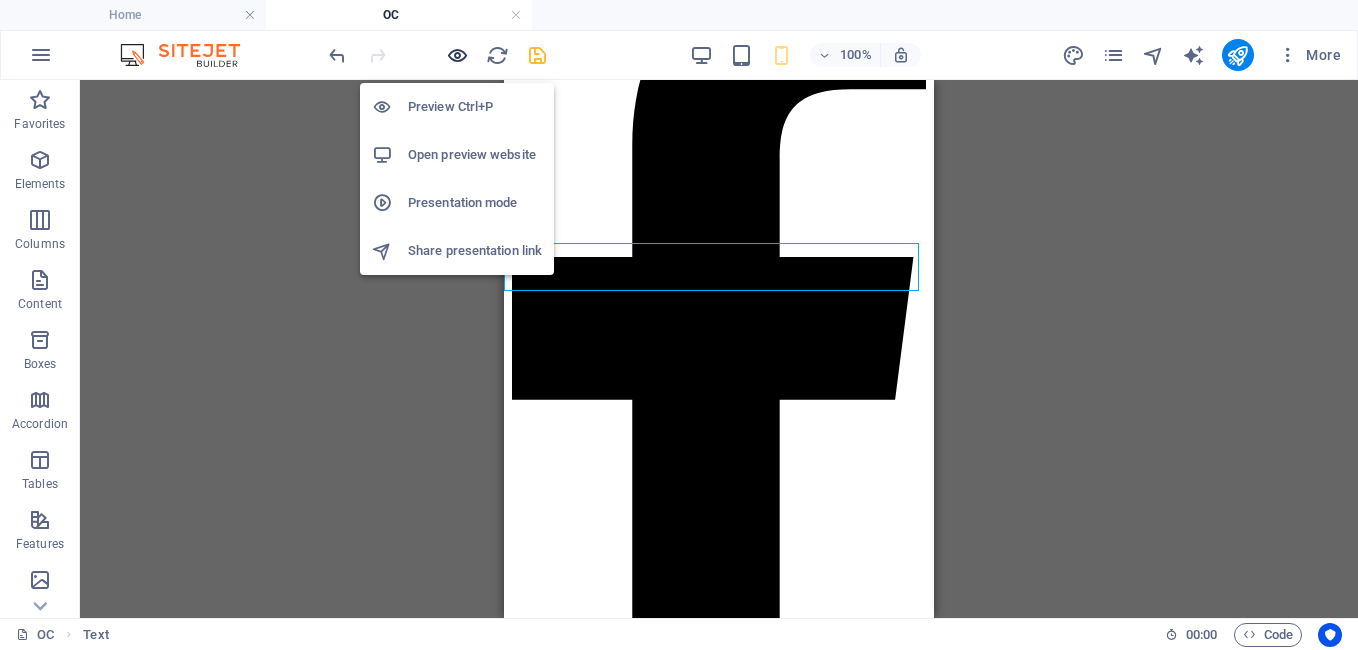 click at bounding box center (457, 55) 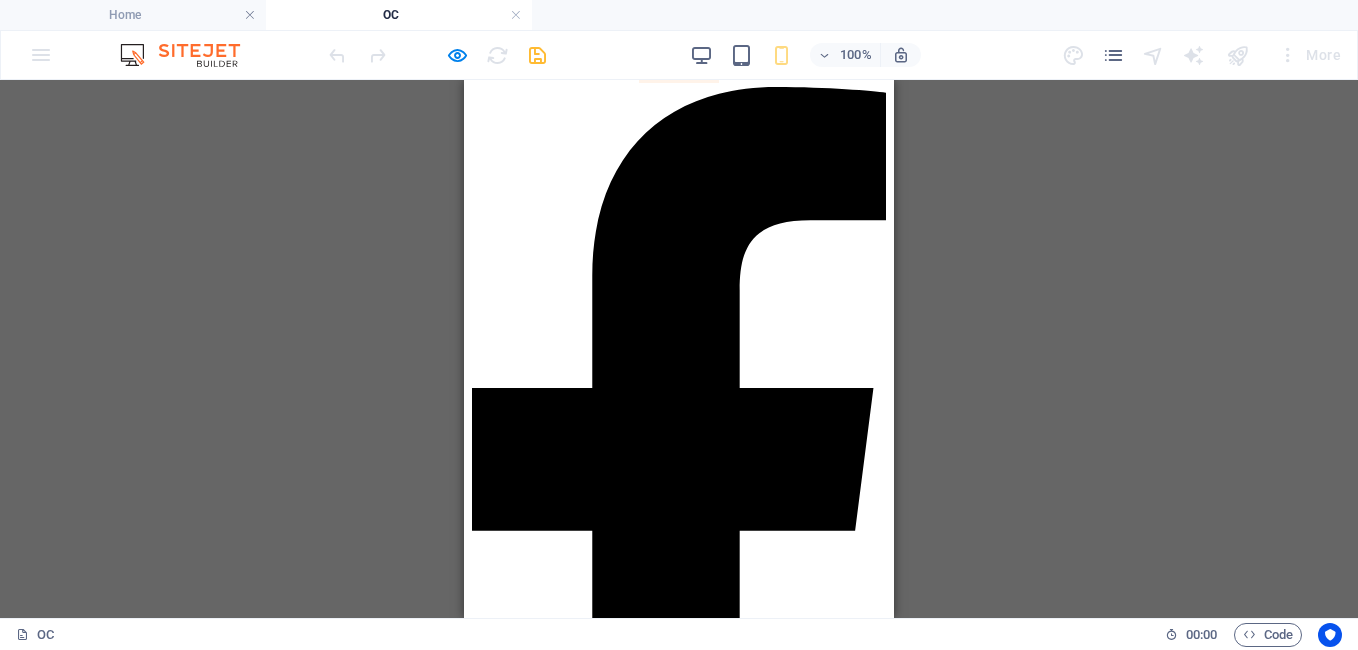 scroll, scrollTop: 0, scrollLeft: 0, axis: both 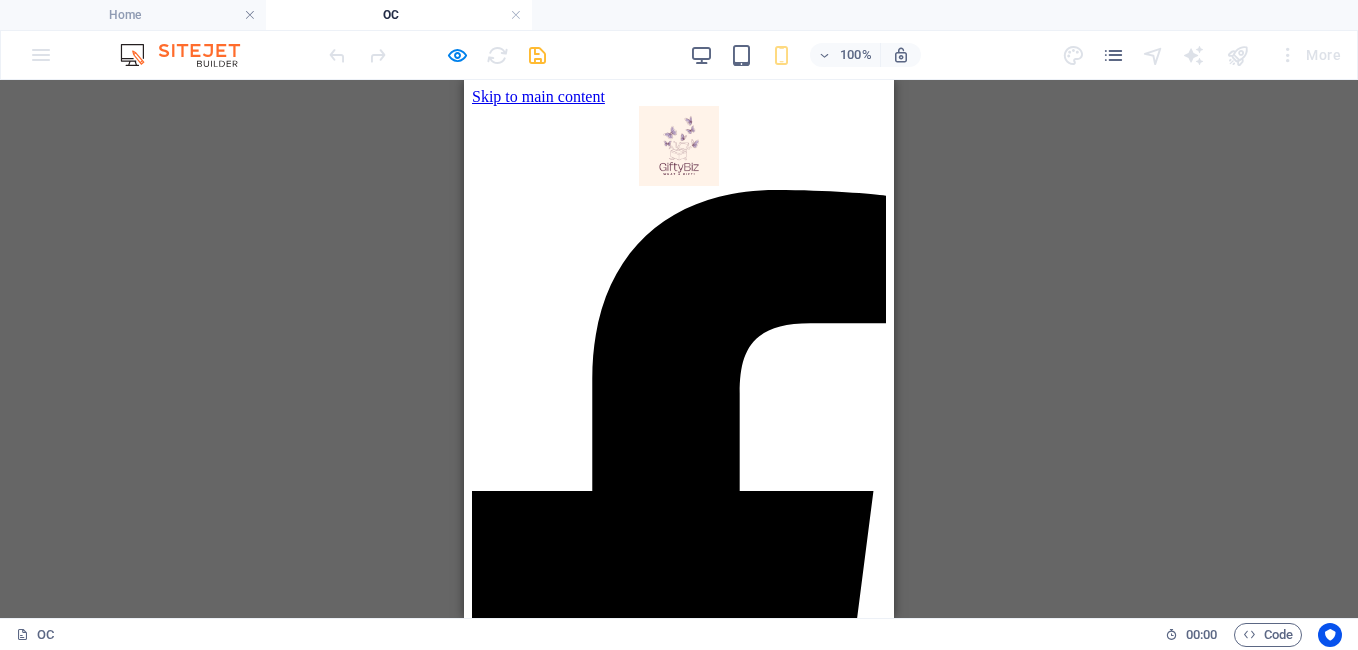 click on "2" at bounding box center [538, 5429] 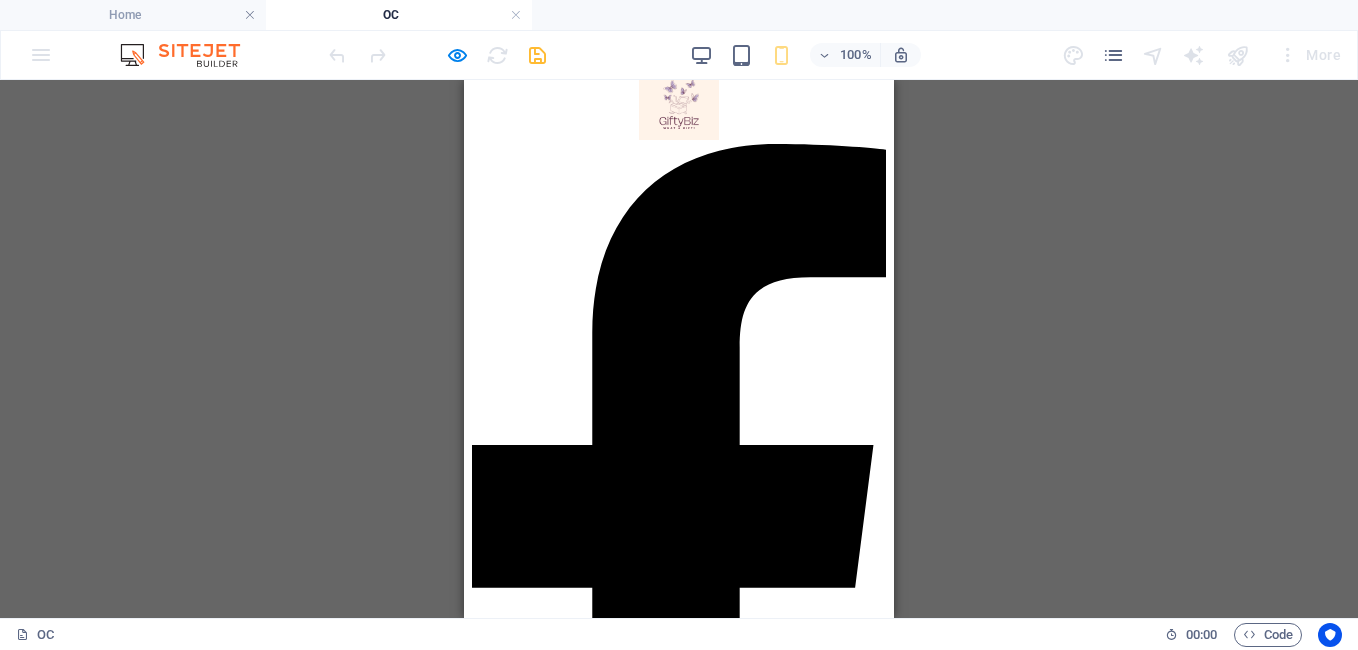 scroll, scrollTop: 0, scrollLeft: 0, axis: both 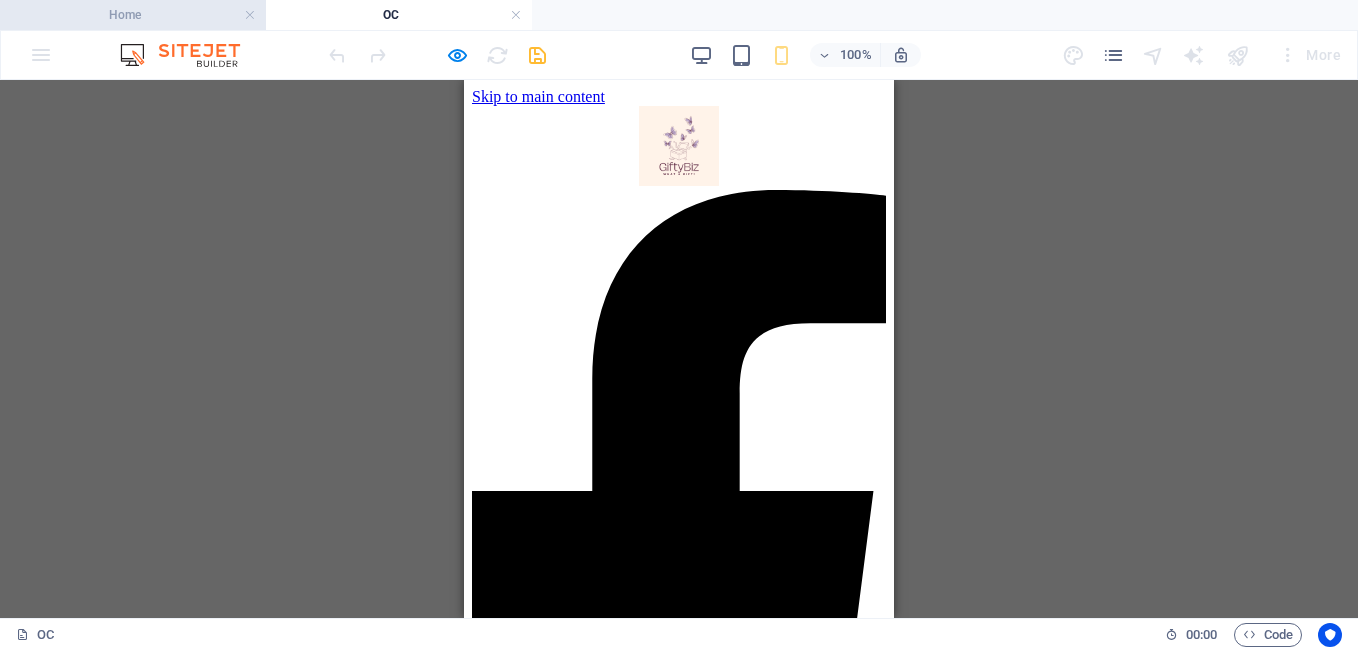 click on "Home" at bounding box center [133, 15] 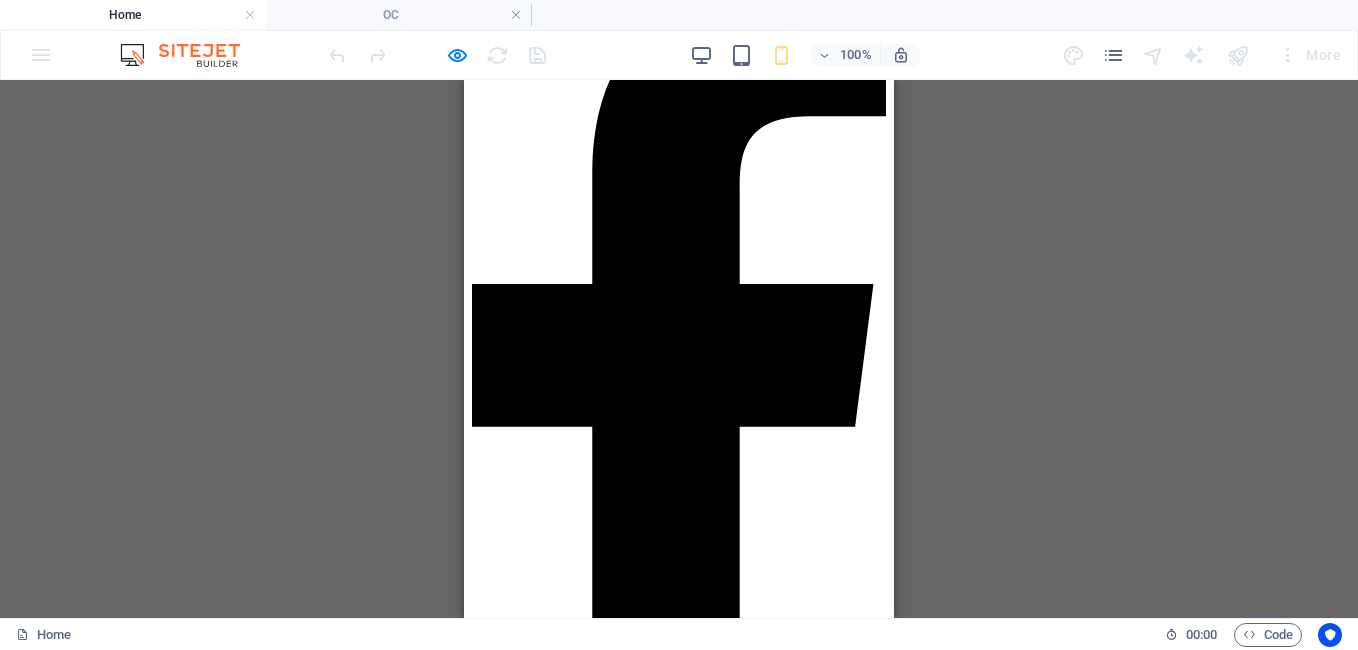 scroll, scrollTop: 0, scrollLeft: 0, axis: both 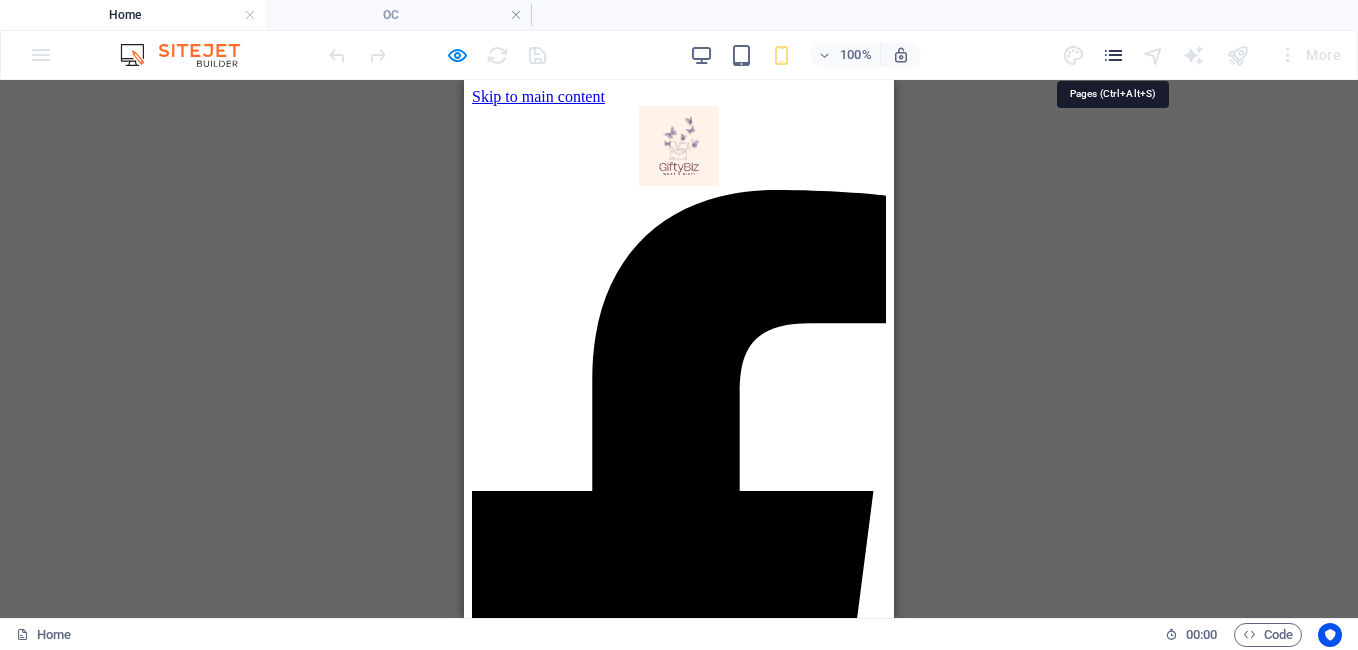 click at bounding box center (1113, 55) 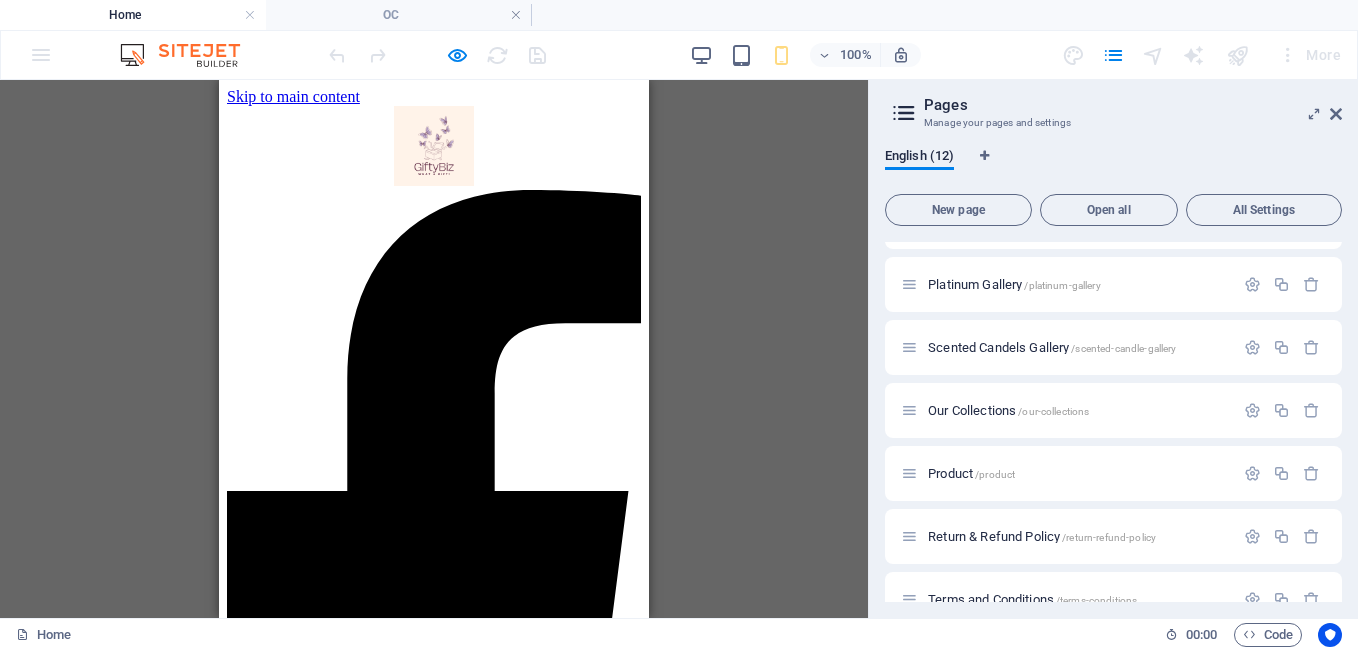 scroll, scrollTop: 396, scrollLeft: 0, axis: vertical 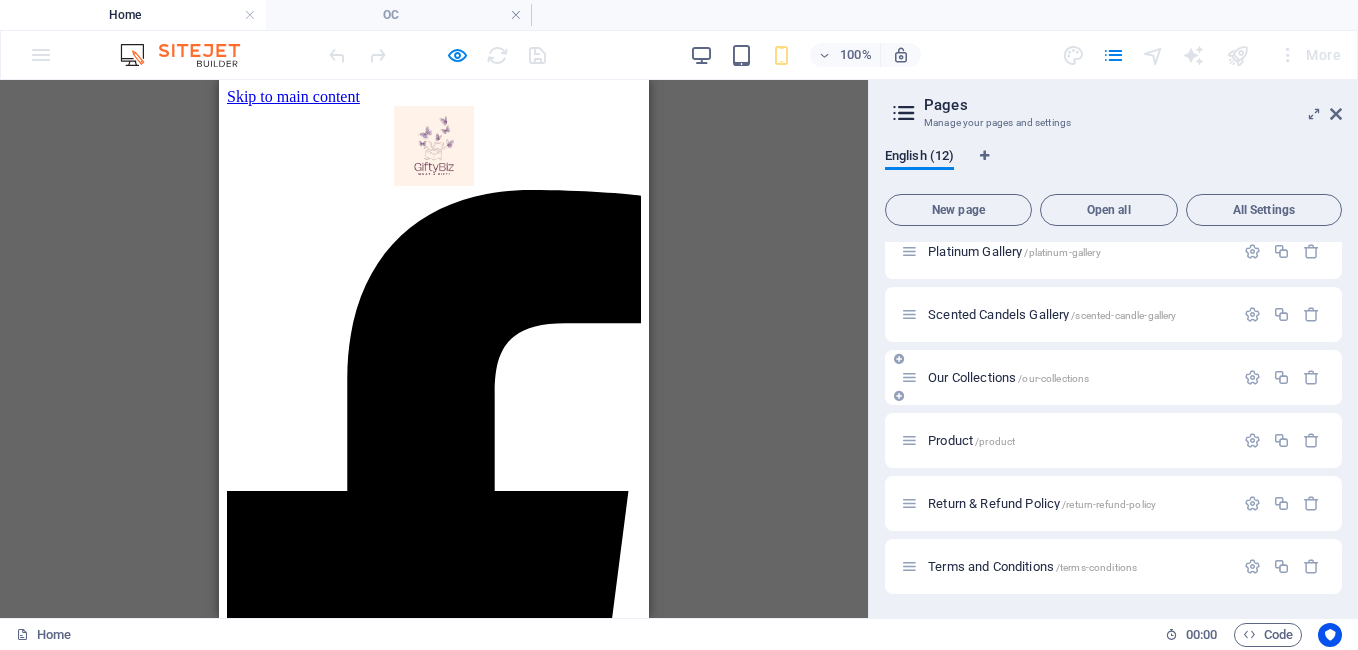 click on "Our Collections /our-collections" at bounding box center [1078, 377] 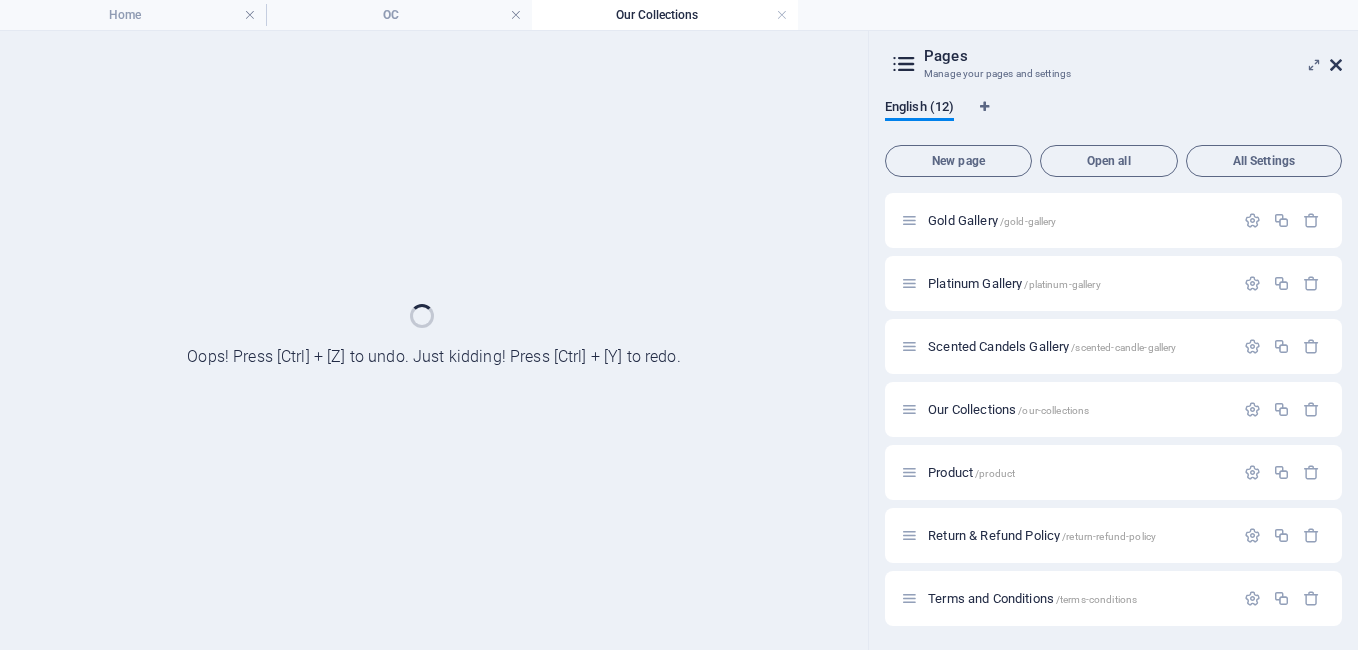 click at bounding box center (1336, 65) 